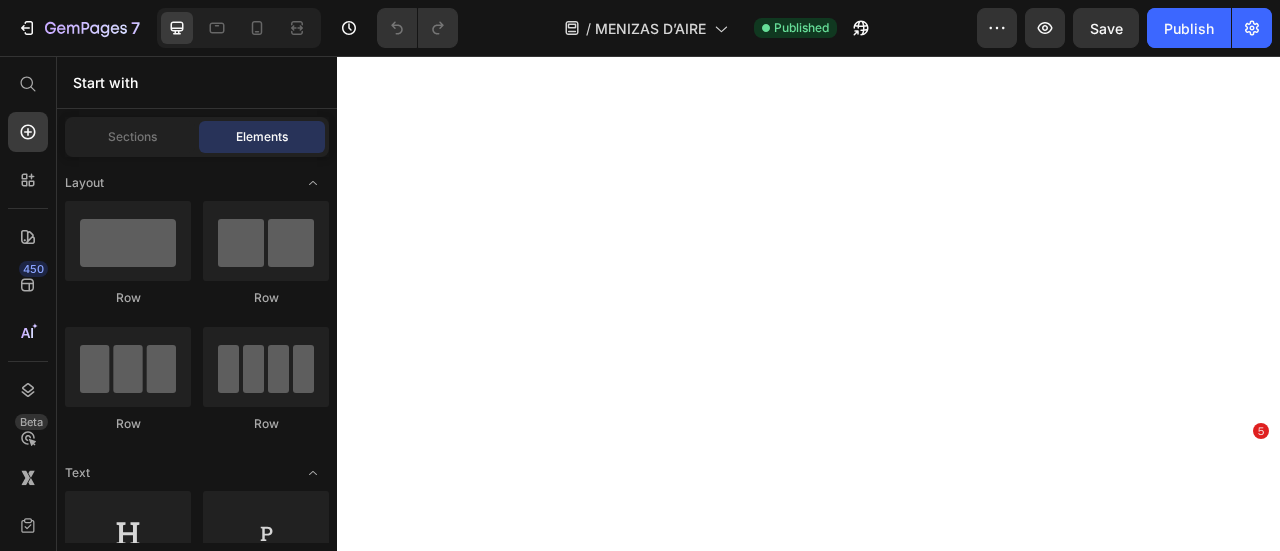 scroll, scrollTop: 0, scrollLeft: 0, axis: both 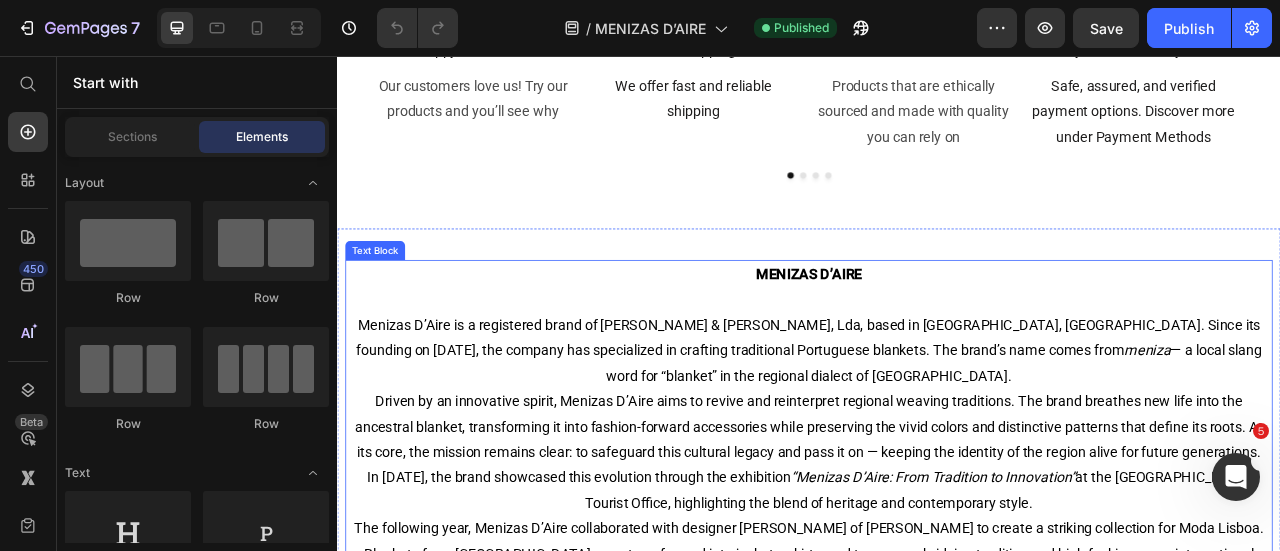 click on "MENIZAS D’AIRE" at bounding box center [937, 333] 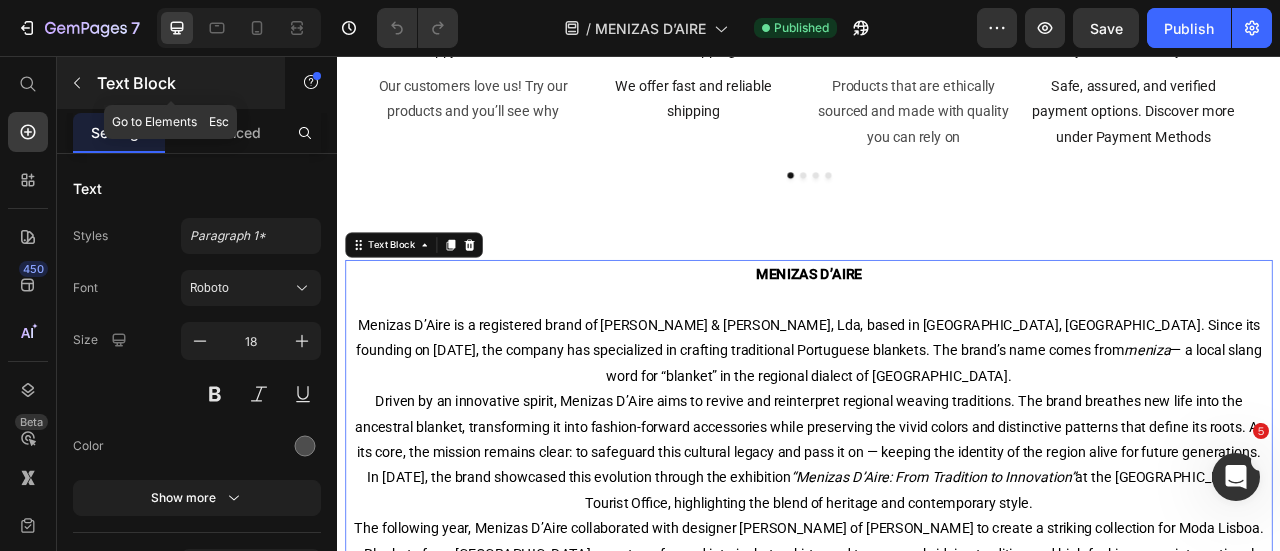 click 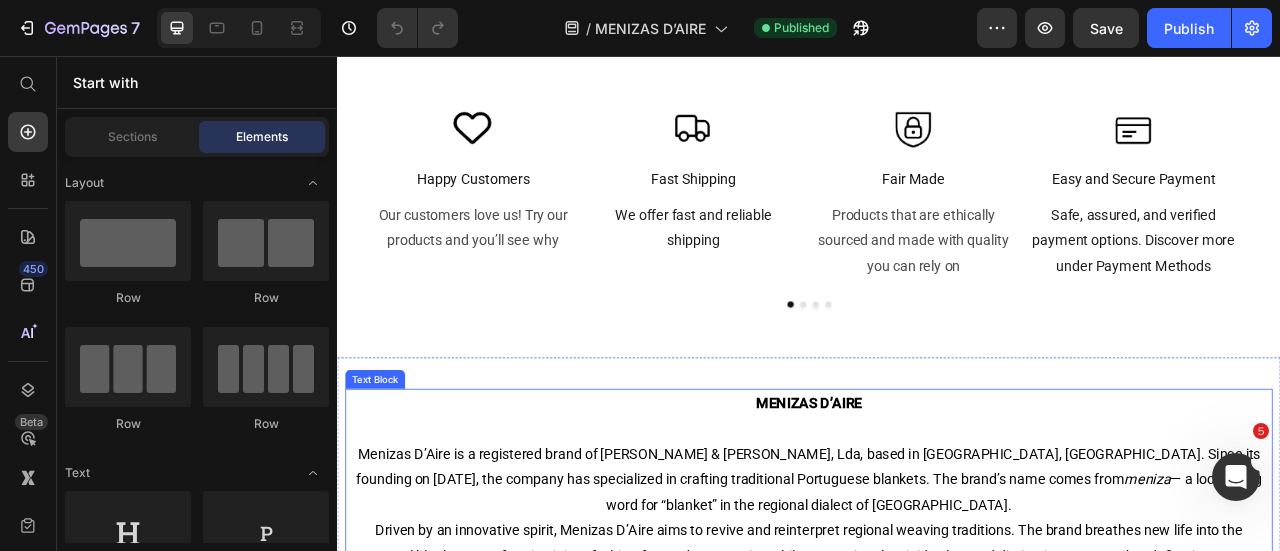 scroll, scrollTop: 0, scrollLeft: 0, axis: both 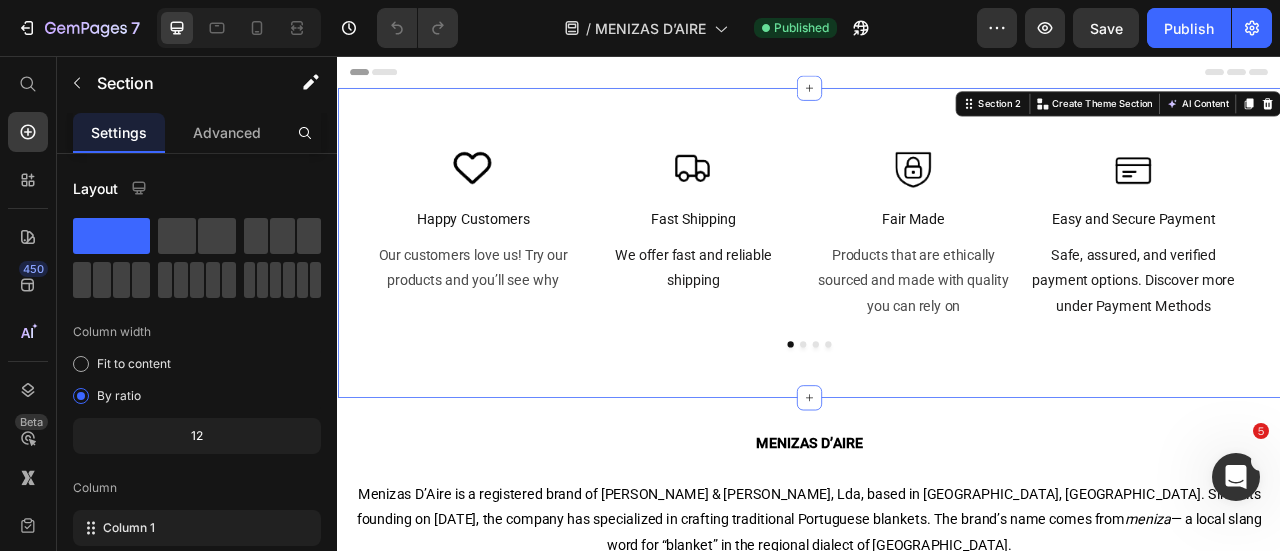 click on "Image Happy Customers Heading Our customers love us! Try our products and you’ll see why Text Block Image Fast Shipping Heading We offer fast and reliable shipping Text Block Image Fair Made Heading Products that are ethically sourced and made with quality you can rely on Text Block Image Easy and Secure Payment Heading Safe, assured, and verified payment options. Discover more under Payment Methods Text Block Carousel Section 2   Create Theme Section AI Content Write with GemAI What would you like to describe here? Tone and Voice Persuasive Product Getting products... Show more Generate" at bounding box center [937, 294] 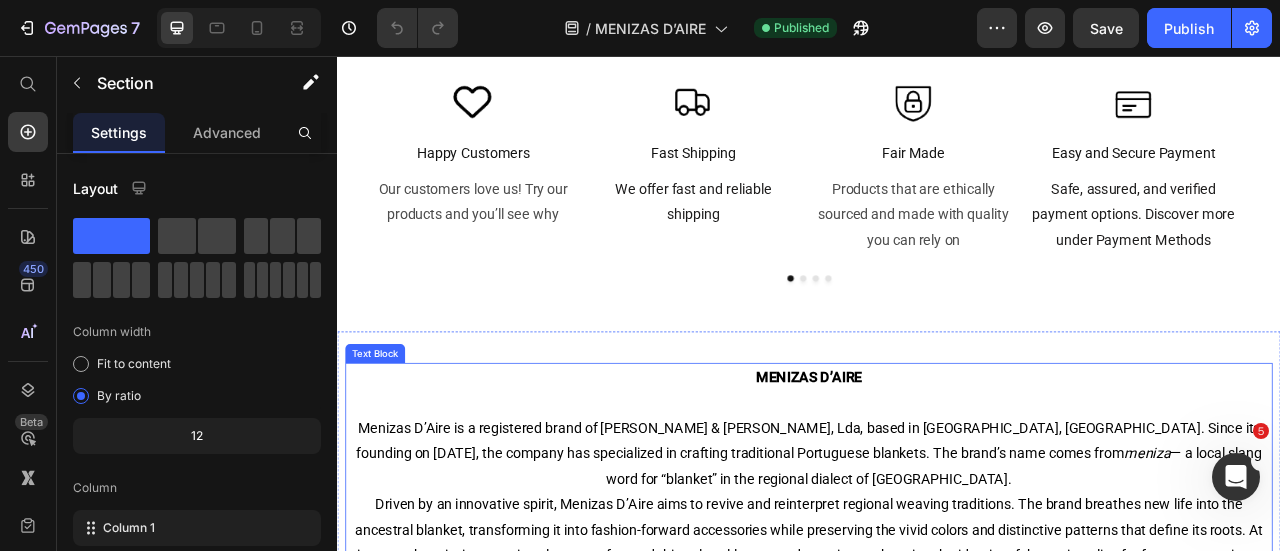 scroll, scrollTop: 0, scrollLeft: 0, axis: both 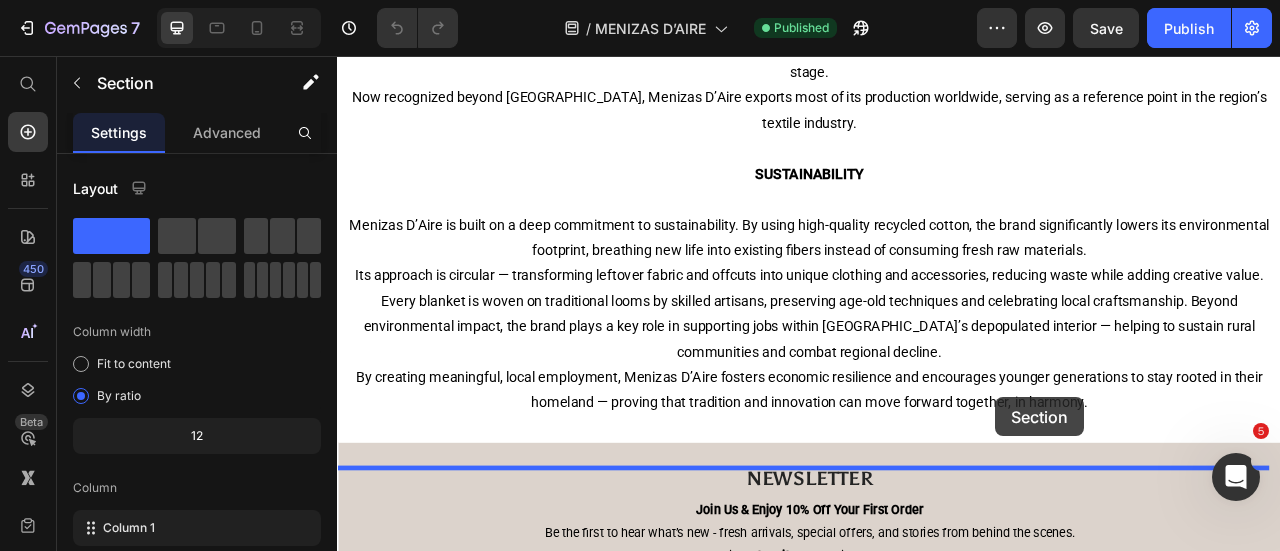 drag, startPoint x: 1171, startPoint y: 109, endPoint x: 1173, endPoint y: 490, distance: 381.00525 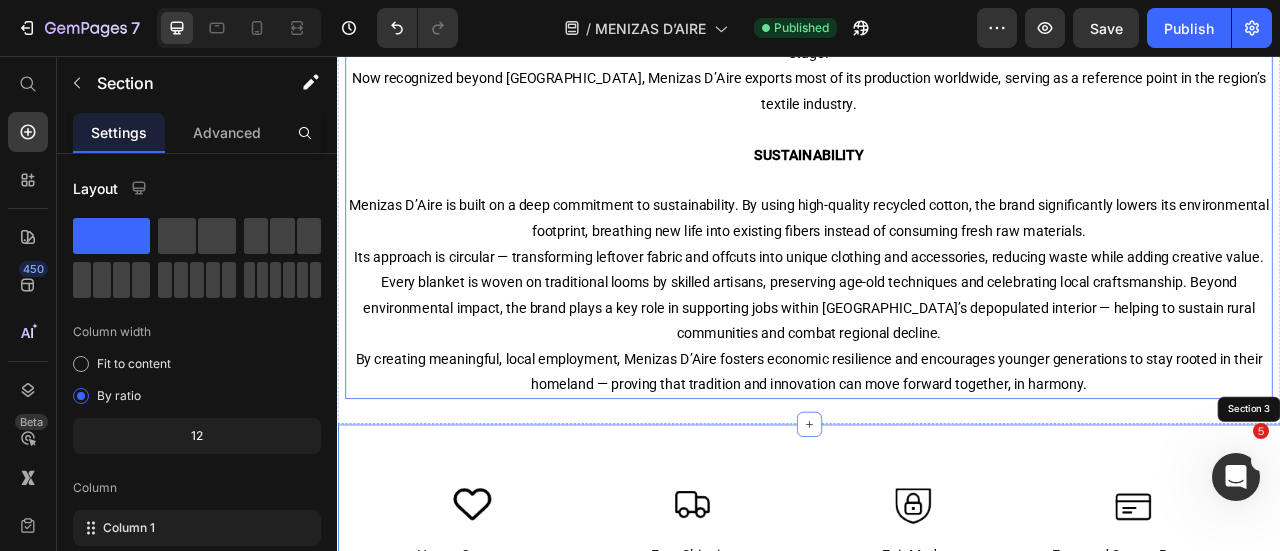 scroll, scrollTop: 0, scrollLeft: 0, axis: both 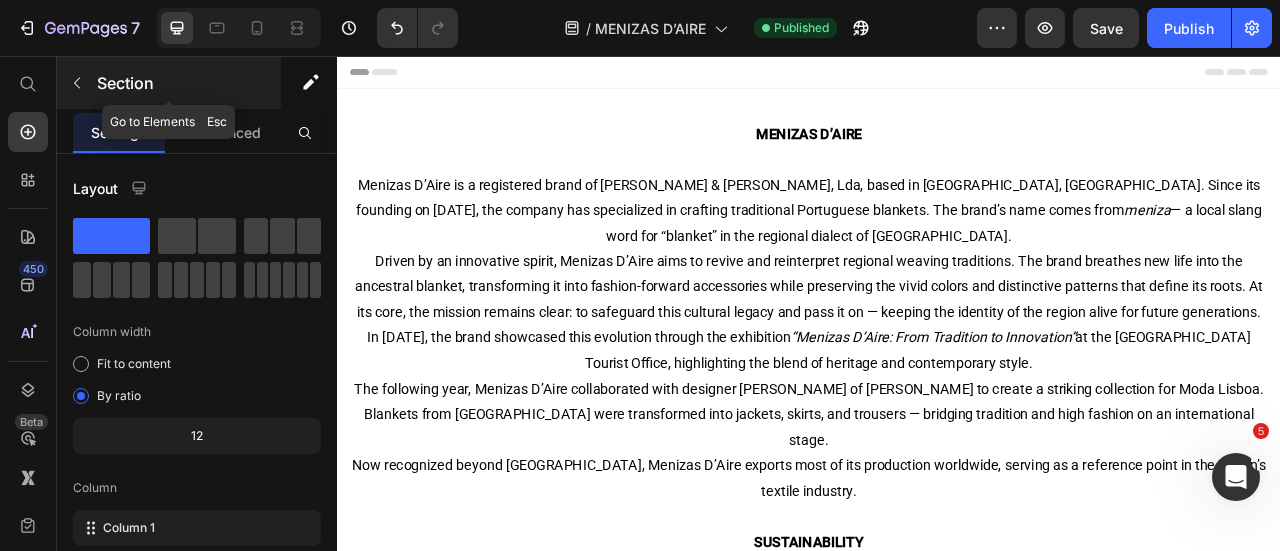click 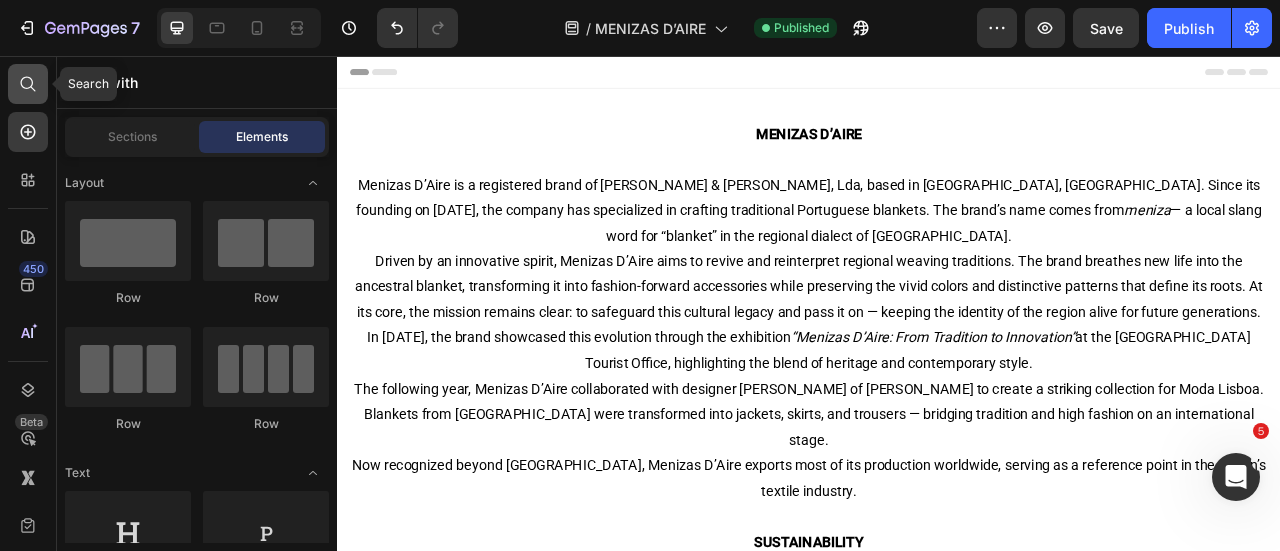 click 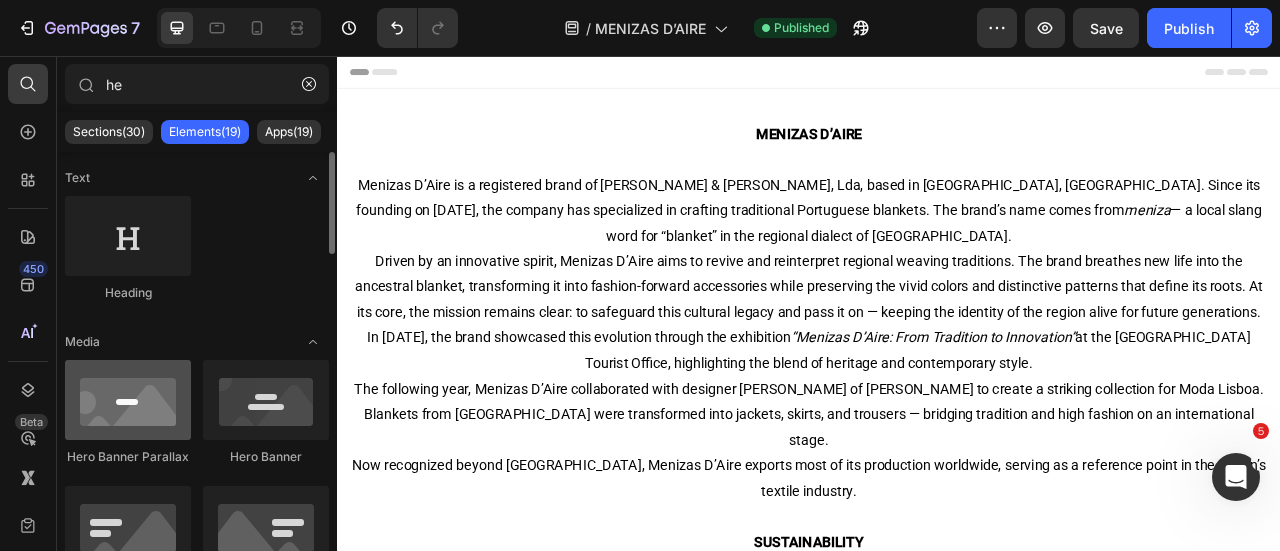 type on "he" 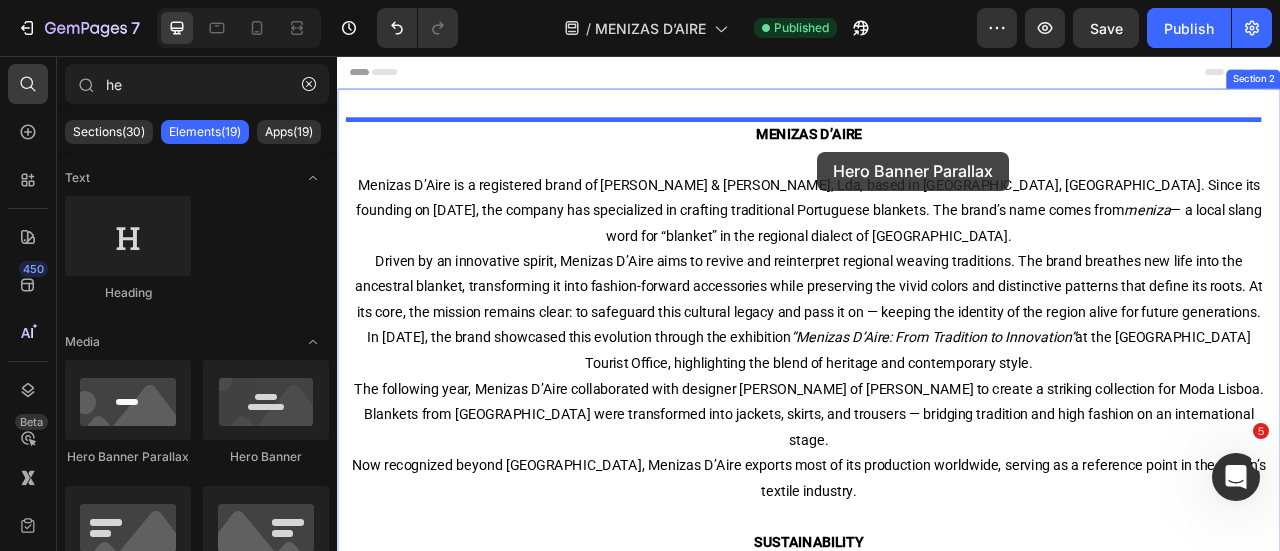 drag, startPoint x: 471, startPoint y: 476, endPoint x: 990, endPoint y: 126, distance: 625.98804 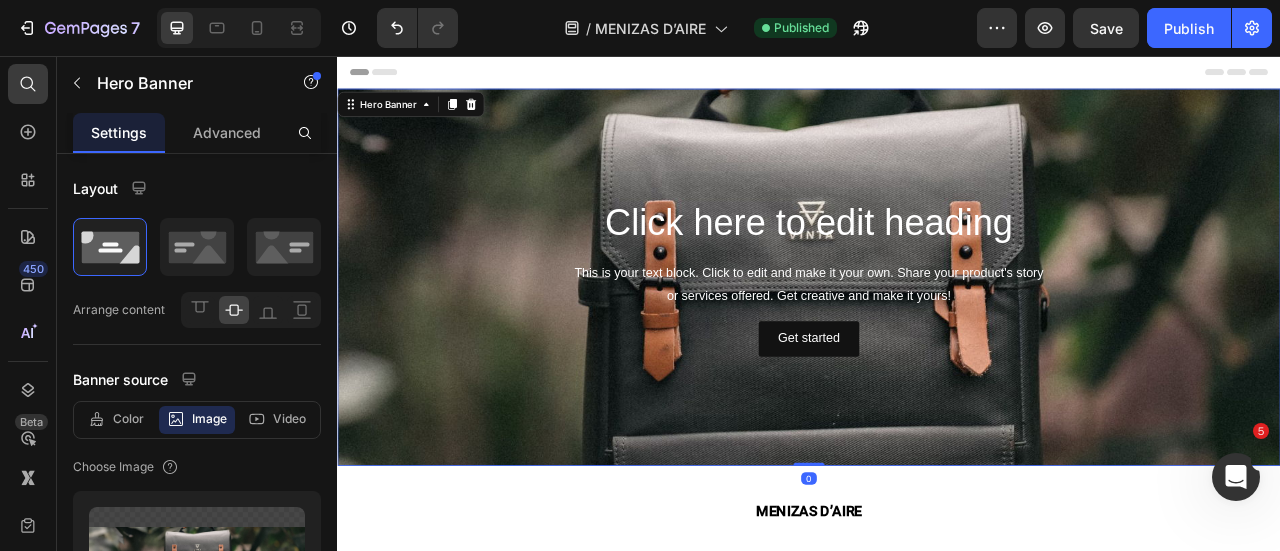scroll, scrollTop: 40, scrollLeft: 0, axis: vertical 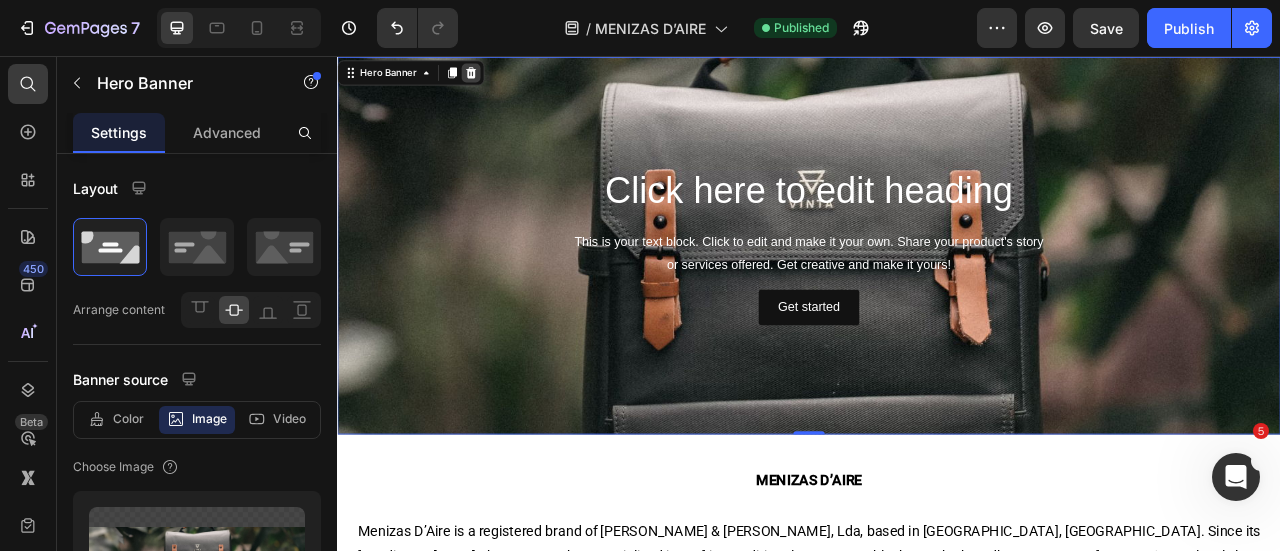 click 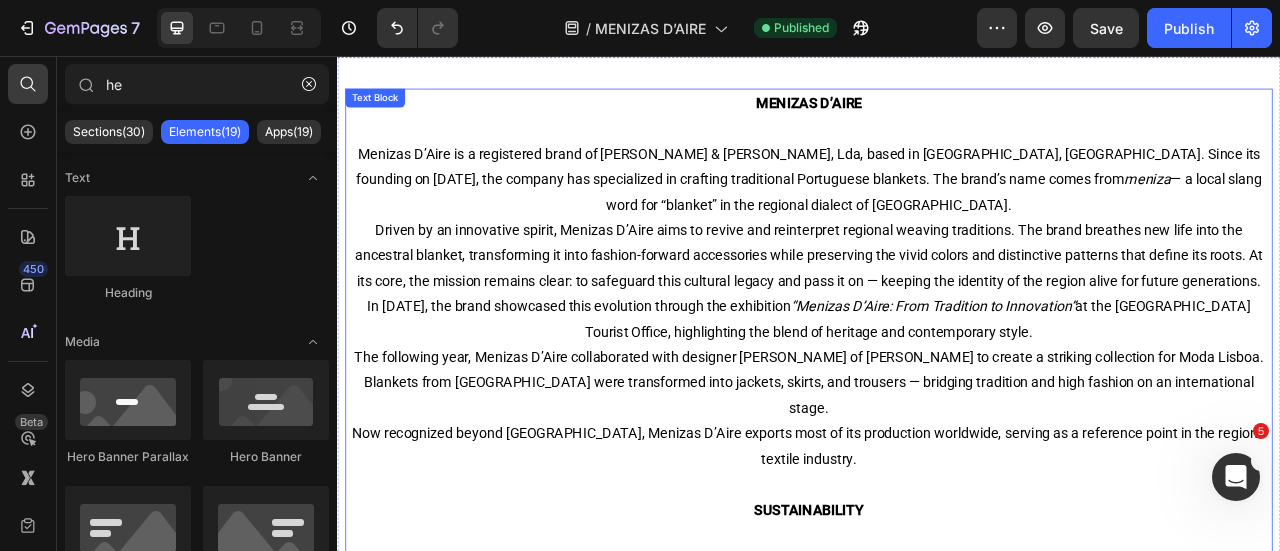 scroll, scrollTop: 0, scrollLeft: 0, axis: both 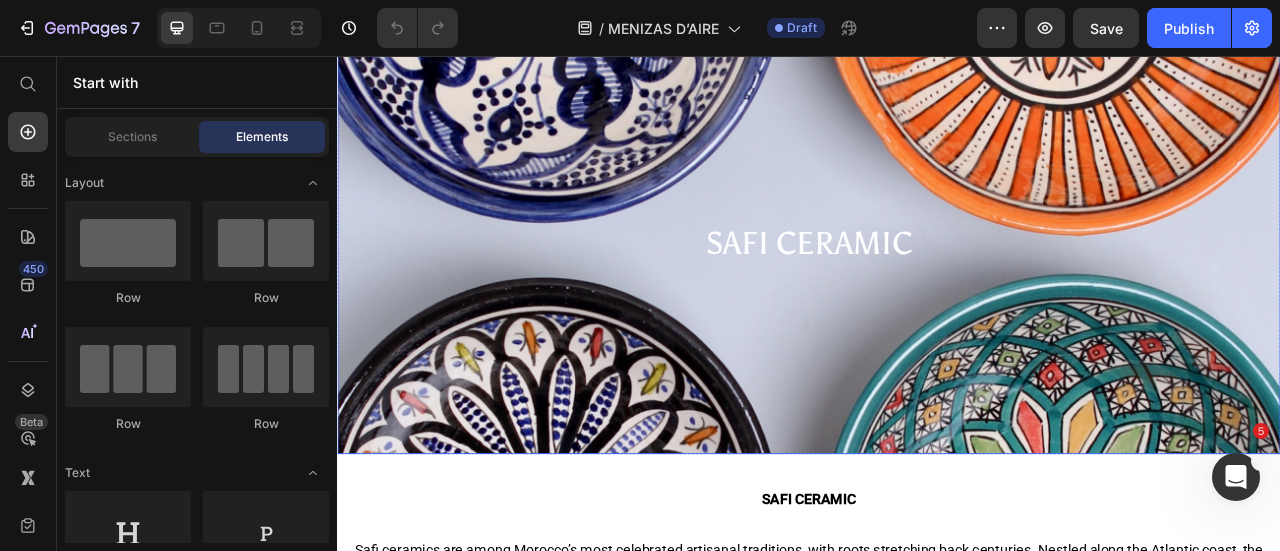 click at bounding box center [937, 295] 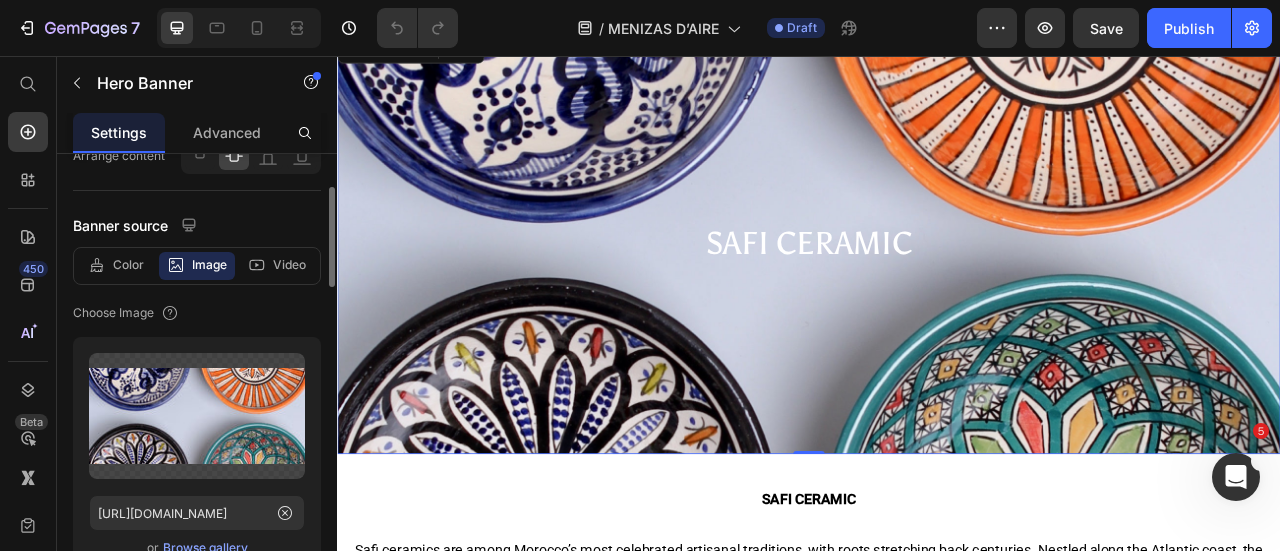 scroll, scrollTop: 155, scrollLeft: 0, axis: vertical 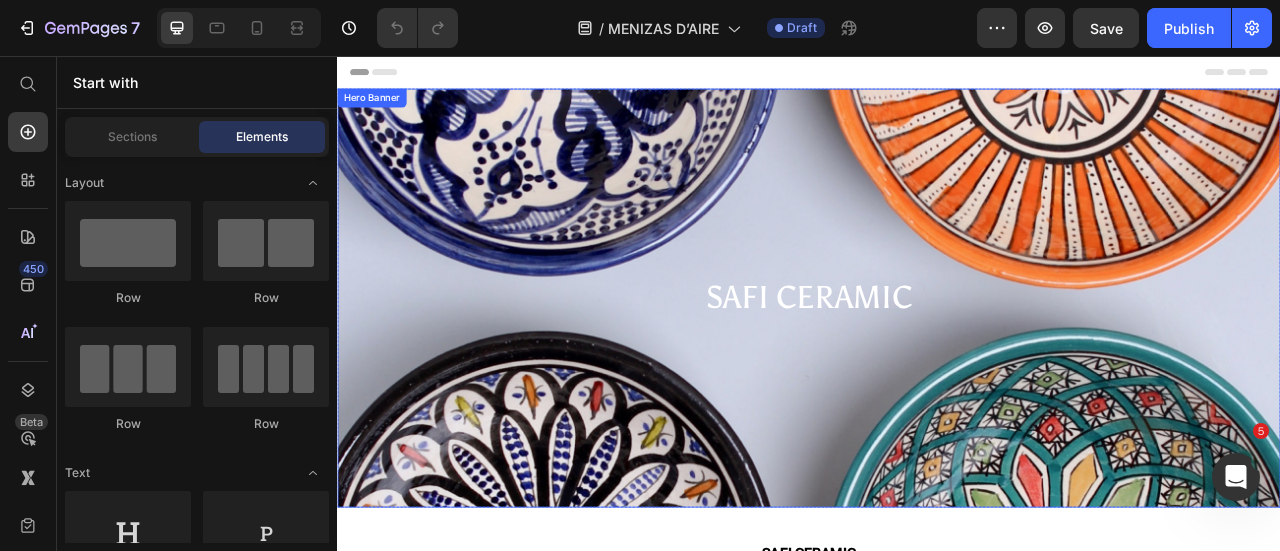 click at bounding box center (937, 363) 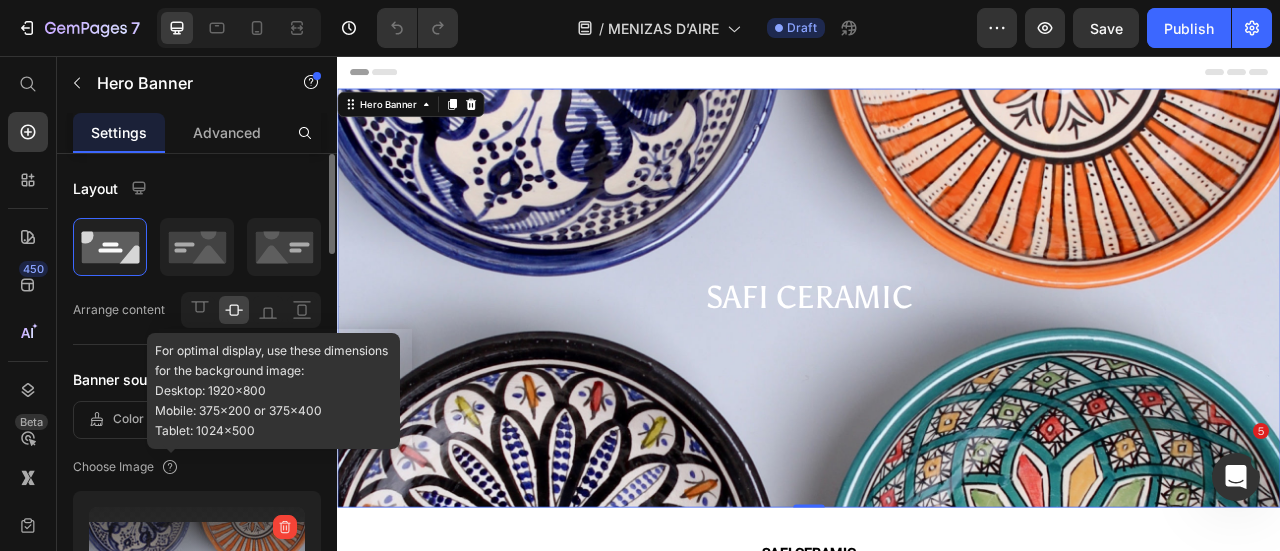 scroll, scrollTop: 200, scrollLeft: 0, axis: vertical 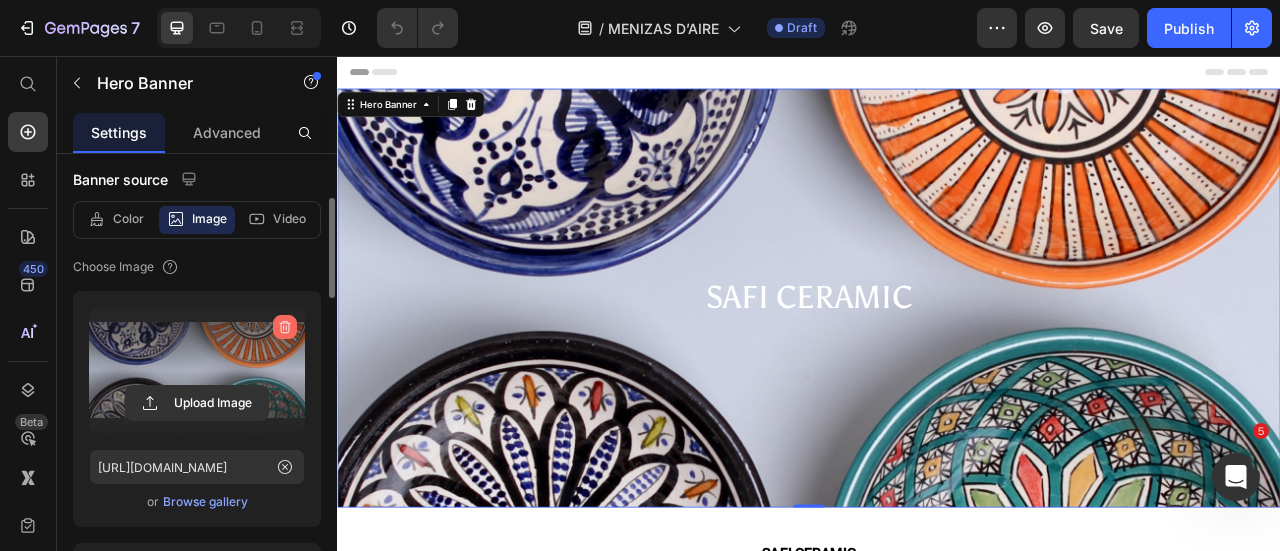 click 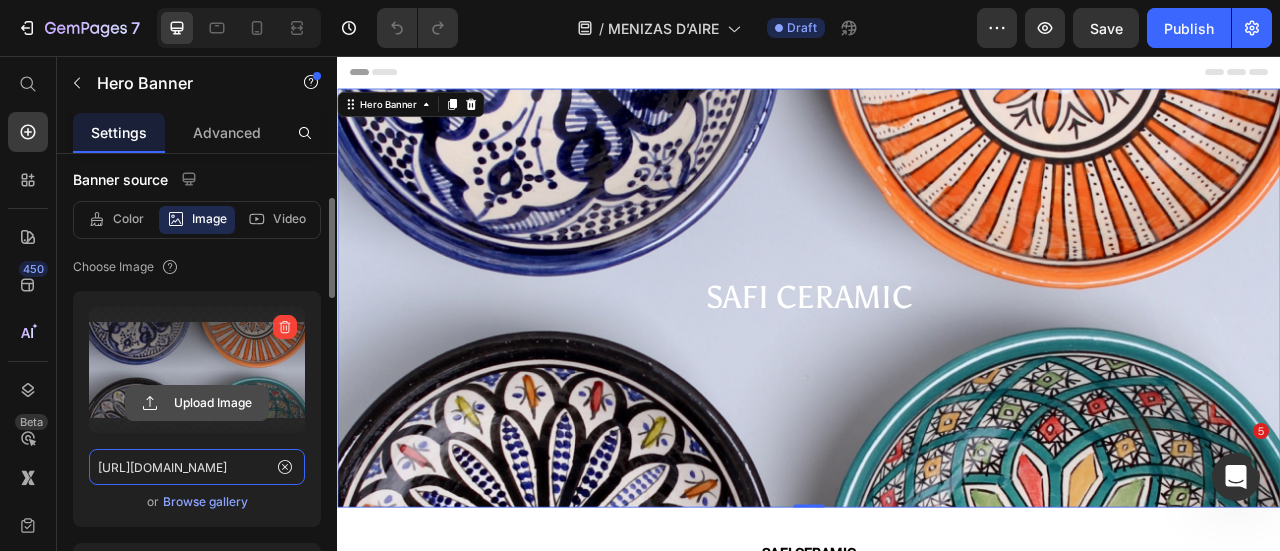 type 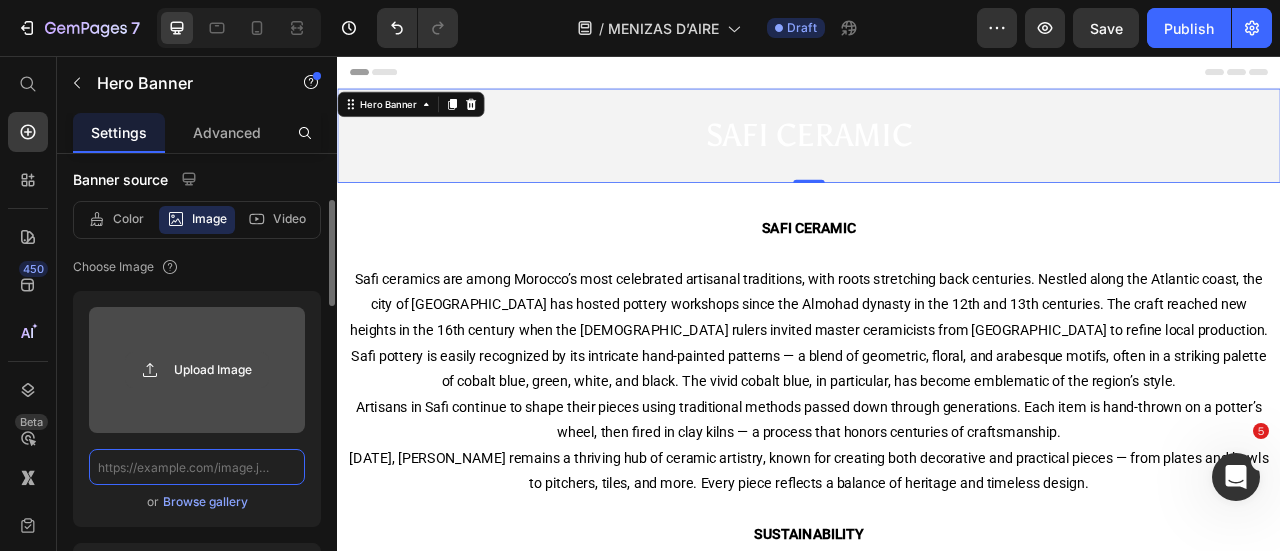 scroll, scrollTop: 0, scrollLeft: 0, axis: both 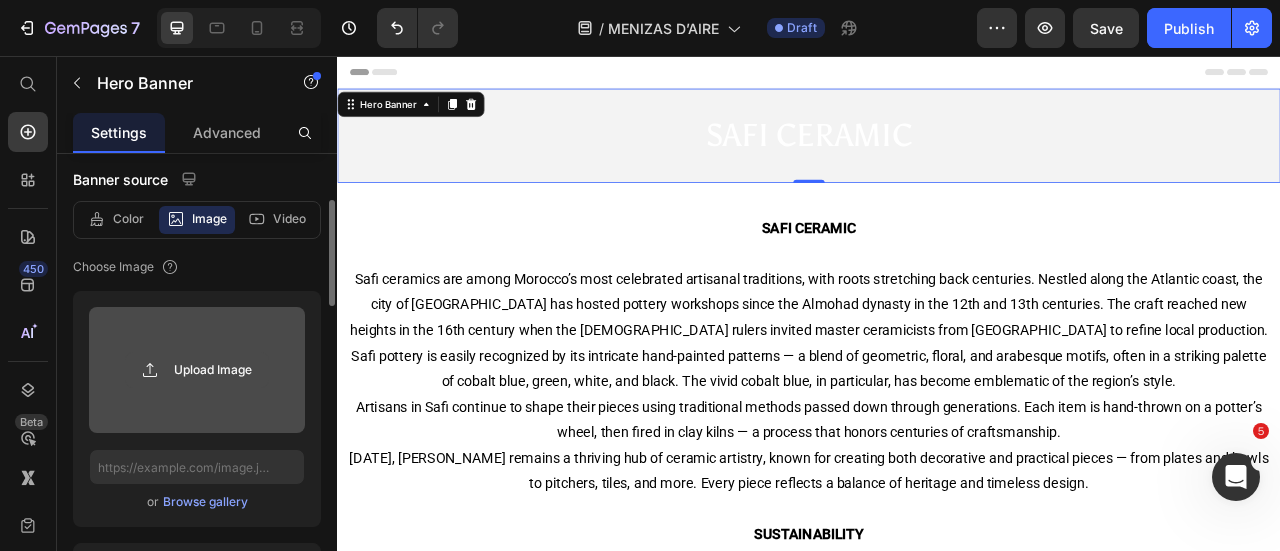 click 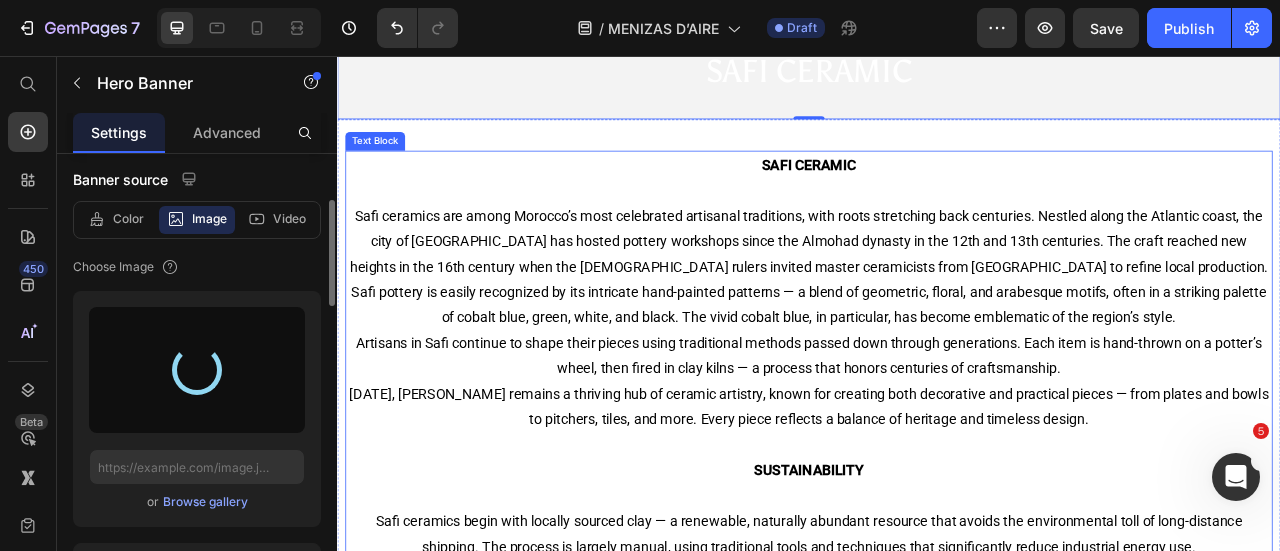 scroll, scrollTop: 100, scrollLeft: 0, axis: vertical 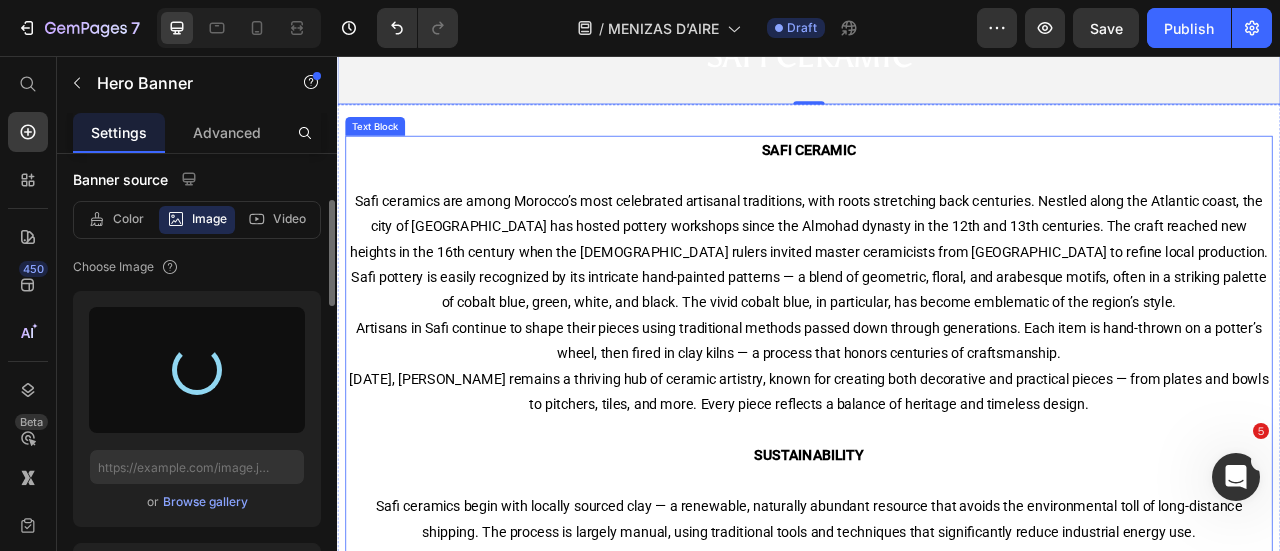 type on "[URL][DOMAIN_NAME]" 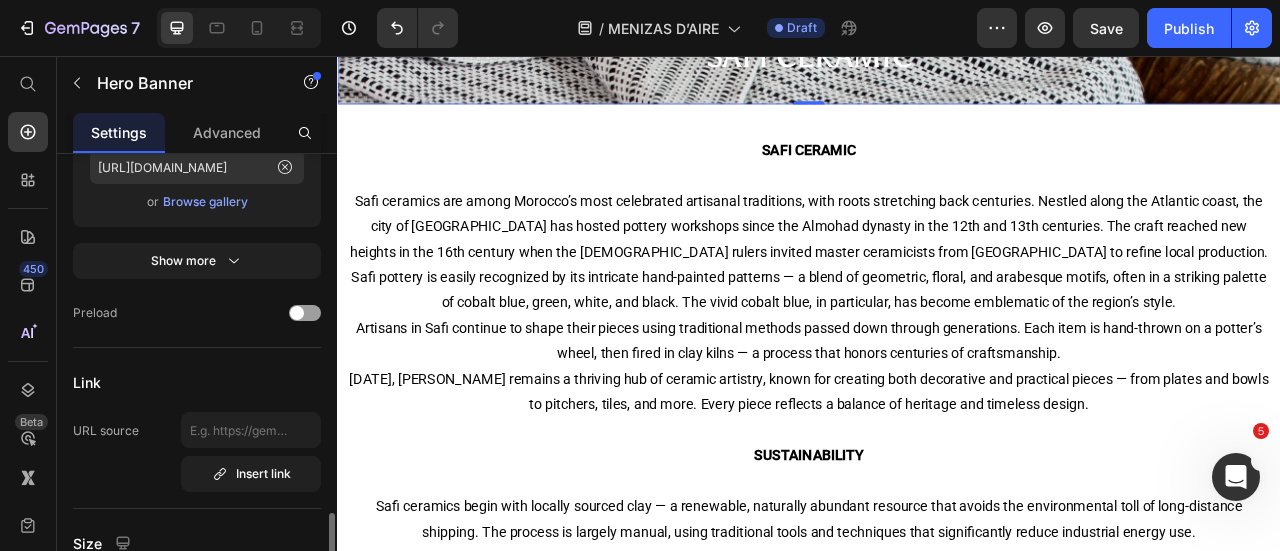 scroll, scrollTop: 700, scrollLeft: 0, axis: vertical 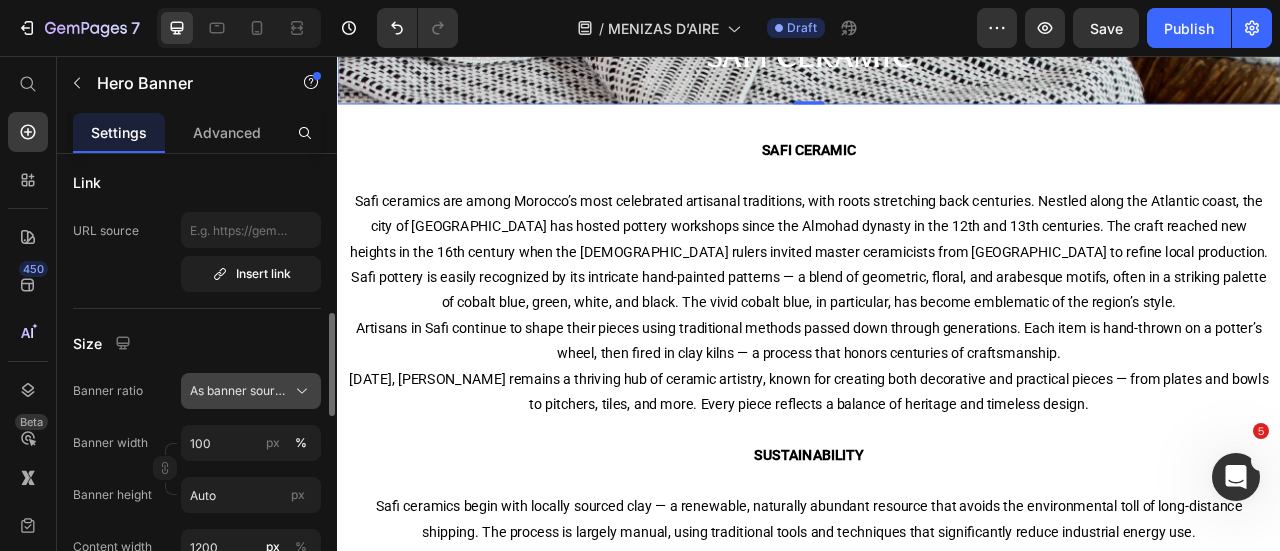 click on "As banner source" at bounding box center (251, 391) 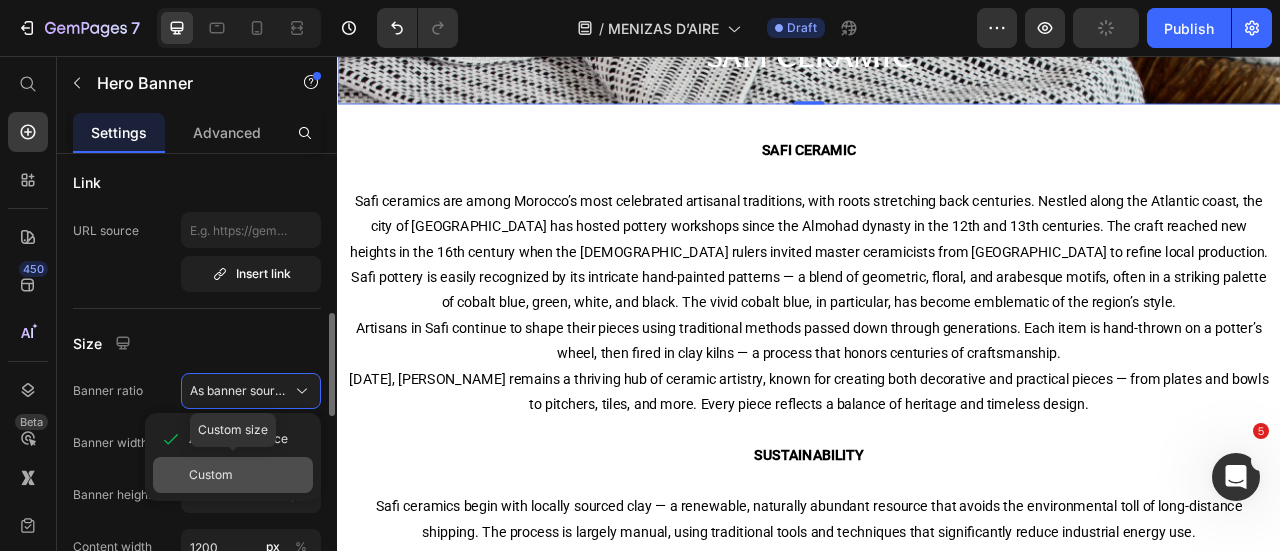 click on "Custom" at bounding box center [211, 475] 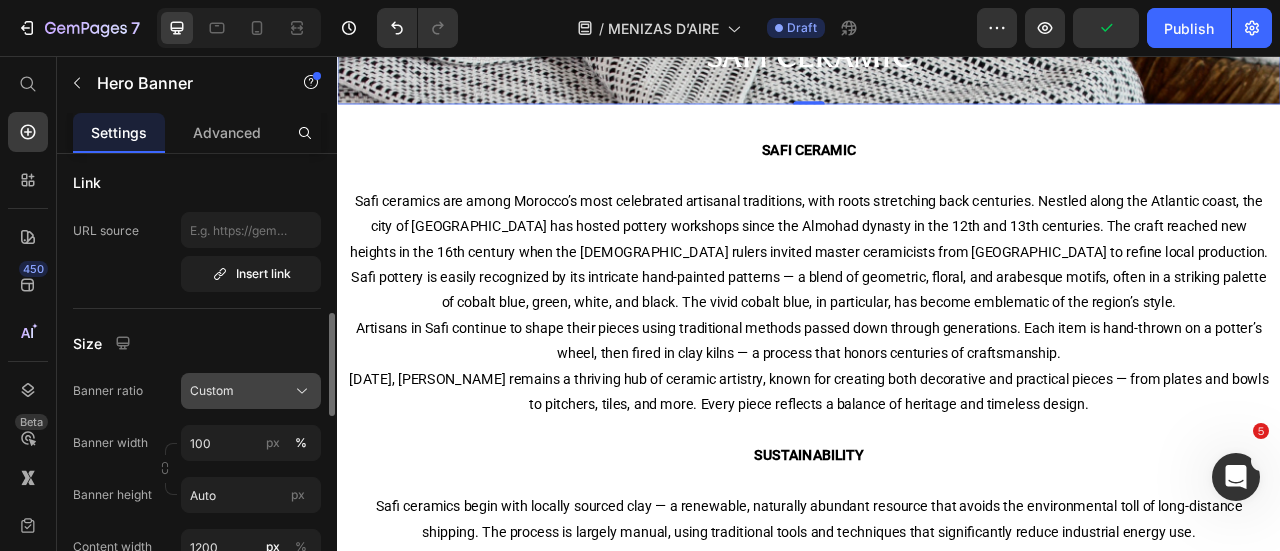 click on "Custom" at bounding box center [251, 391] 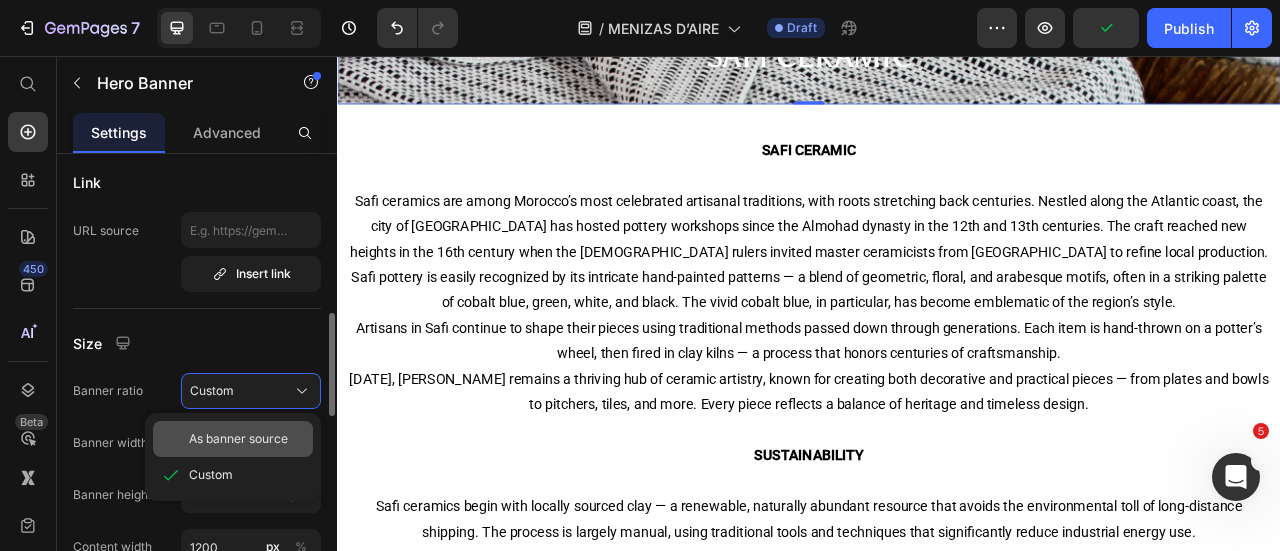 click on "As banner source" 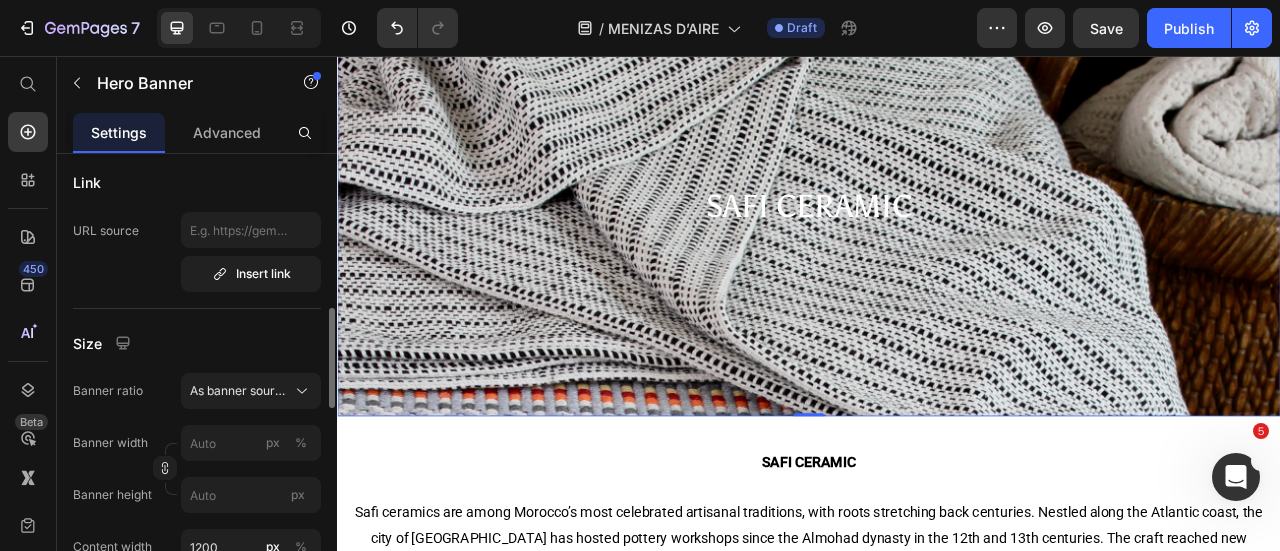 scroll, scrollTop: 0, scrollLeft: 0, axis: both 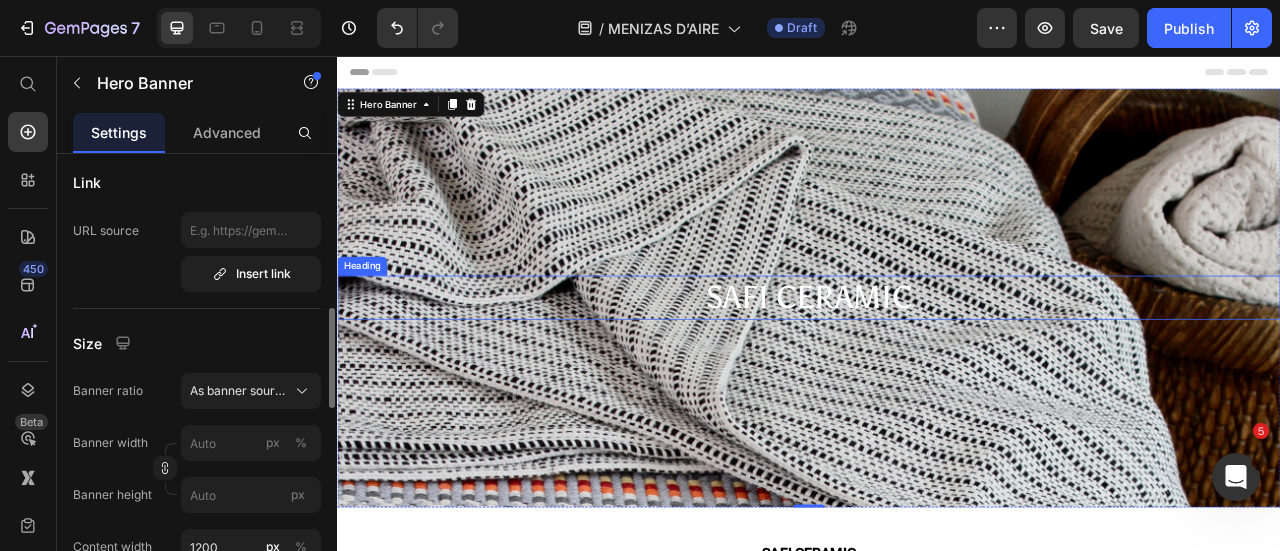 click on "safi ceramic" at bounding box center (937, 362) 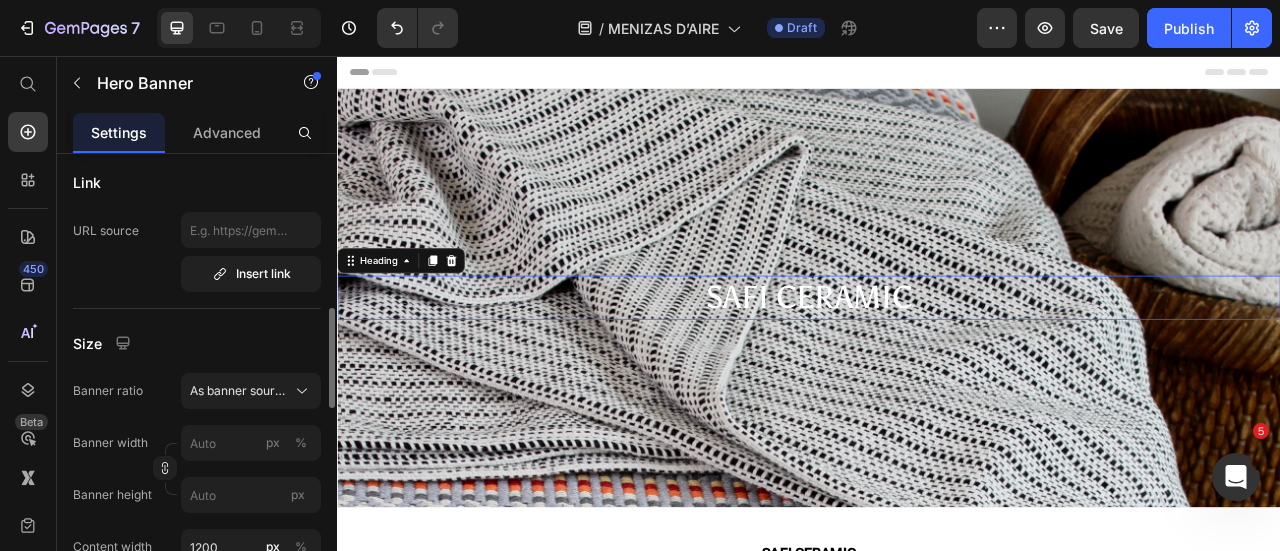 scroll, scrollTop: 0, scrollLeft: 0, axis: both 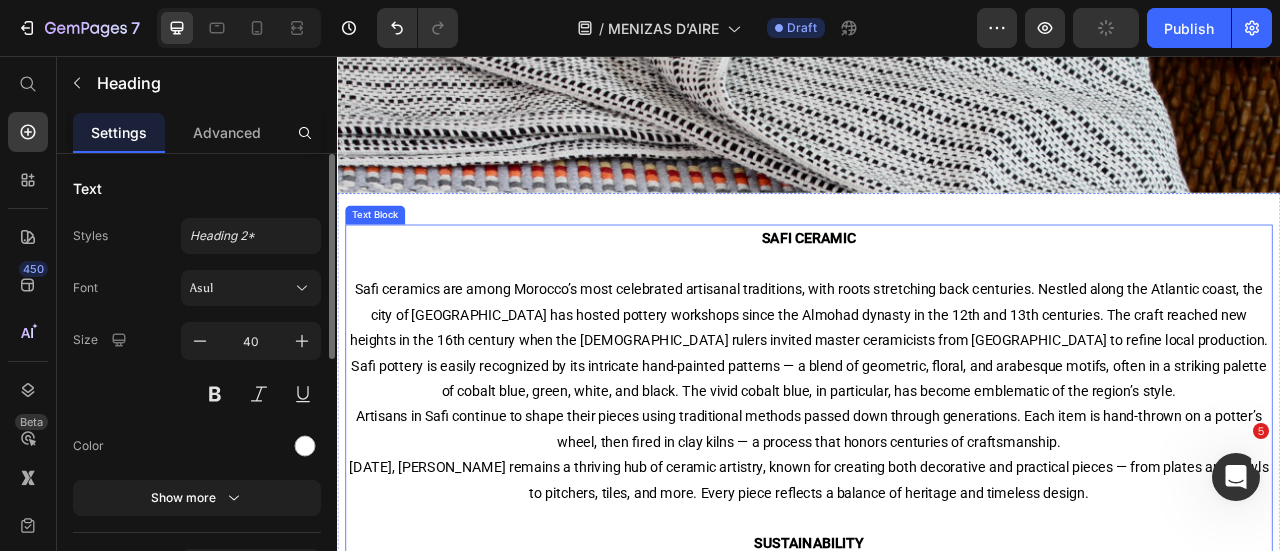 click at bounding box center [937, 320] 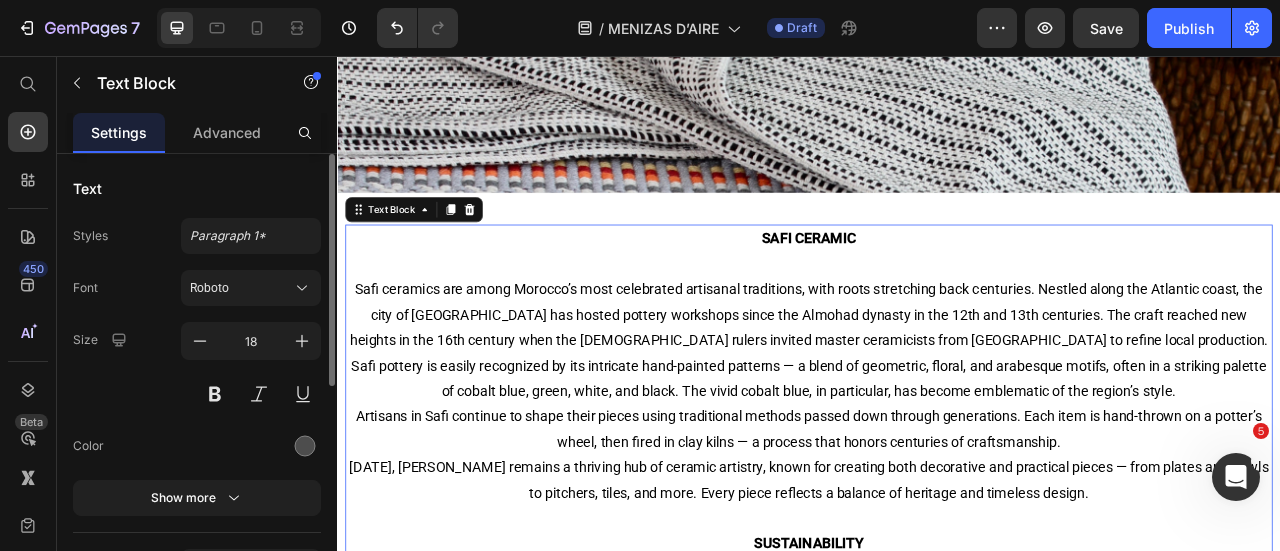 click at bounding box center (937, 320) 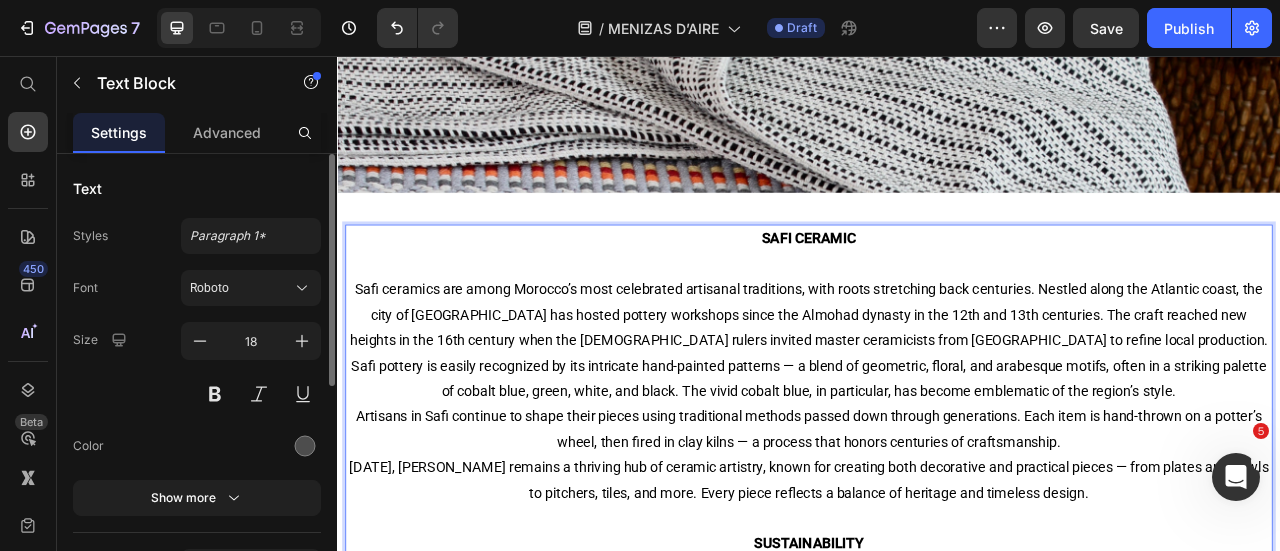 click on "Safi ceramics are among Morocco’s most celebrated artisanal traditions, with roots stretching back centuries. Nestled along the Atlantic coast, the city of Safi has hosted pottery workshops since the Almohad dynasty in the 12th and 13th centuries. The craft reached new heights in the 16th century when the Saadian rulers invited master ceramicists from Fez to refine local production." at bounding box center [937, 384] 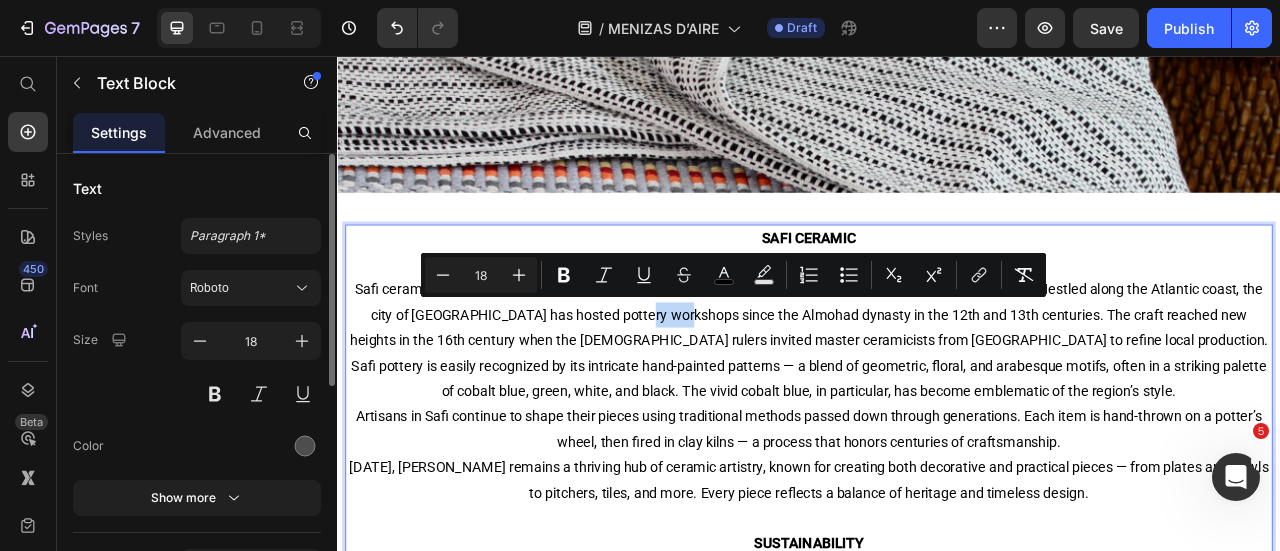 click on "Safi ceramics are among Morocco’s most celebrated artisanal traditions, with roots stretching back centuries. Nestled along the Atlantic coast, the city of Safi has hosted pottery workshops since the Almohad dynasty in the 12th and 13th centuries. The craft reached new heights in the 16th century when the Saadian rulers invited master ceramicists from Fez to refine local production." at bounding box center [937, 384] 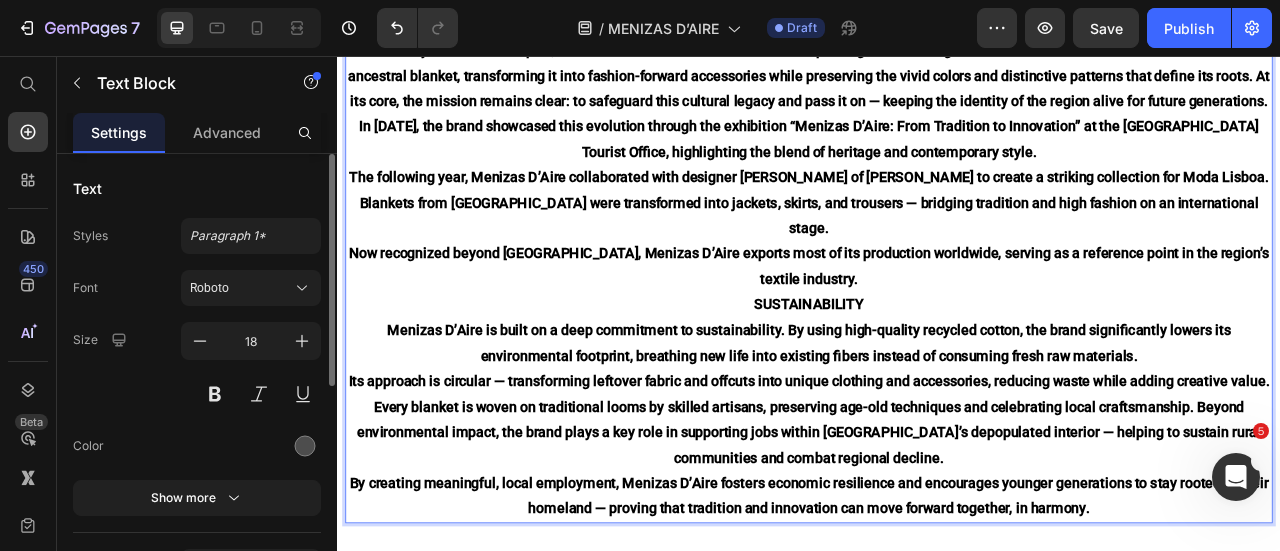scroll, scrollTop: 770, scrollLeft: 0, axis: vertical 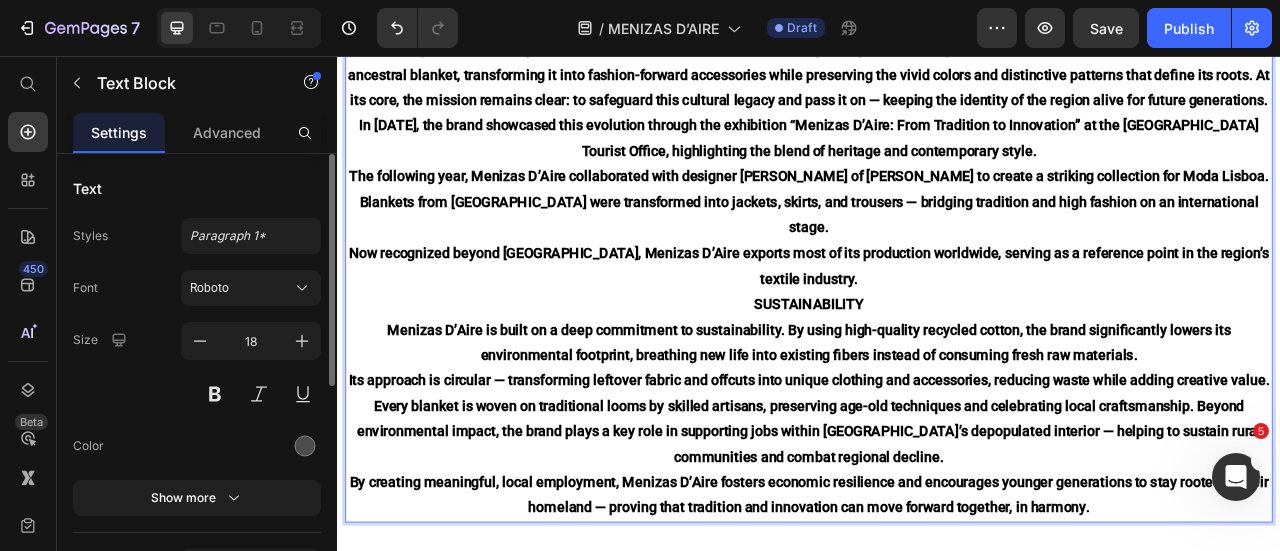 click on "SUSTAINABILITY Menizas D’Aire is built on a deep commitment to sustainability. By using high-quality recycled cotton, the brand significantly lowers its environmental footprint, breathing new life into existing fibers instead of consuming fresh raw materials." at bounding box center (937, 403) 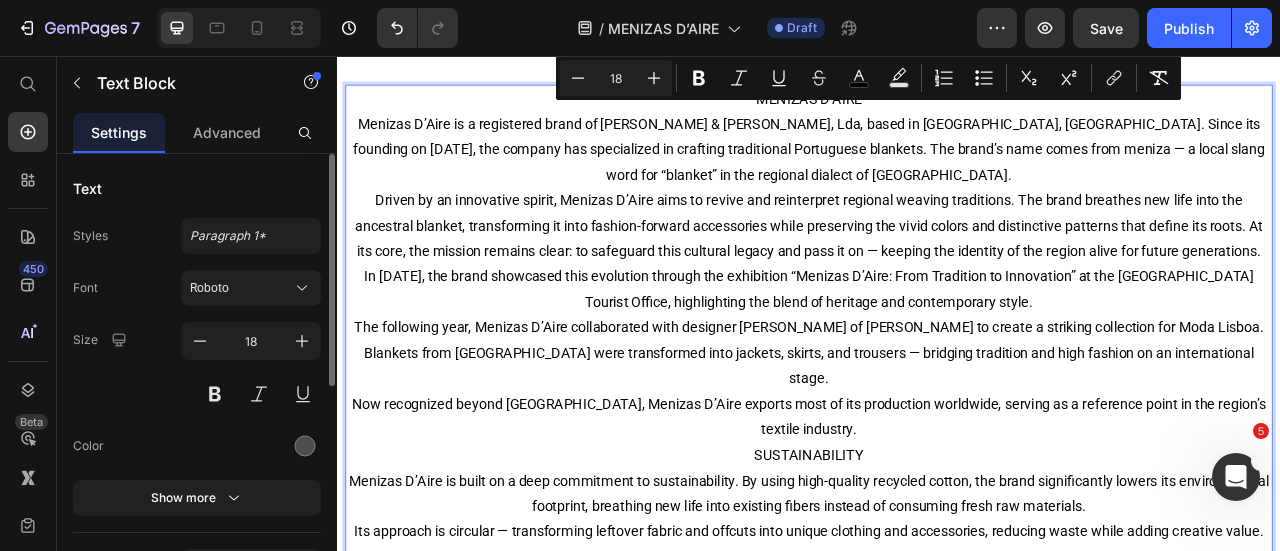 scroll, scrollTop: 570, scrollLeft: 0, axis: vertical 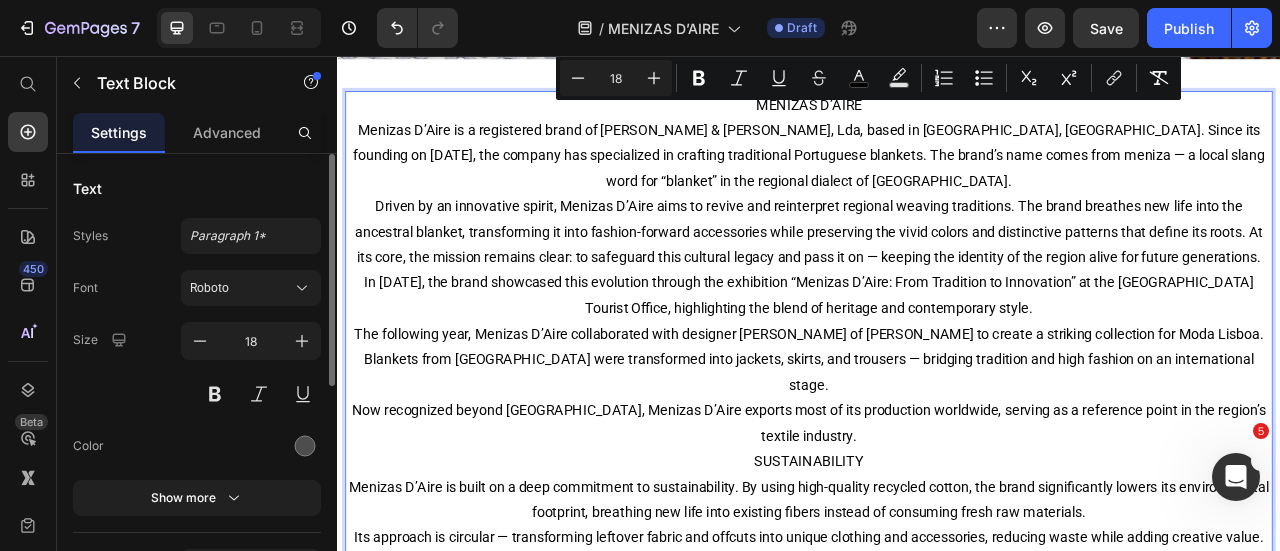 click on "Driven by an innovative spirit, Menizas D’Aire aims to revive and reinterpret regional weaving traditions. The brand breathes new life into the ancestral blanket, transforming it into fashion-forward accessories while preserving the vivid colors and distinctive patterns that define its roots. At its core, the mission remains clear: to safeguard this cultural legacy and pass it on — keeping the identity of the region alive for future generations." at bounding box center [937, 279] 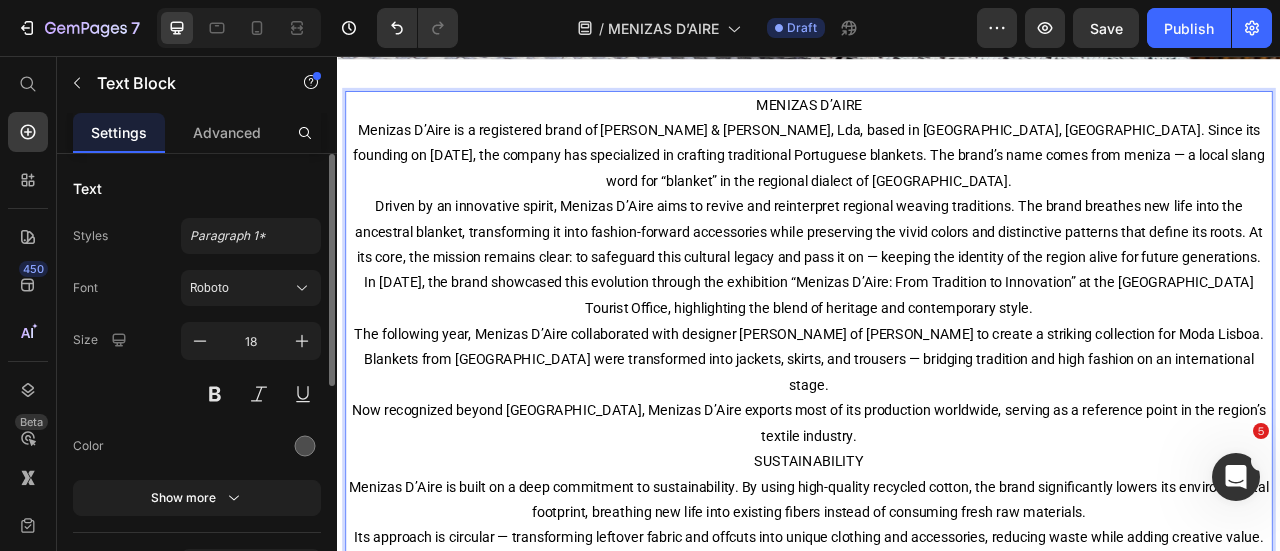 click on "MENIZAS D’AIRE" at bounding box center [937, 117] 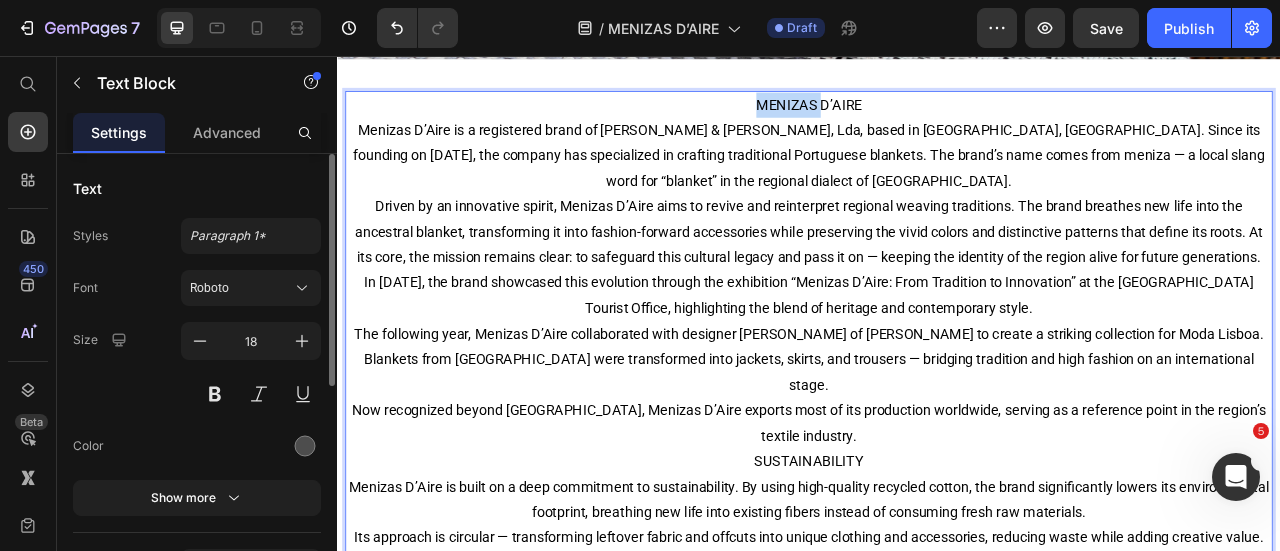 click on "MENIZAS D’AIRE" at bounding box center [937, 117] 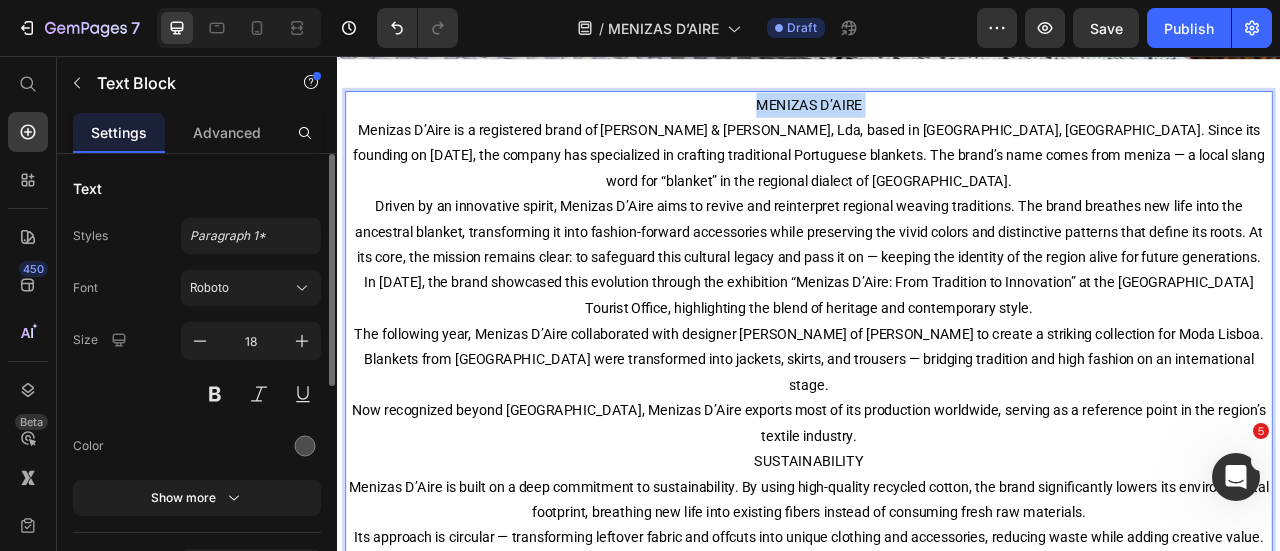 click on "MENIZAS D’AIRE" at bounding box center (937, 117) 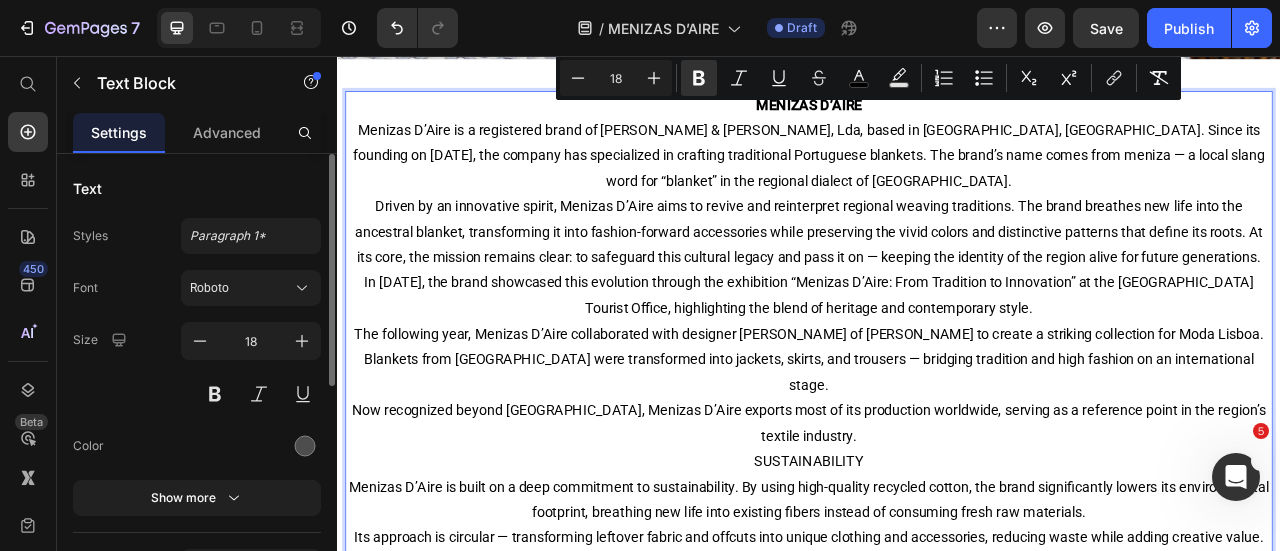 click on "MENIZAS D’AIRE Menizas D’Aire is a registered brand of Pombo & Azevedo, Lda, based in Mira de Aire, Portugal. Since its founding on October 16, 1973, the company has specialized in crafting traditional Portuguese blankets. The brand’s name comes from meniza — a local slang word for “blanket” in the regional dialect of Mira de Aire." at bounding box center (937, 167) 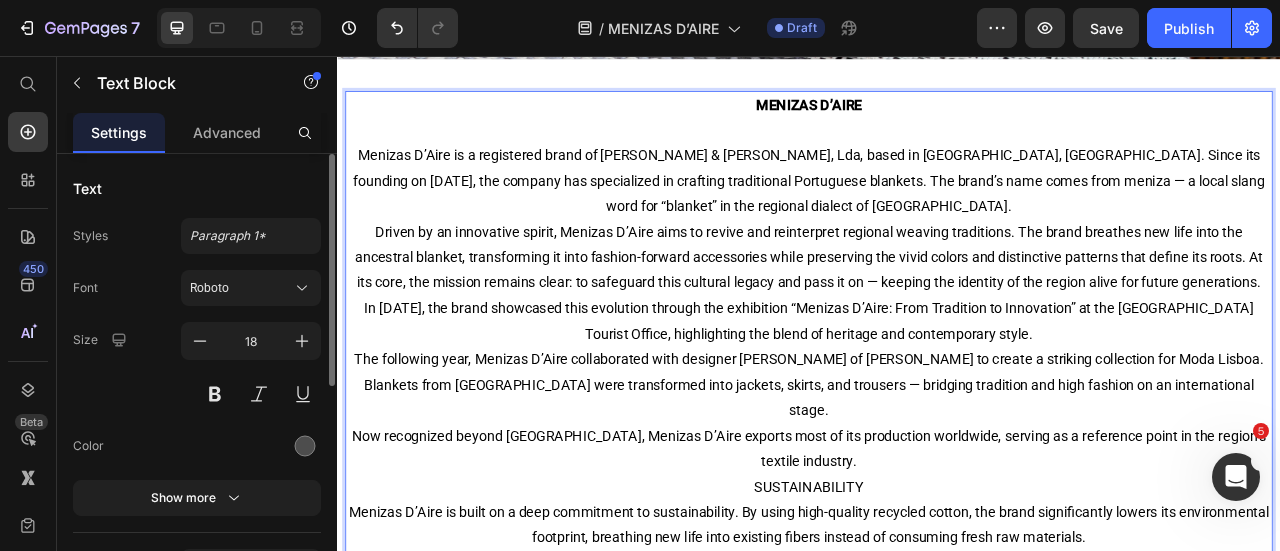 click on "Now recognized beyond Portugal, Menizas D’Aire exports most of its production worldwide, serving as a reference point in the region’s textile industry." at bounding box center (937, 555) 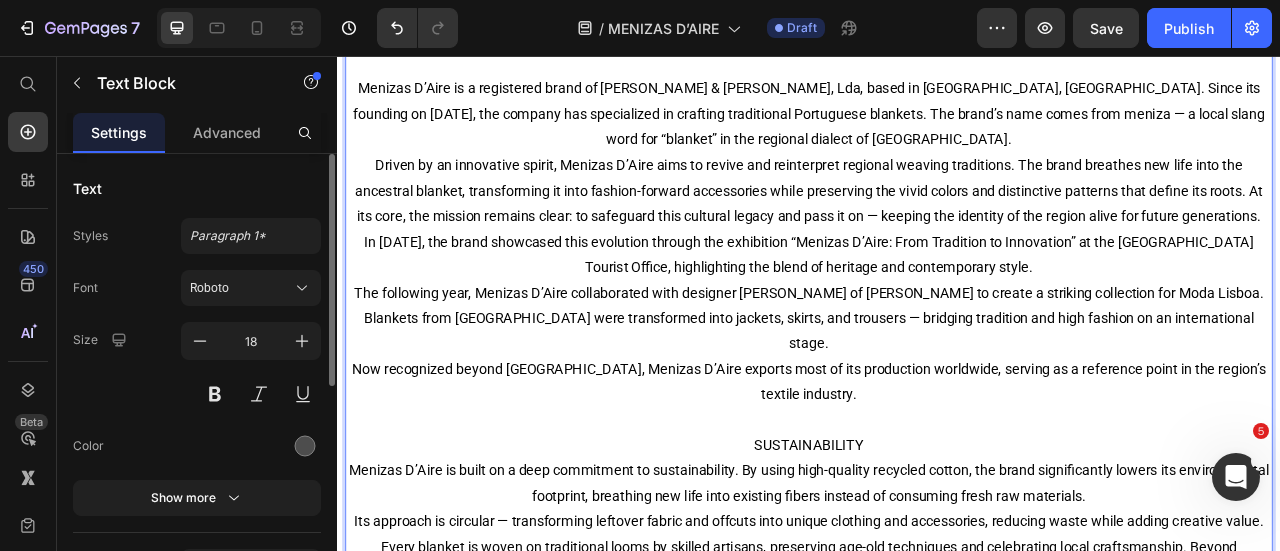 scroll, scrollTop: 870, scrollLeft: 0, axis: vertical 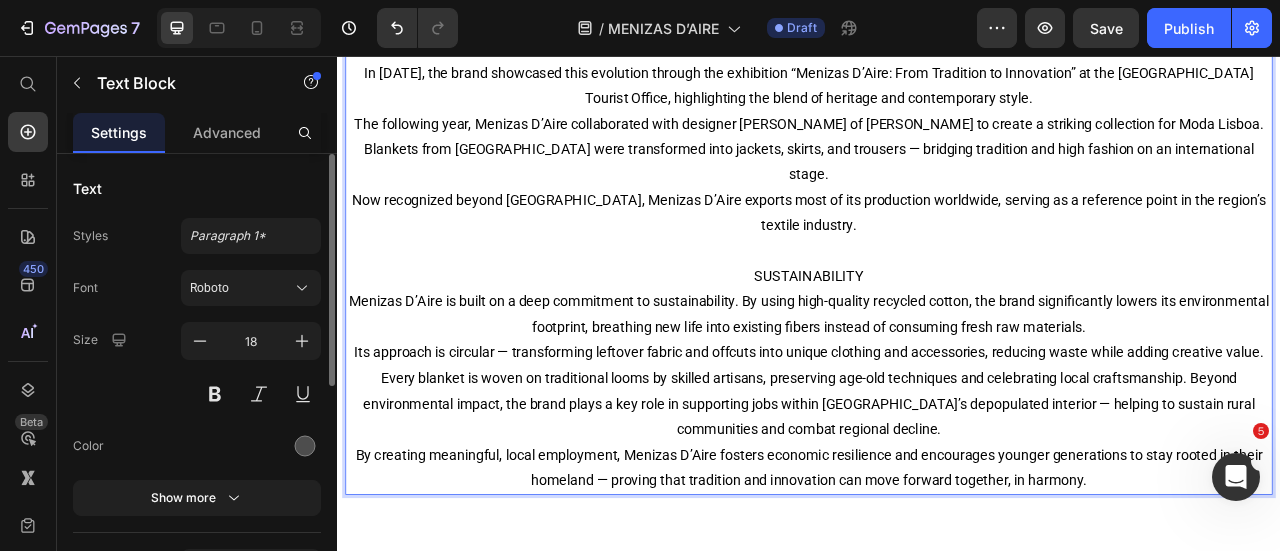 click on "SUSTAINABILITY Menizas D’Aire is built on a deep commitment to sustainability. By using high-quality recycled cotton, the brand significantly lowers its environmental footprint, breathing new life into existing fibers instead of consuming fresh raw materials." at bounding box center (937, 368) 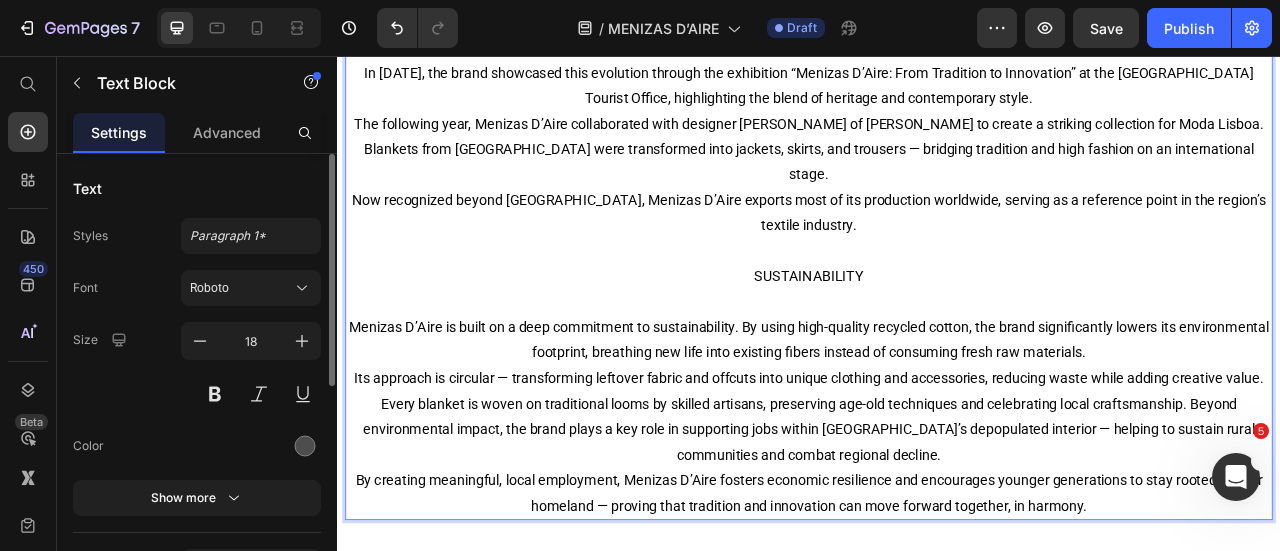 click on "SUSTAINABILITY" at bounding box center (937, 336) 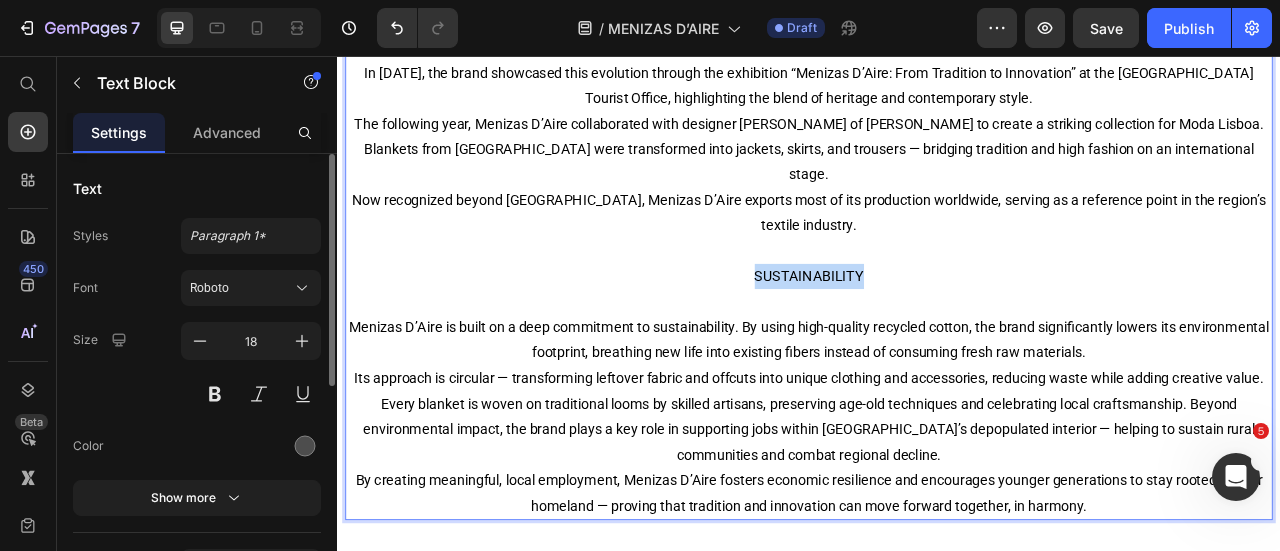 click on "SUSTAINABILITY" at bounding box center [937, 336] 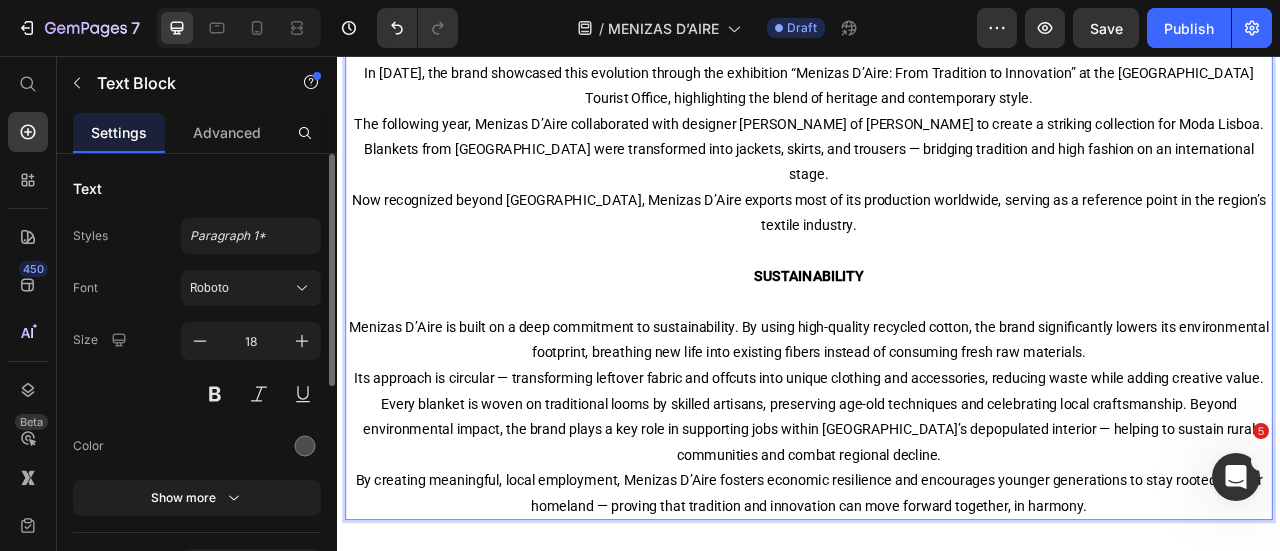 click on "Its approach is circular — transforming leftover fabric and offcuts into unique clothing and accessories, reducing waste while adding creative value." at bounding box center [937, 466] 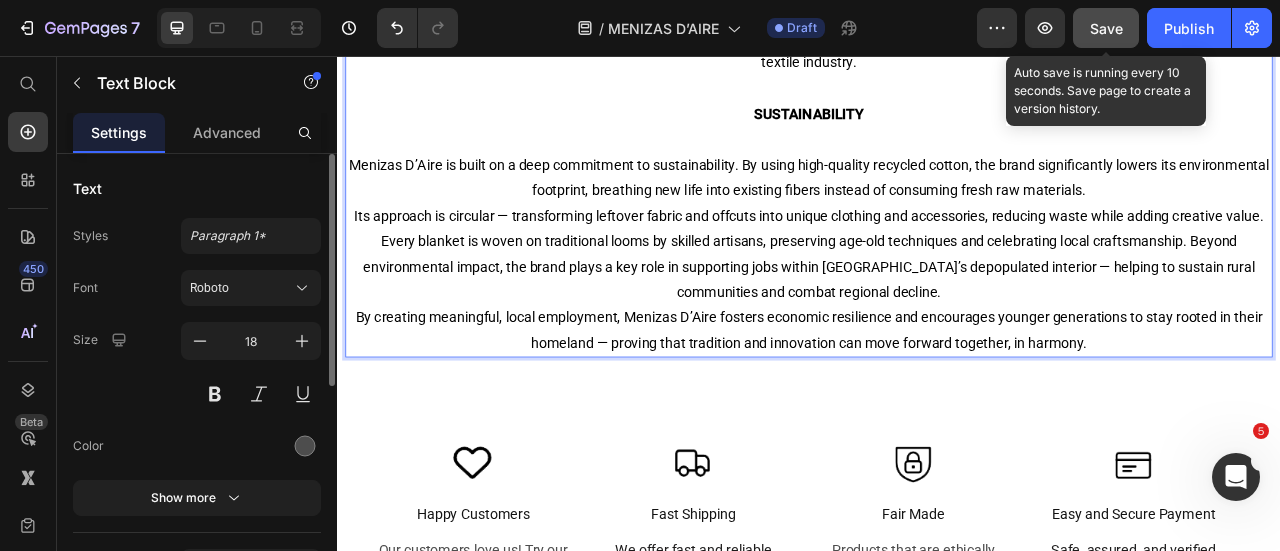drag, startPoint x: 1102, startPoint y: 29, endPoint x: 914, endPoint y: 42, distance: 188.44893 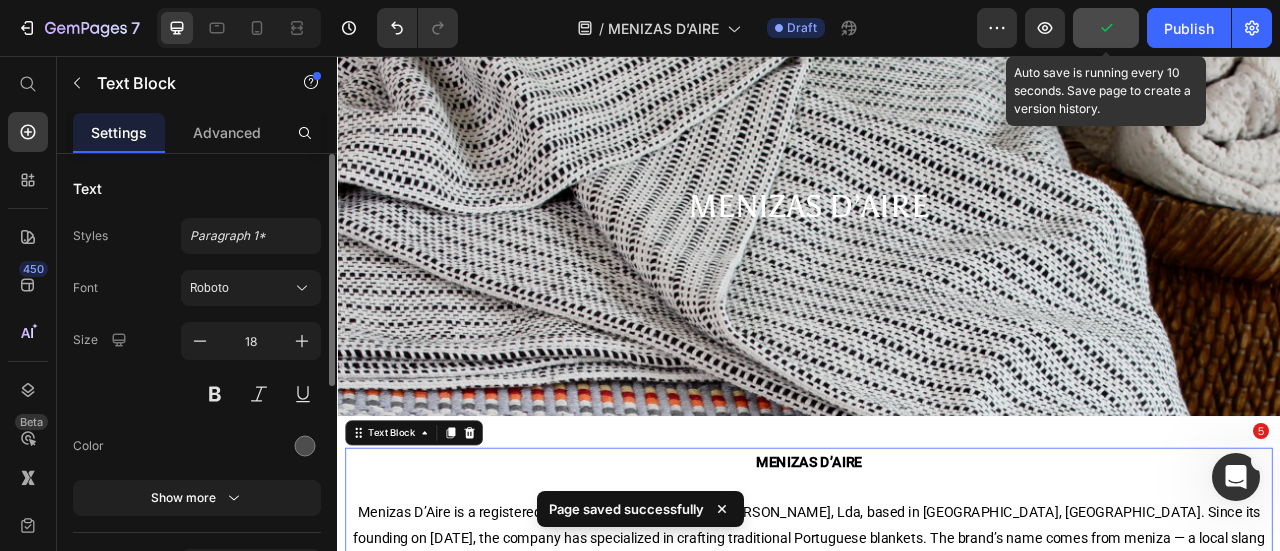 scroll, scrollTop: 0, scrollLeft: 0, axis: both 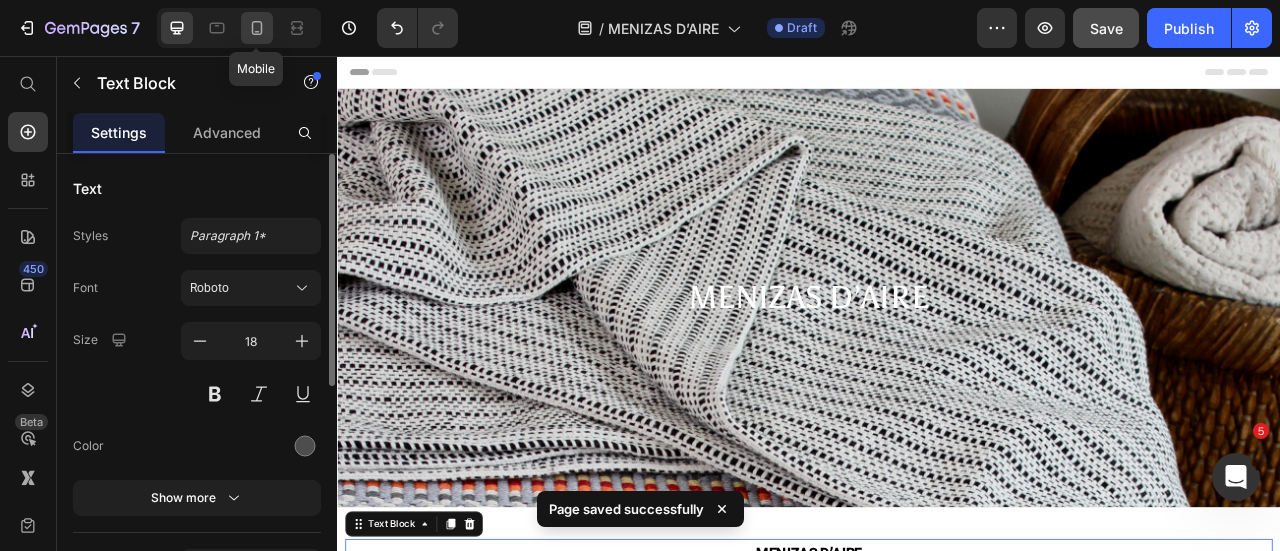 click 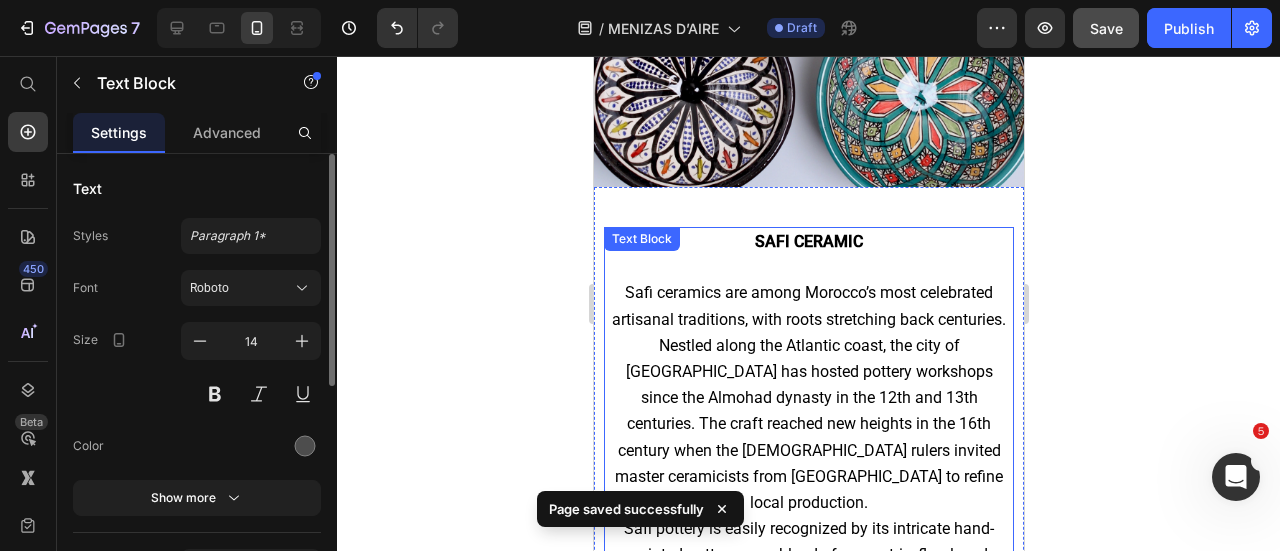 scroll, scrollTop: 0, scrollLeft: 0, axis: both 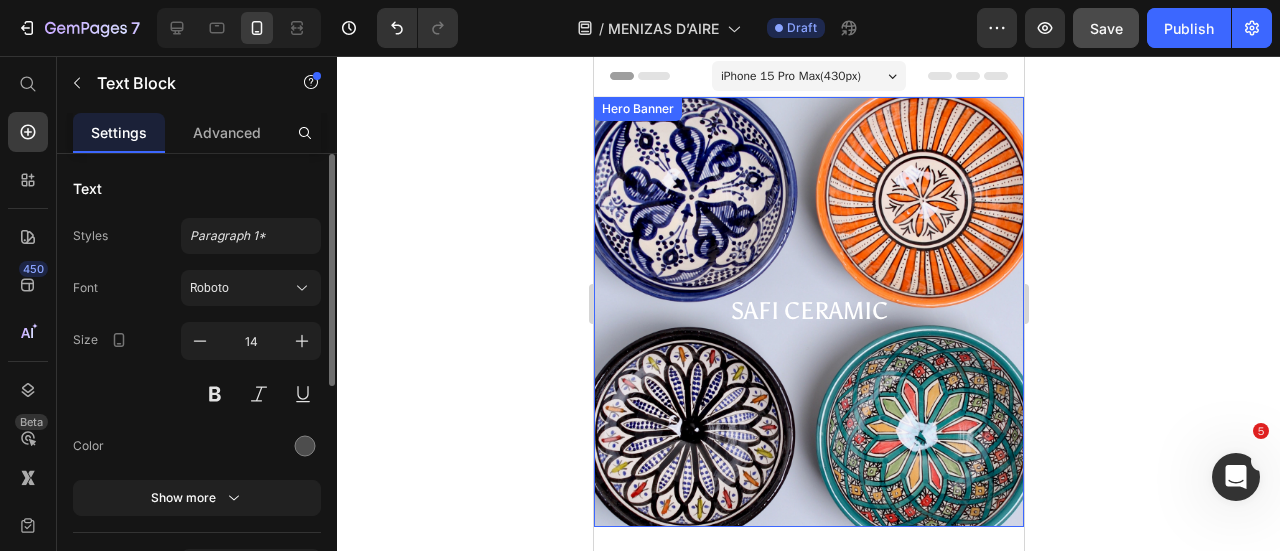 click at bounding box center (808, 312) 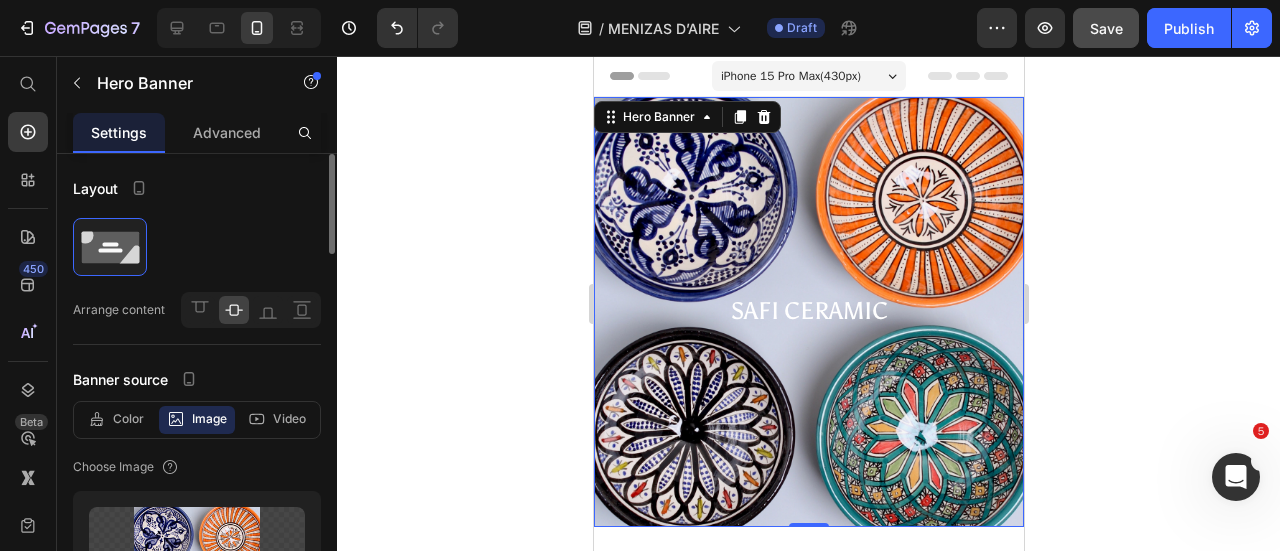 scroll, scrollTop: 200, scrollLeft: 0, axis: vertical 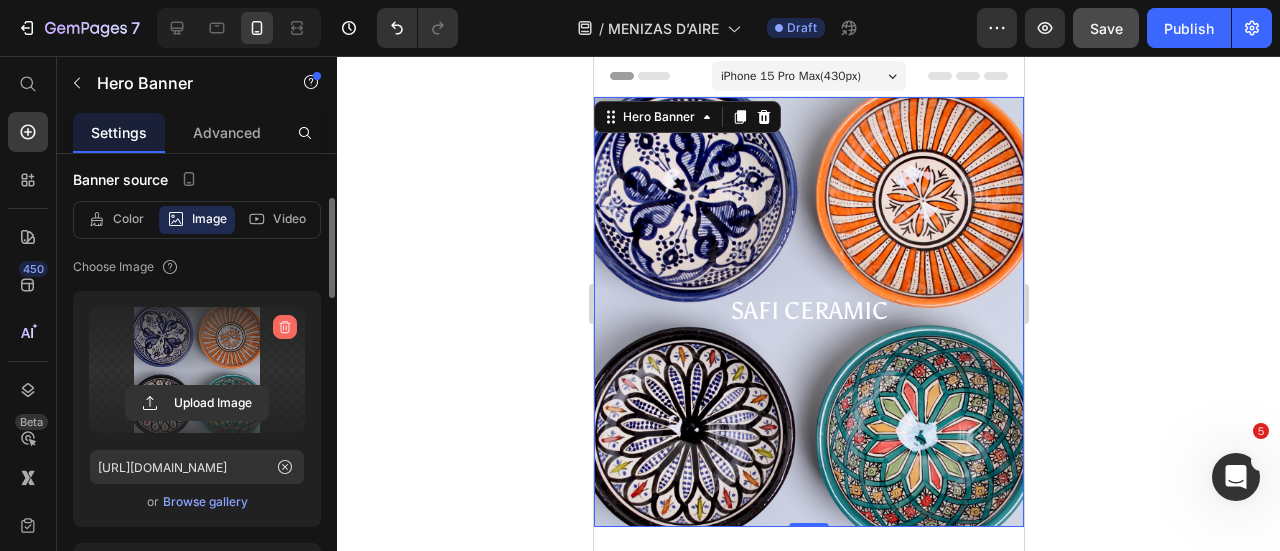 click 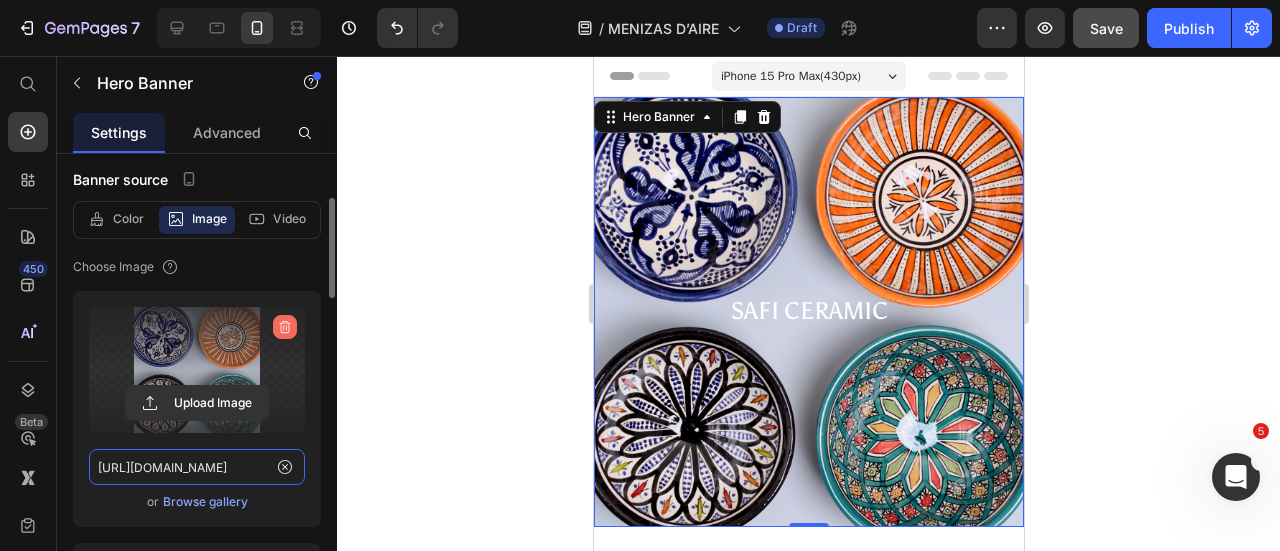 type 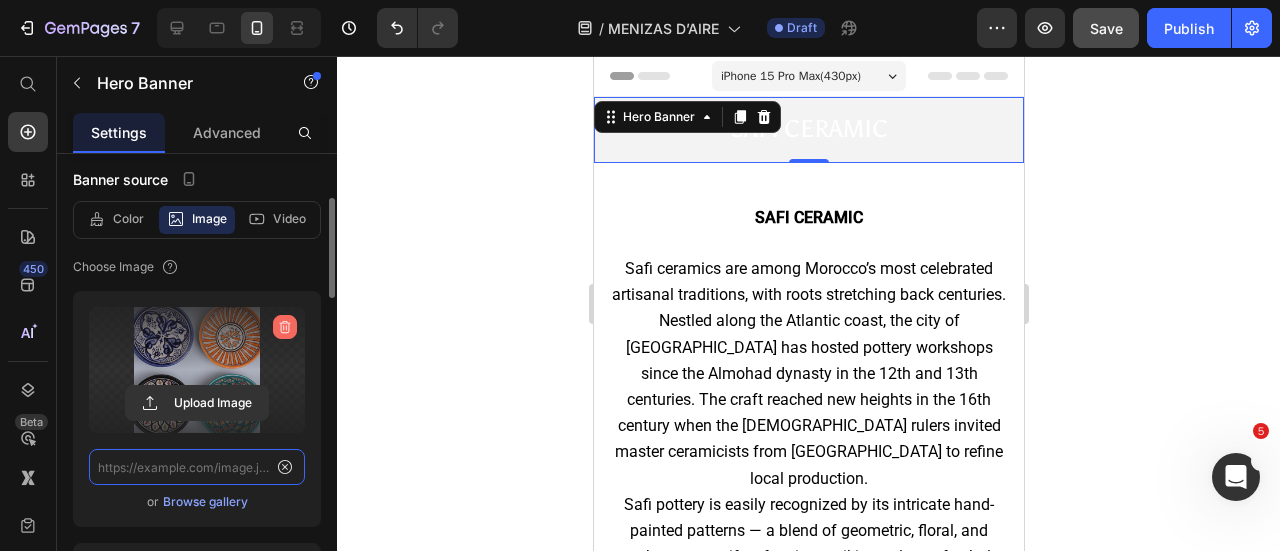 scroll, scrollTop: 0, scrollLeft: 0, axis: both 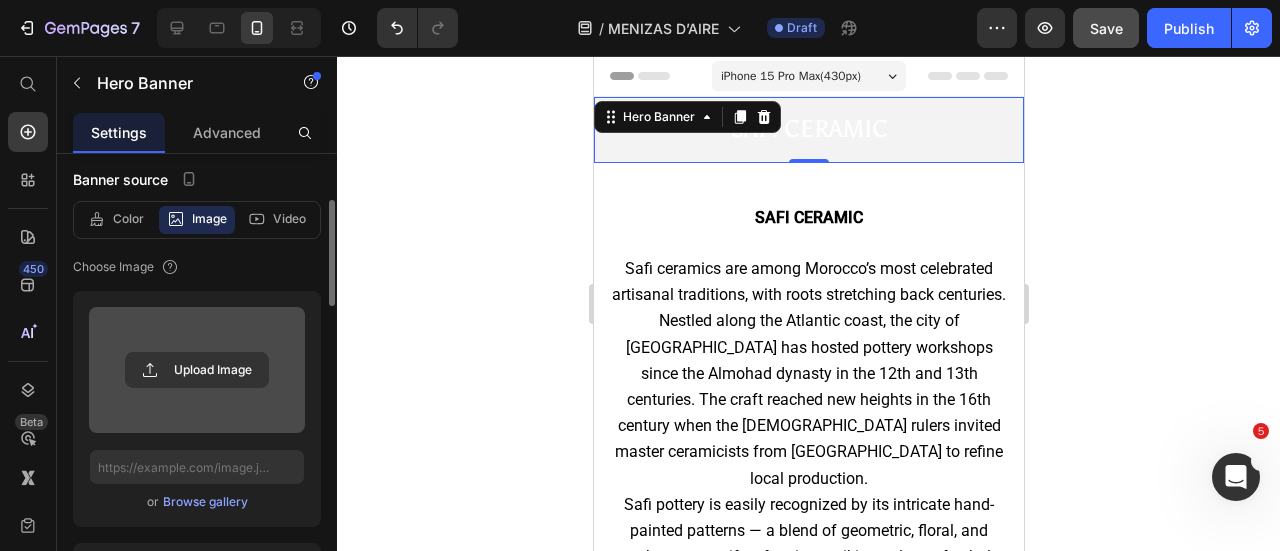 click at bounding box center (197, 370) 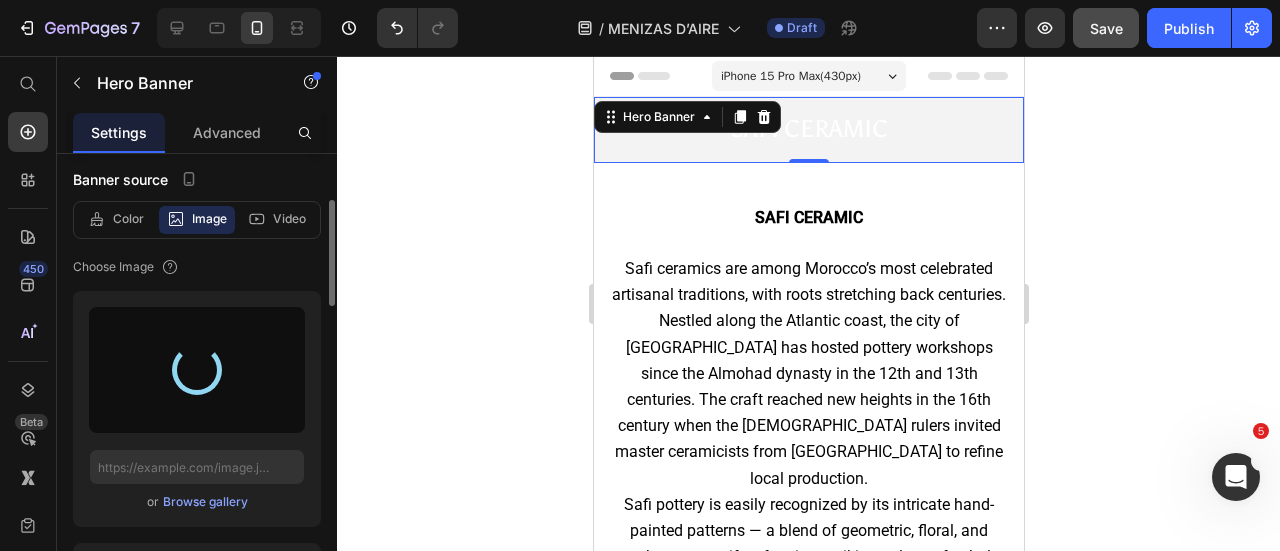 type on "https://cdn.shopify.com/s/files/1/0726/8492/9354/files/gempages_561586387925599013-f9ffe68c-5d24-41d2-a93b-3fd5dda3d33f.jpg" 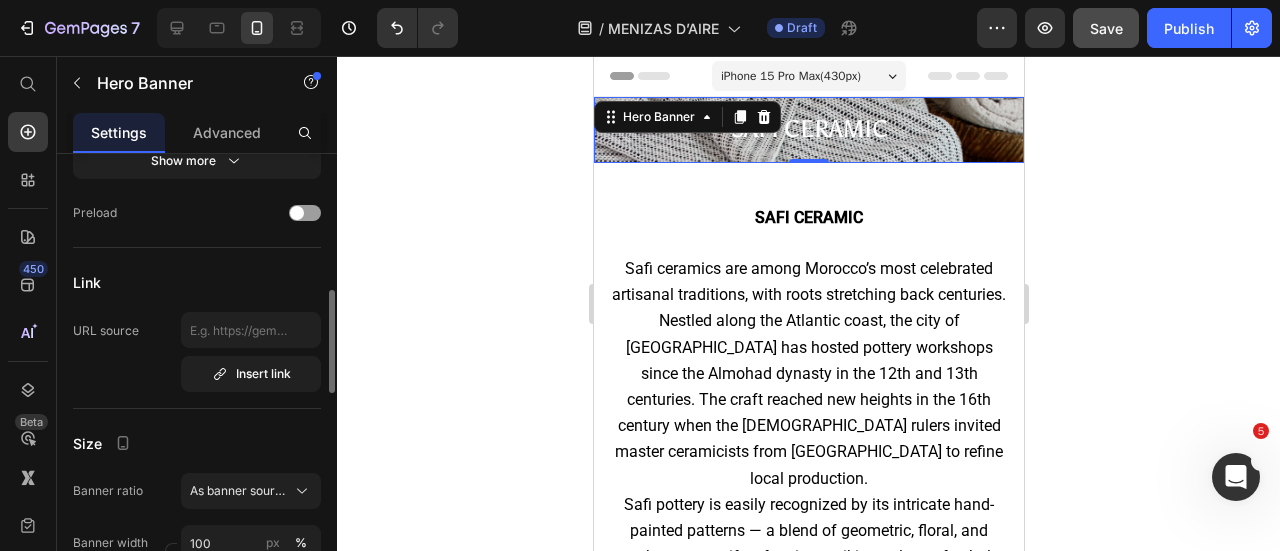 scroll, scrollTop: 800, scrollLeft: 0, axis: vertical 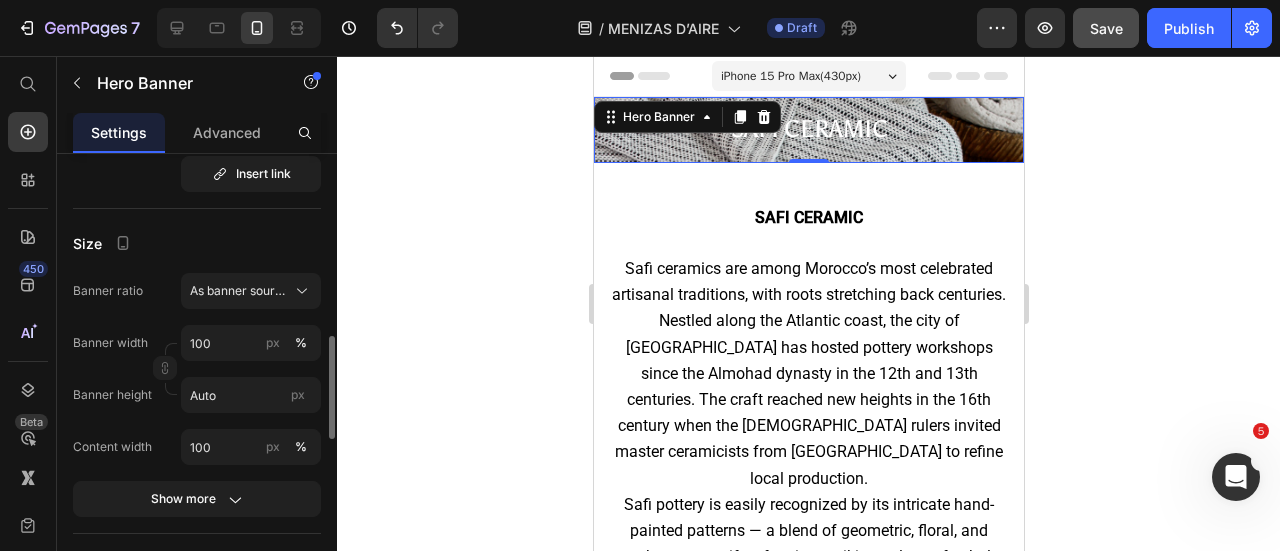 click on "Size Banner ratio As banner source Banner width 100 px % Banner height Auto px Content width 100 px % Show more" 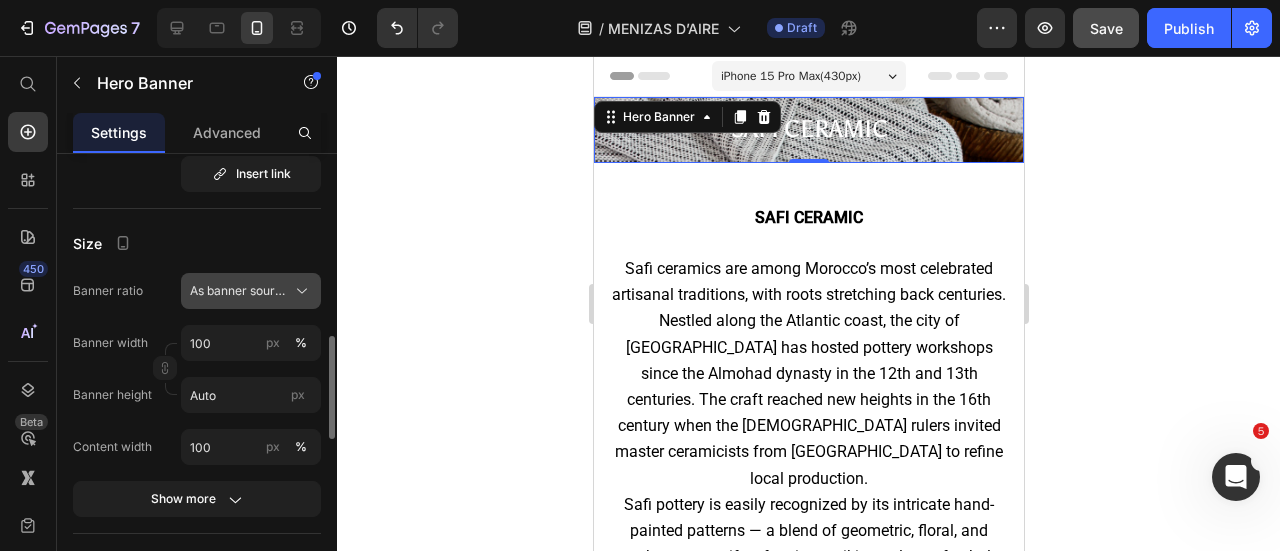 click on "As banner source" at bounding box center [251, 291] 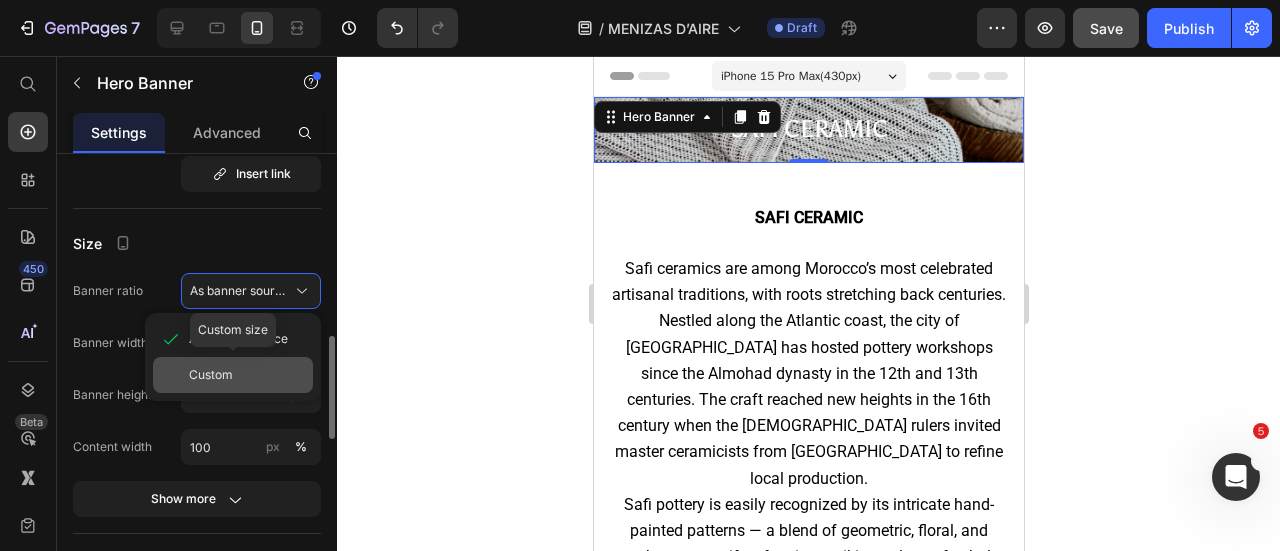 click on "Custom" 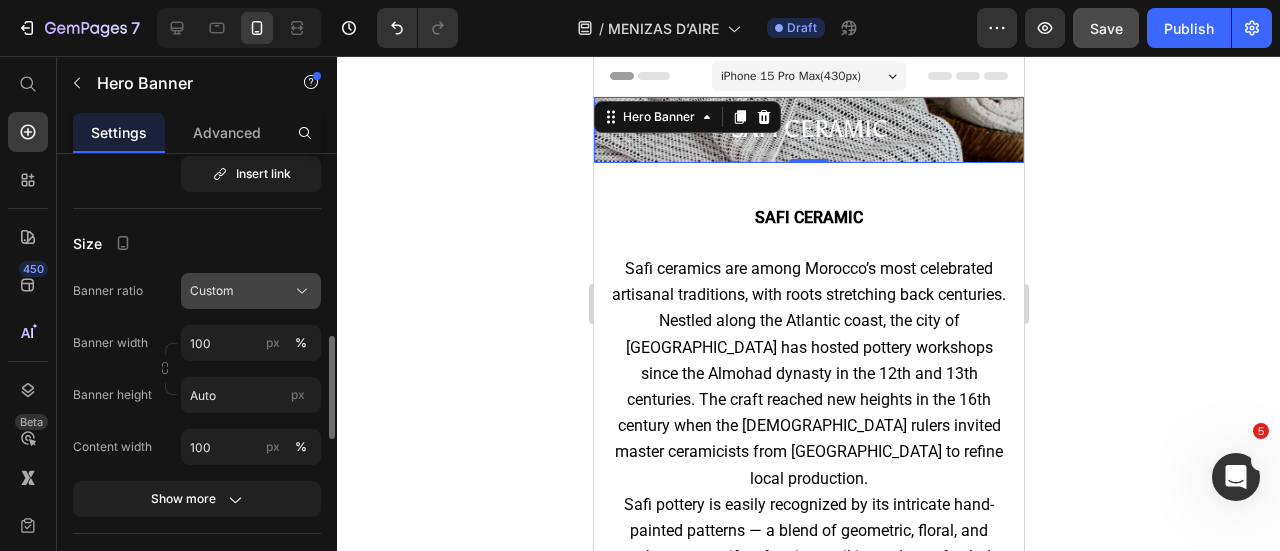 click on "Custom" at bounding box center [251, 291] 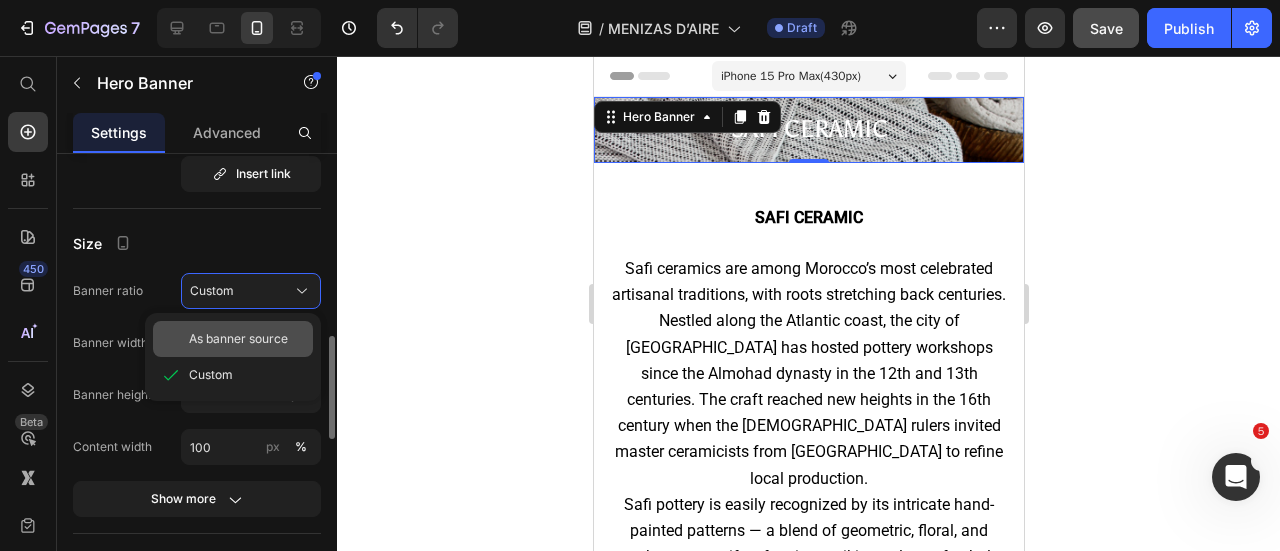 click on "As banner source" at bounding box center [238, 339] 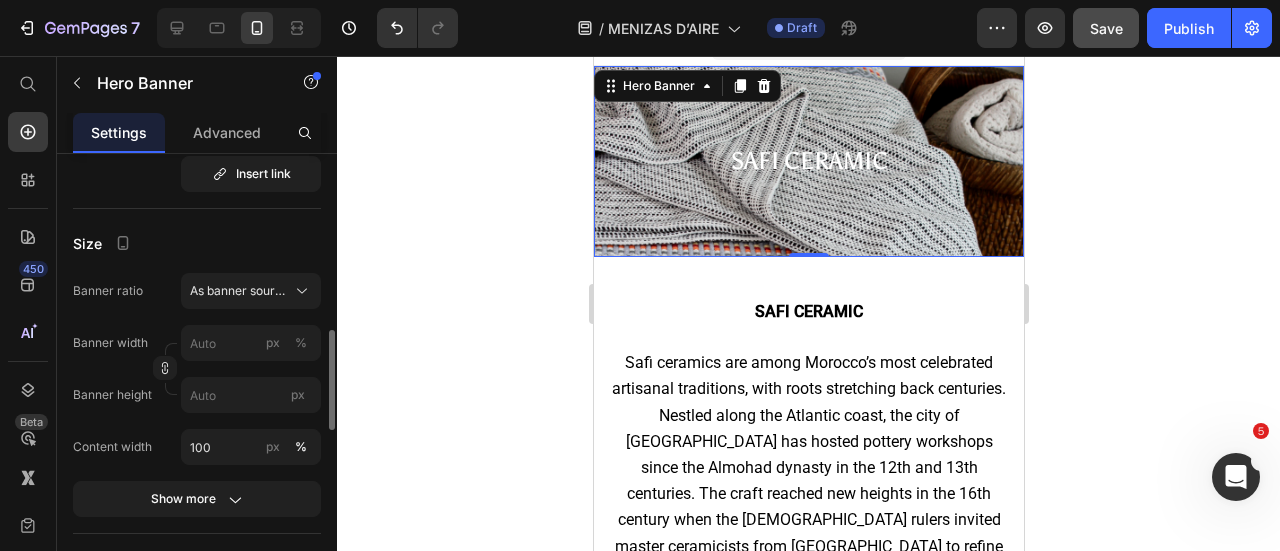 scroll, scrollTop: 0, scrollLeft: 0, axis: both 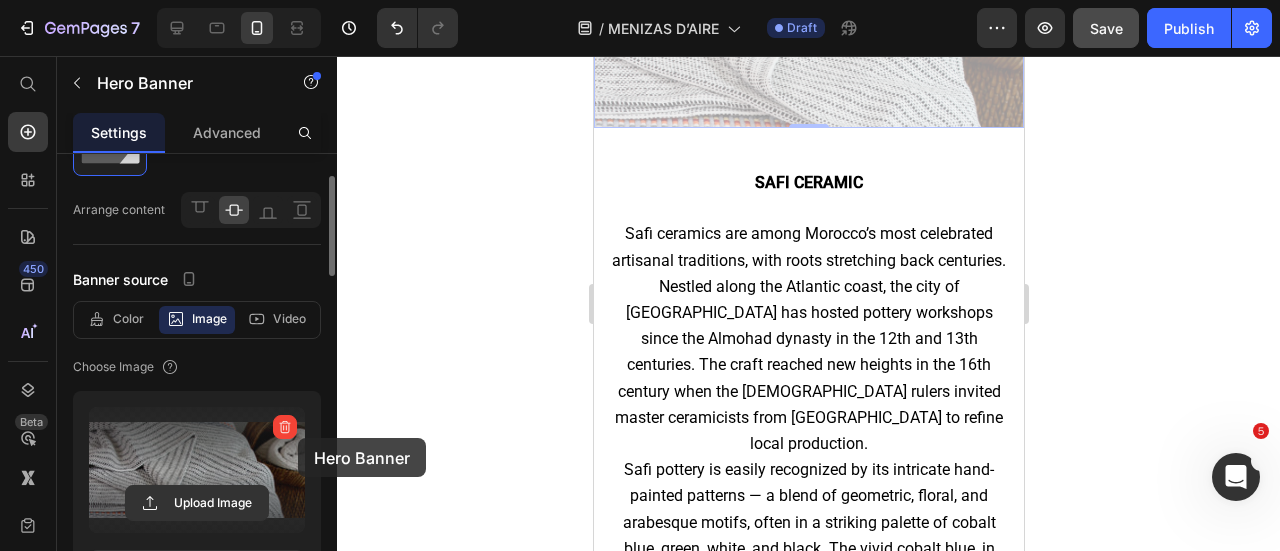 click at bounding box center (285, 427) 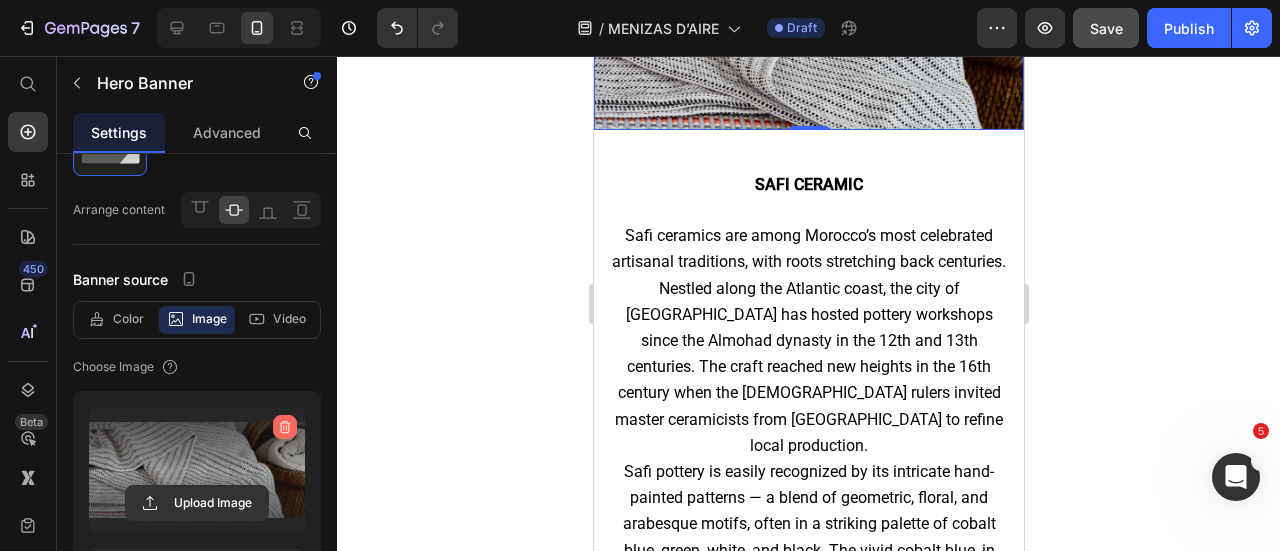 click 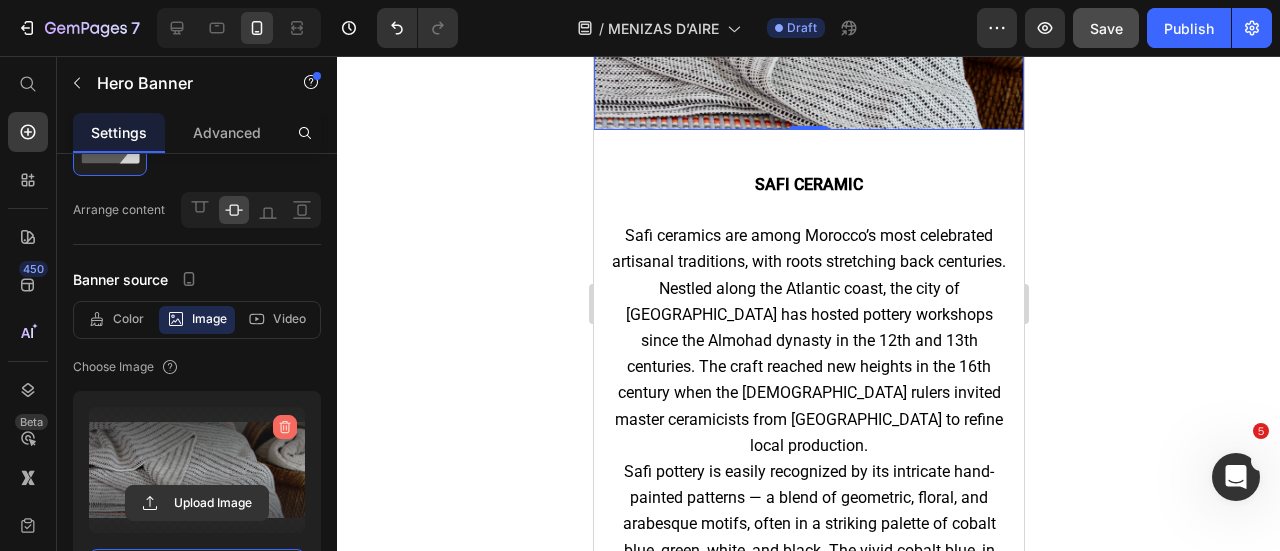 type 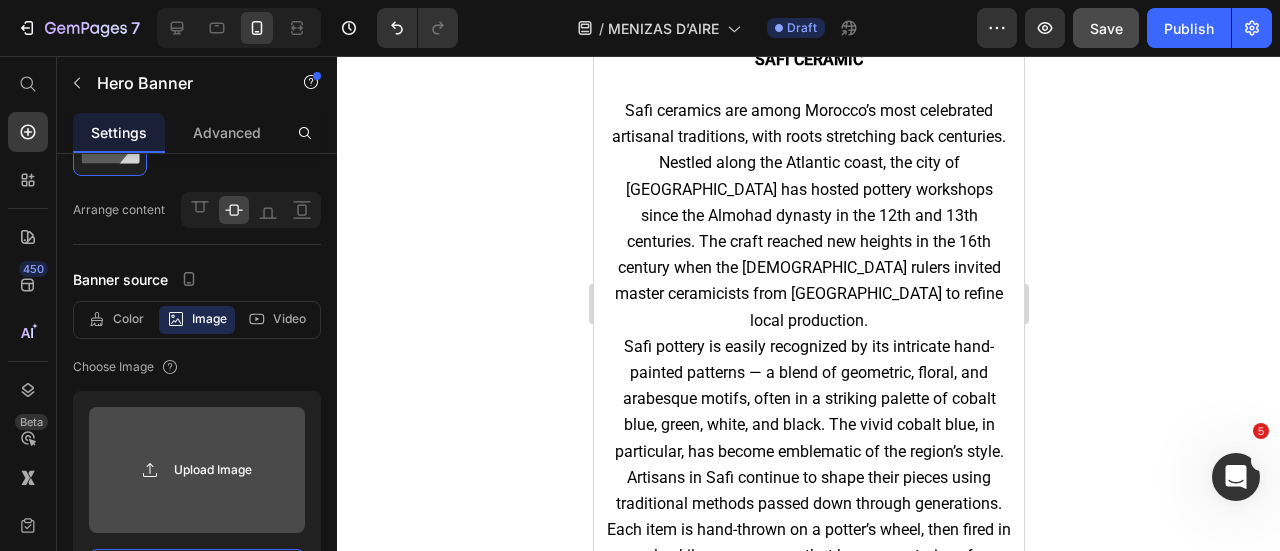 scroll, scrollTop: 32, scrollLeft: 0, axis: vertical 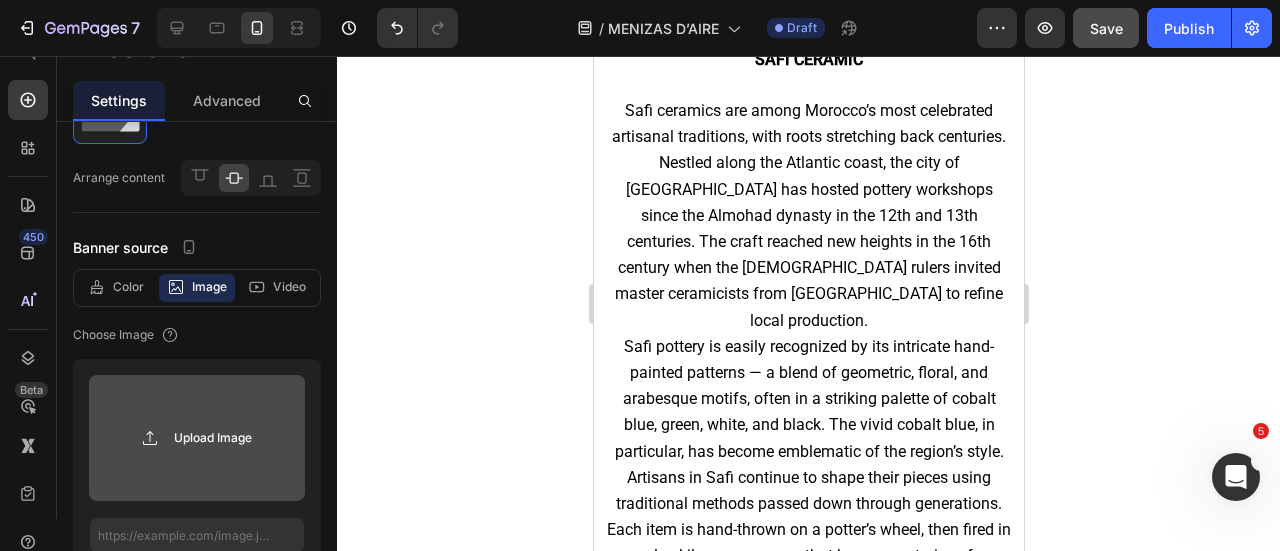 click 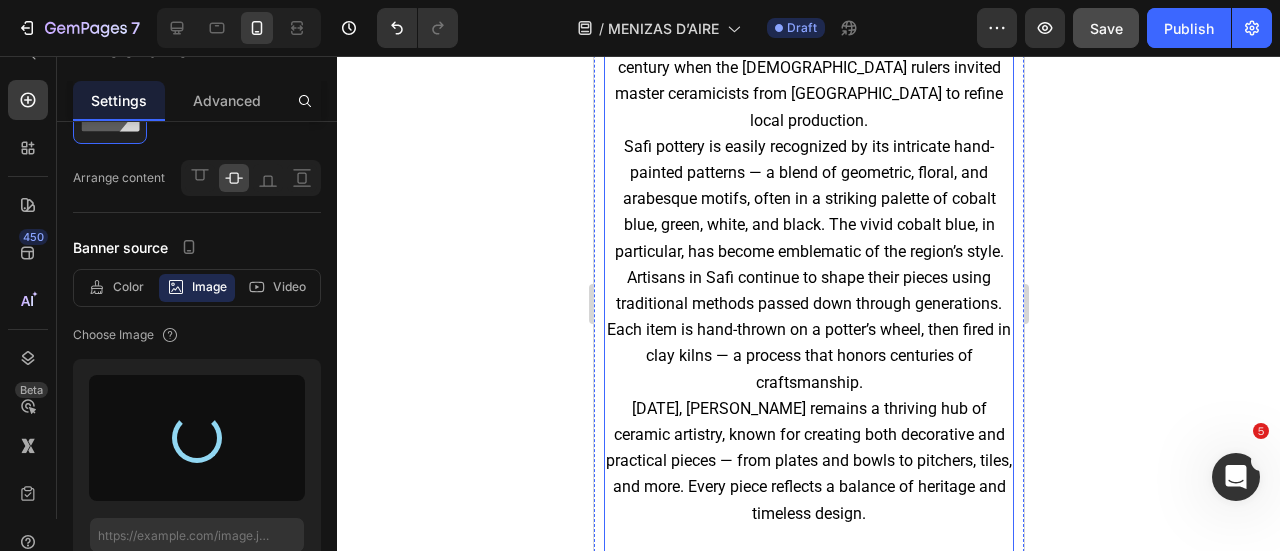 scroll, scrollTop: 0, scrollLeft: 0, axis: both 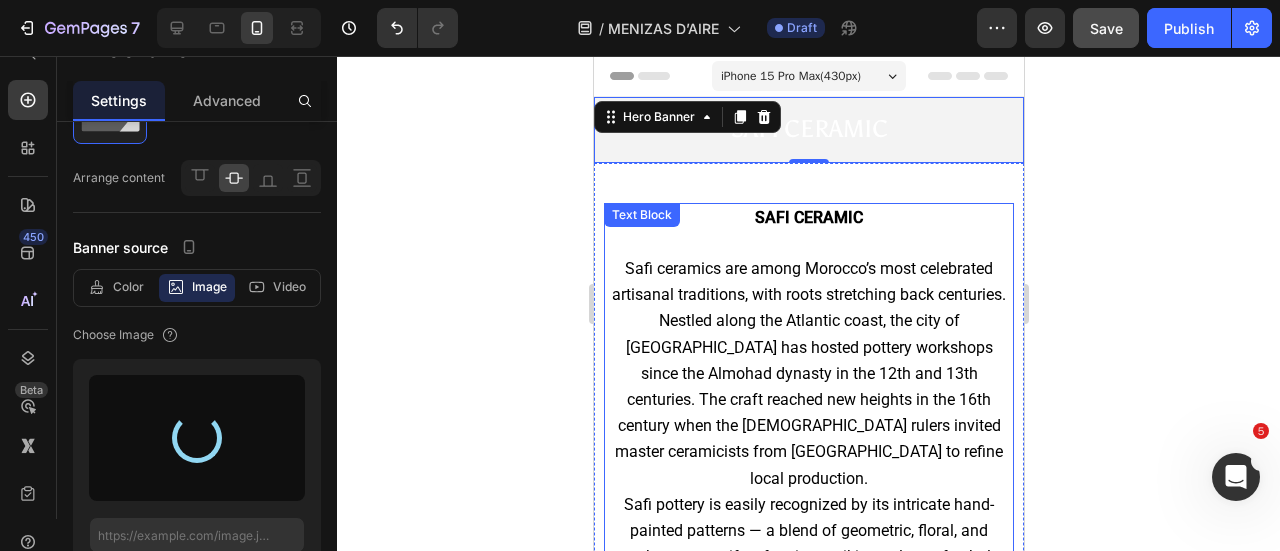 type on "https://cdn.shopify.com/s/files/1/0726/8492/9354/files/gempages_561586387925599013-5592931b-3a67-4891-95b5-2b02cd394eab.jpg" 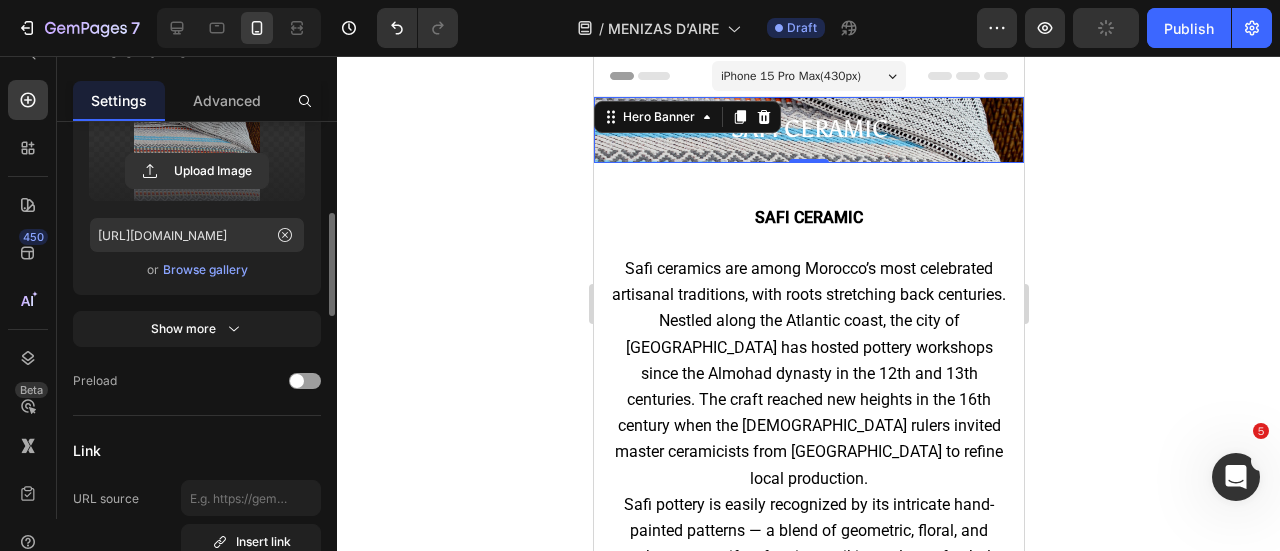 scroll, scrollTop: 700, scrollLeft: 0, axis: vertical 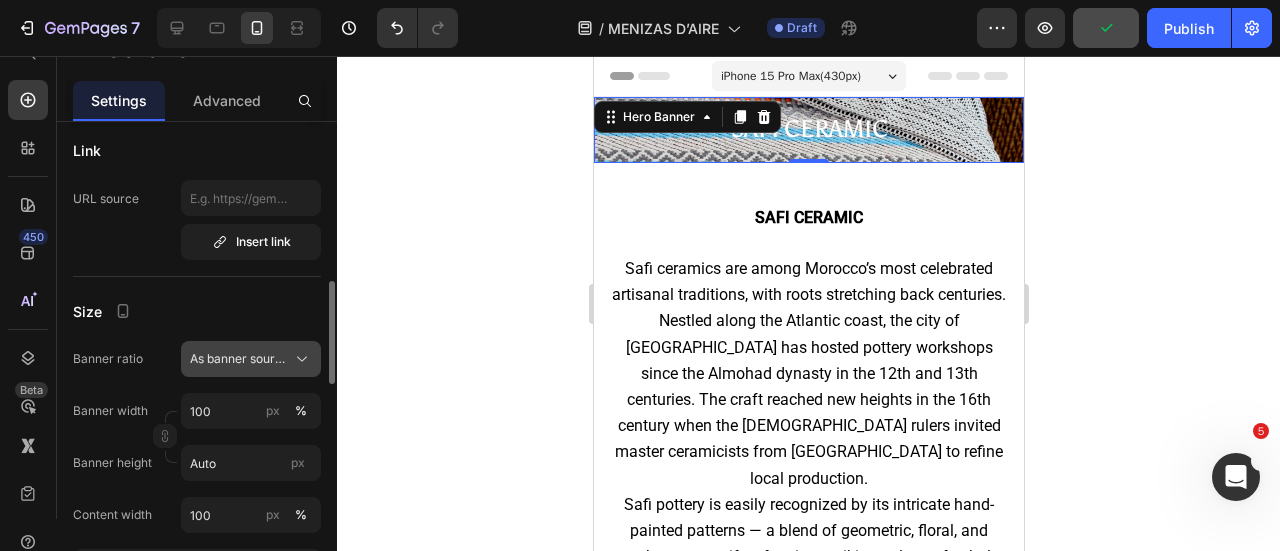 click on "As banner source" at bounding box center [239, 359] 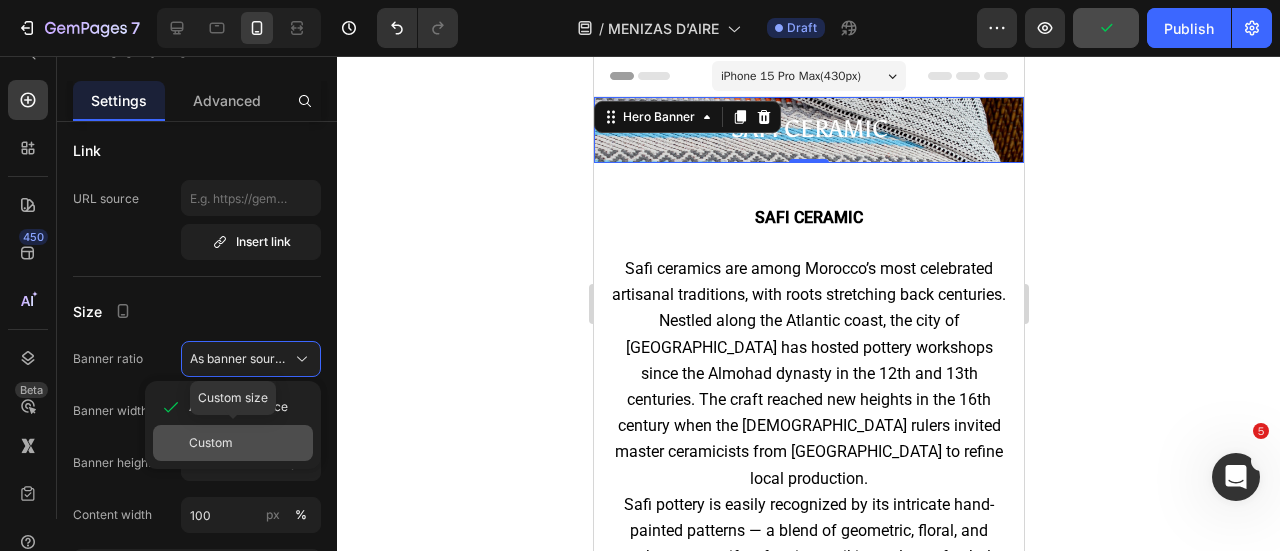 click on "Custom" 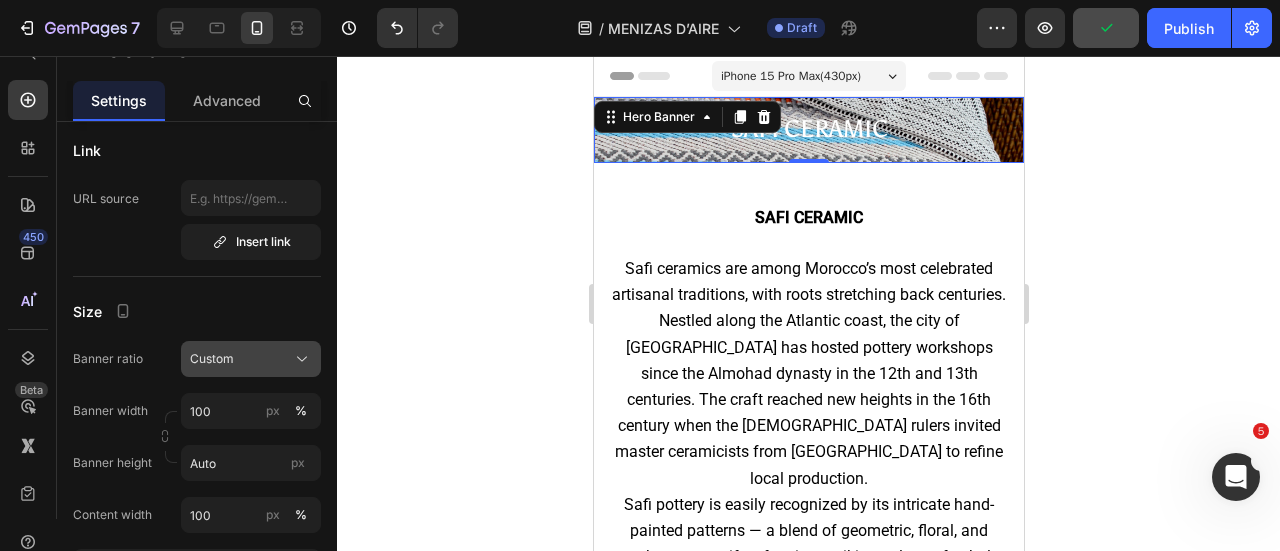 click on "Custom" at bounding box center [251, 359] 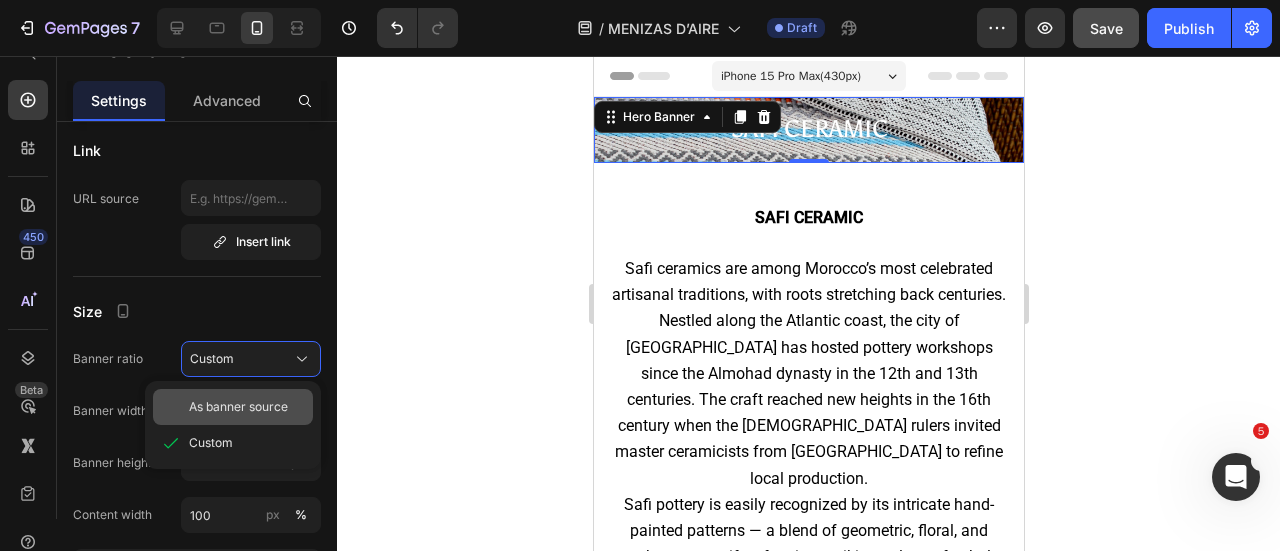 click on "As banner source" at bounding box center (238, 407) 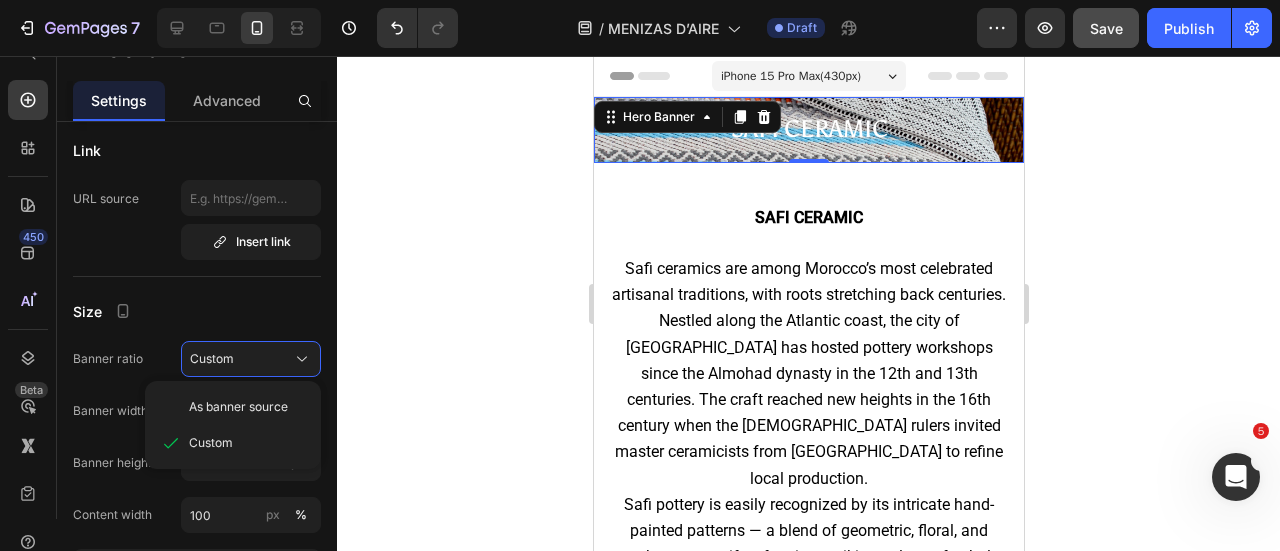 type 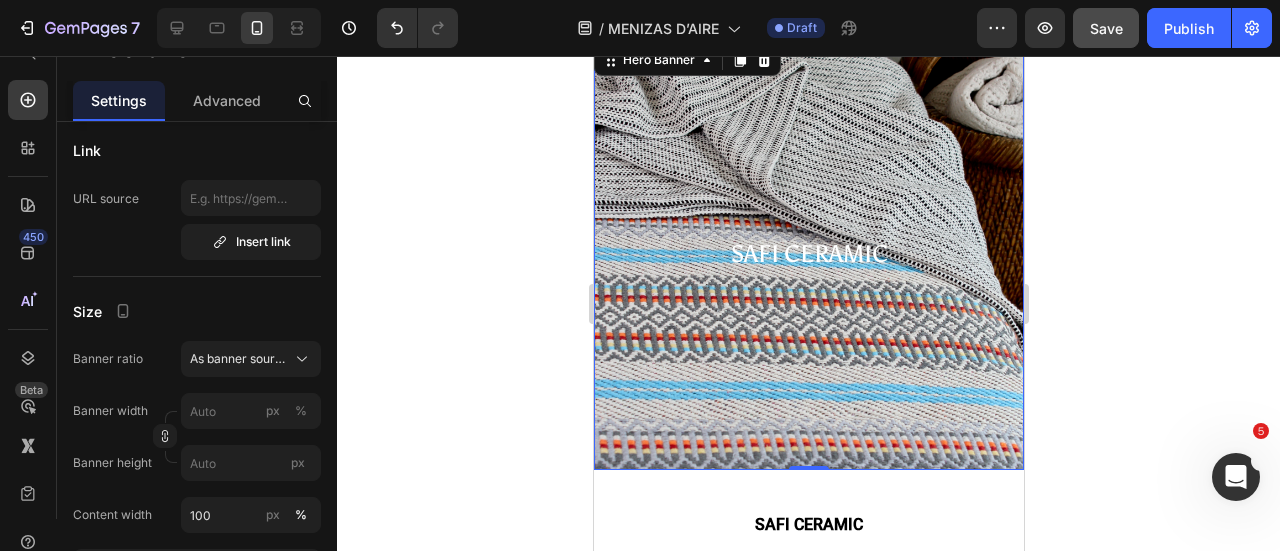 scroll, scrollTop: 100, scrollLeft: 0, axis: vertical 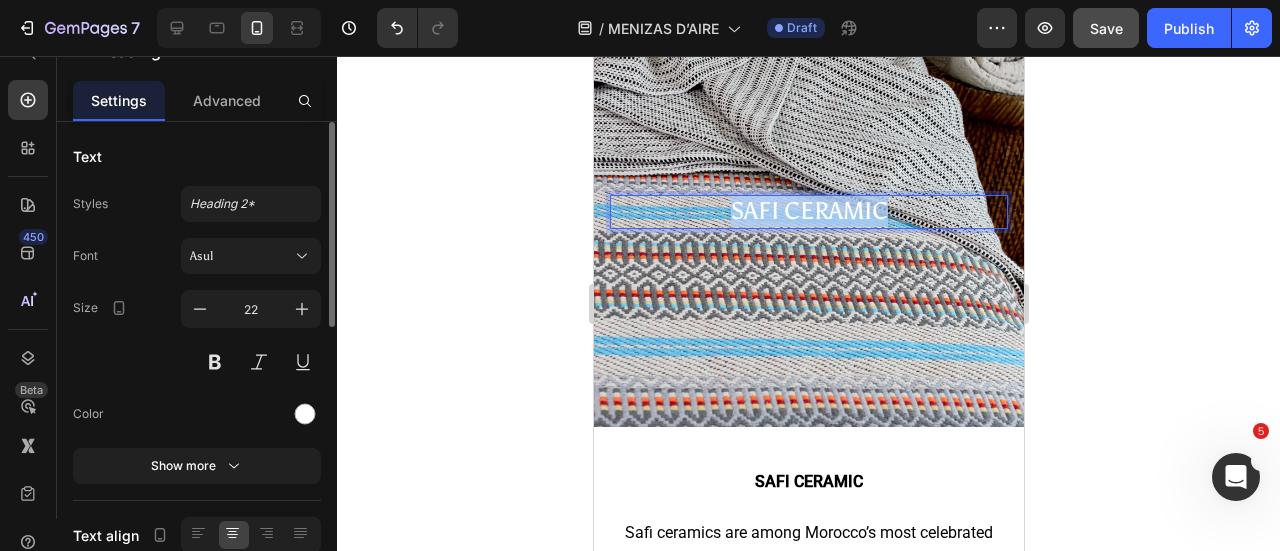 click on "safi ceramic" at bounding box center (808, 210) 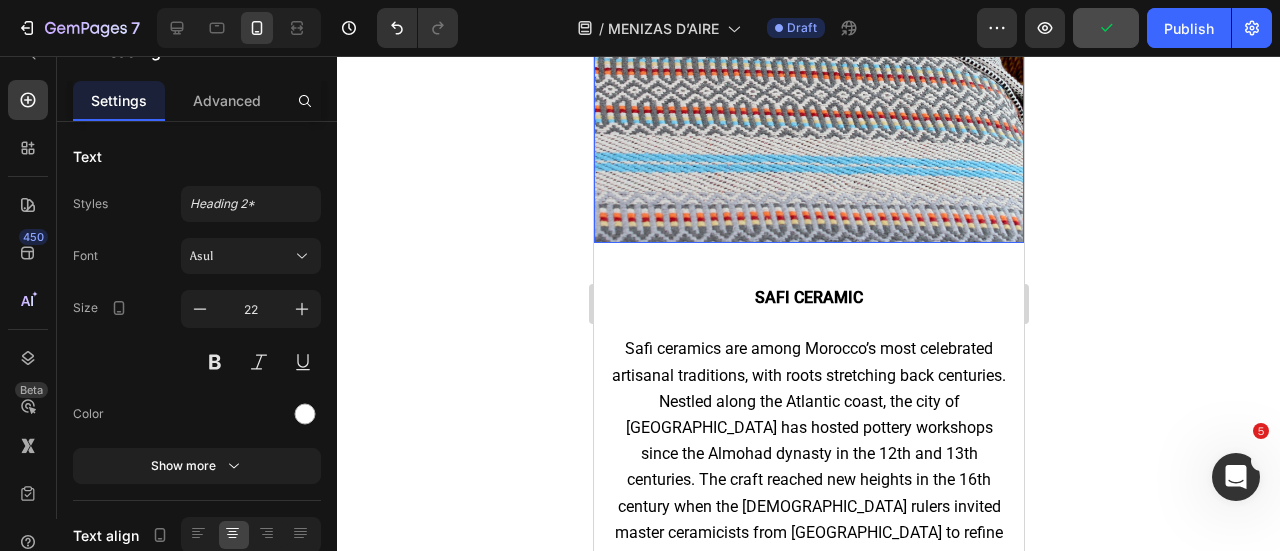 scroll, scrollTop: 300, scrollLeft: 0, axis: vertical 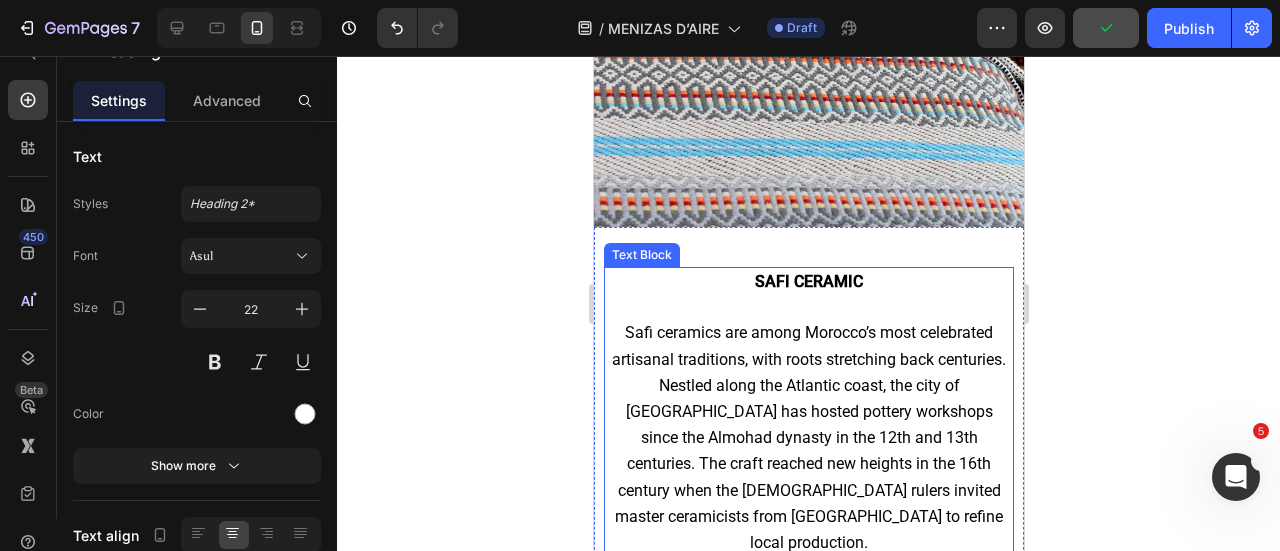click on "Safi ceramics are among Morocco’s most celebrated artisanal traditions, with roots stretching back centuries. Nestled along the Atlantic coast, the city of Safi has hosted pottery workshops since the Almohad dynasty in the 12th and 13th centuries. The craft reached new heights in the 16th century when the Saadian rulers invited master ceramicists from Fez to refine local production." at bounding box center [808, 437] 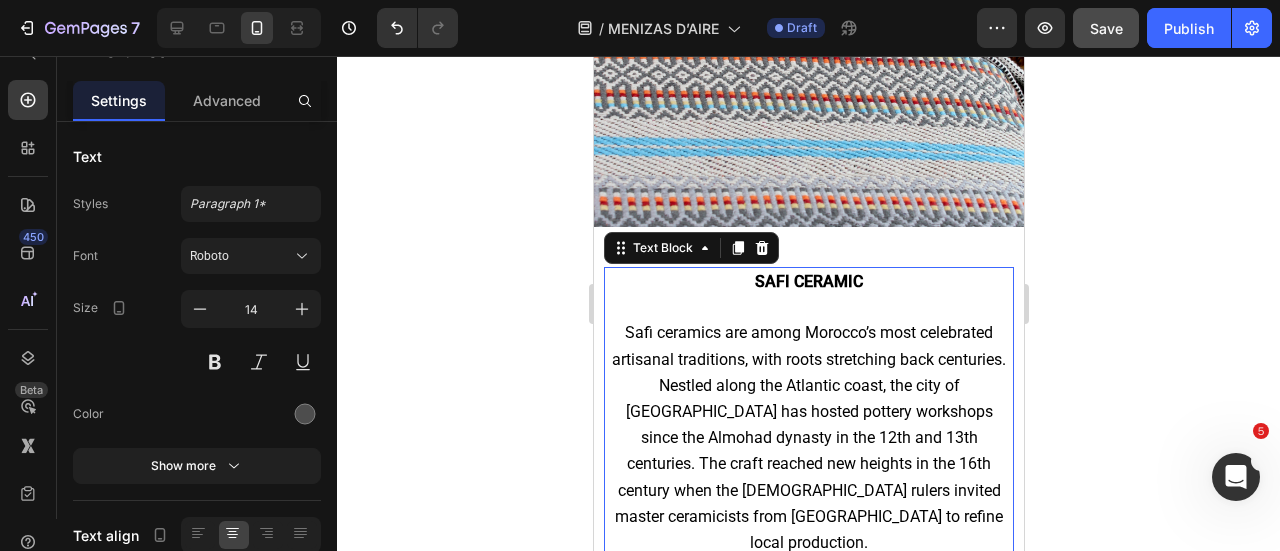 click on "Safi ceramics are among Morocco’s most celebrated artisanal traditions, with roots stretching back centuries. Nestled along the Atlantic coast, the city of Safi has hosted pottery workshops since the Almohad dynasty in the 12th and 13th centuries. The craft reached new heights in the 16th century when the Saadian rulers invited master ceramicists from Fez to refine local production." at bounding box center [808, 437] 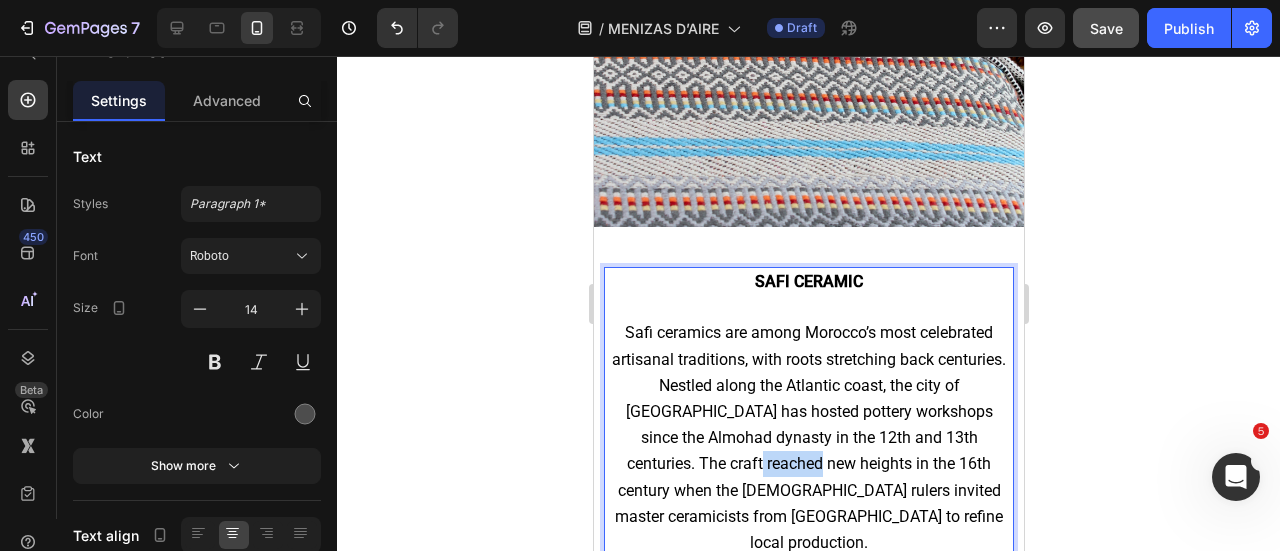 click on "Safi ceramics are among Morocco’s most celebrated artisanal traditions, with roots stretching back centuries. Nestled along the Atlantic coast, the city of Safi has hosted pottery workshops since the Almohad dynasty in the 12th and 13th centuries. The craft reached new heights in the 16th century when the Saadian rulers invited master ceramicists from Fez to refine local production." at bounding box center (808, 437) 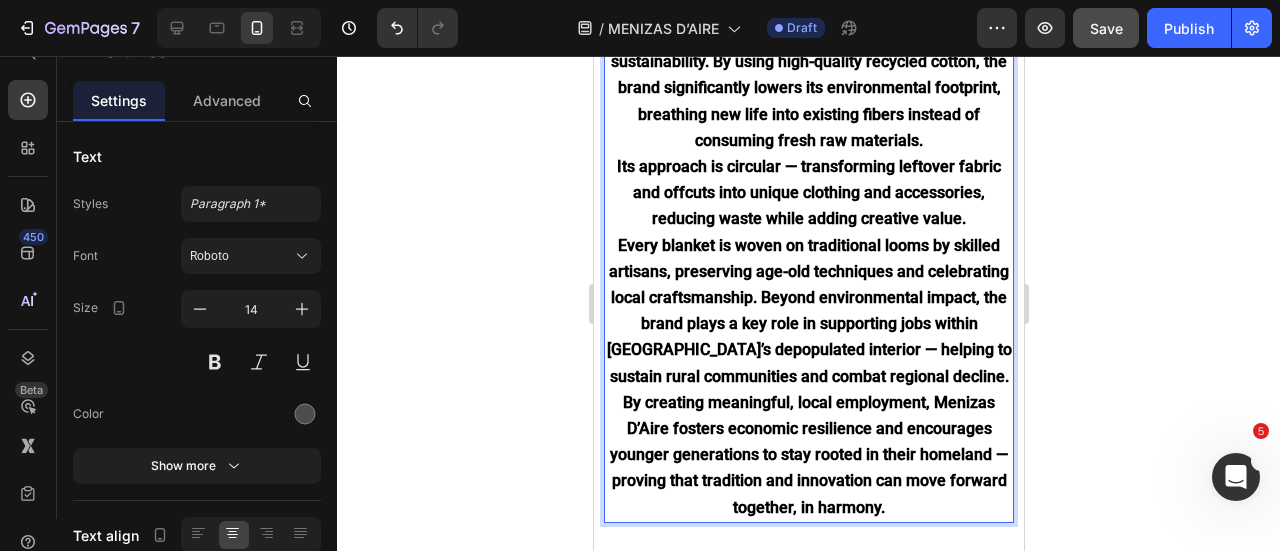 scroll, scrollTop: 1363, scrollLeft: 0, axis: vertical 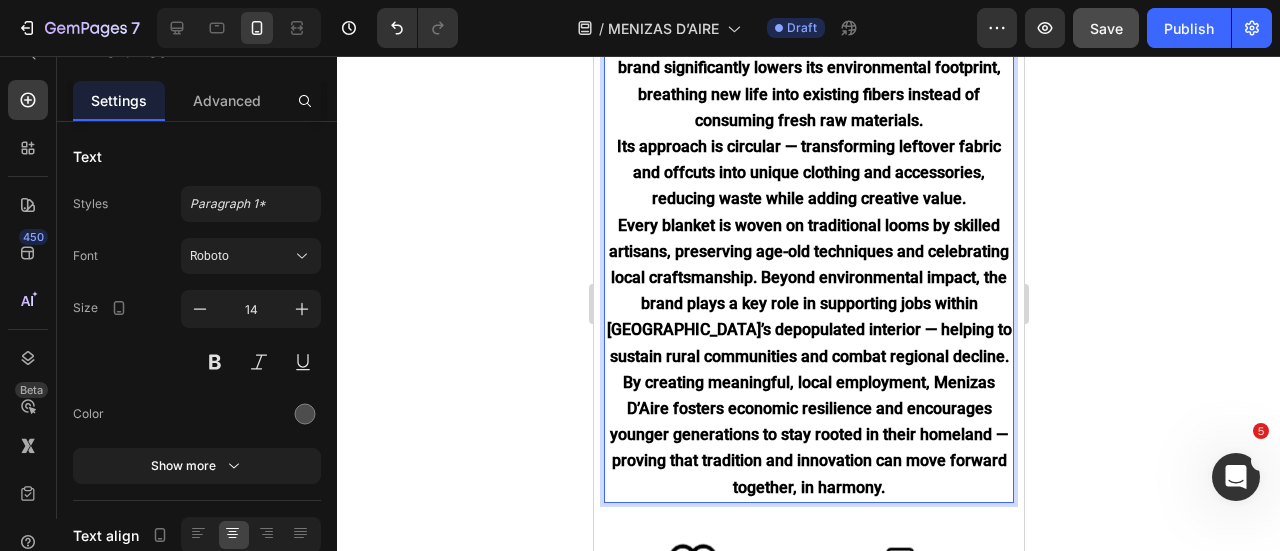 click on "By creating meaningful, local employment, Menizas D’Aire fosters economic resilience and encourages younger generations to stay rooted in their homeland — proving that tradition and innovation can move forward together, in harmony." at bounding box center [808, 435] 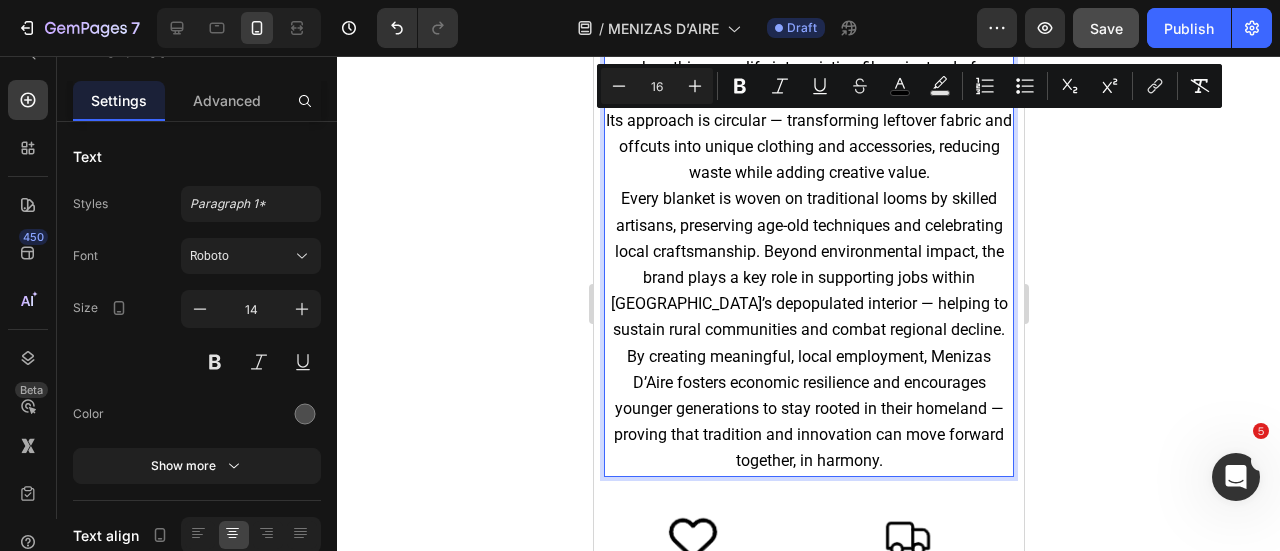 click on "Every blanket is woven on traditional looms by skilled artisans, preserving age-old techniques and celebrating local craftsmanship. Beyond environmental impact, the brand plays a key role in supporting jobs within Portugal’s depopulated interior — helping to sustain rural communities and combat regional decline." at bounding box center (808, 264) 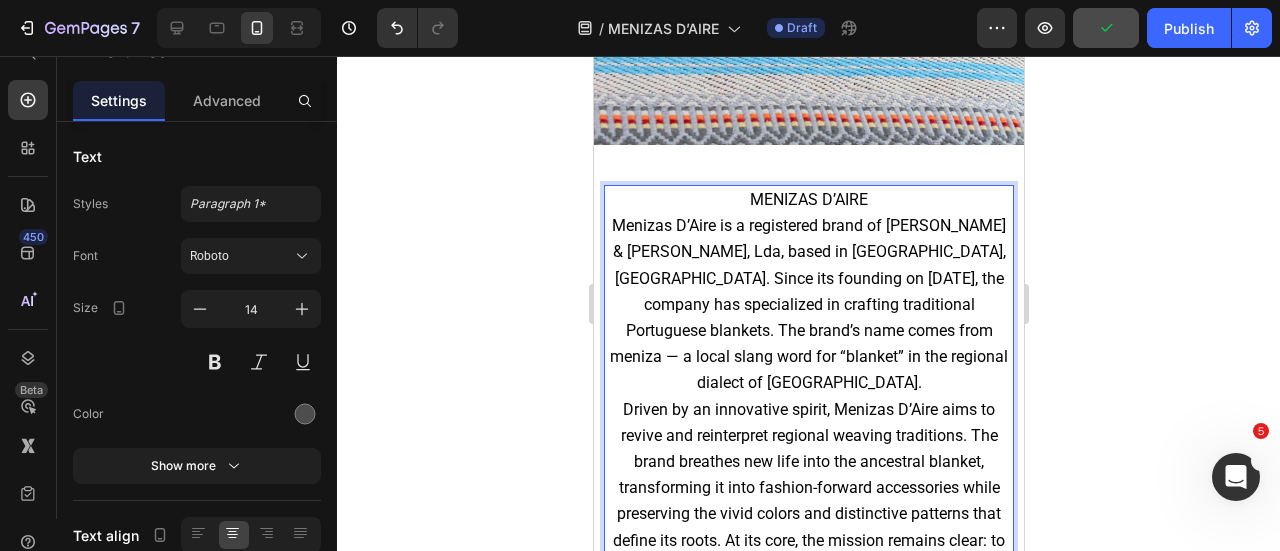 scroll, scrollTop: 363, scrollLeft: 0, axis: vertical 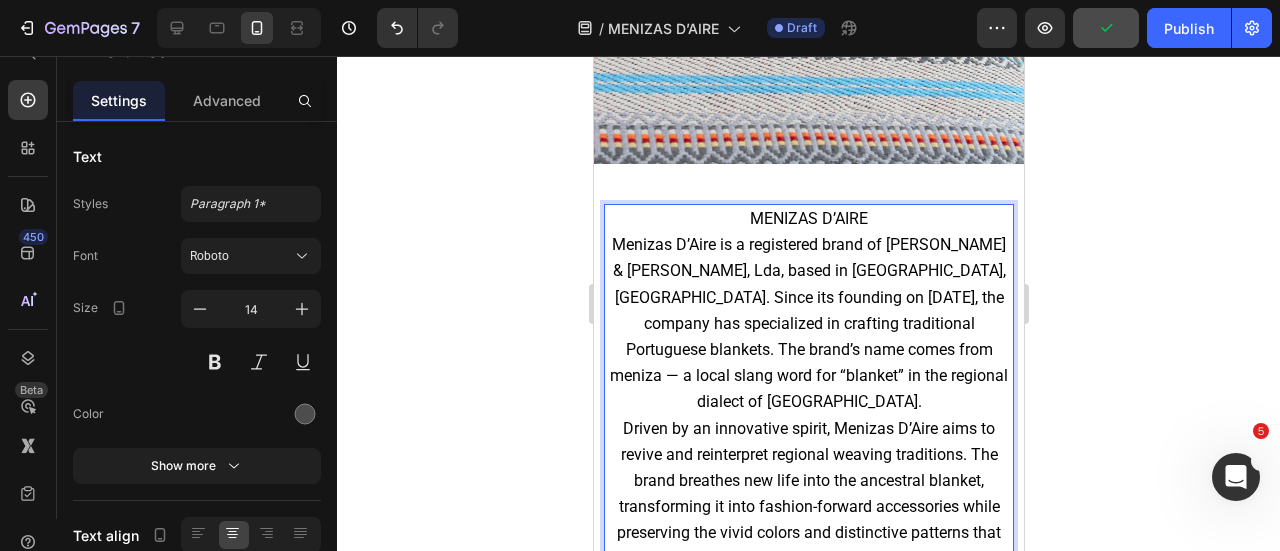 click on "MENIZAS D’AIRE Menizas D’Aire is a registered brand of Pombo & Azevedo, Lda, based in Mira de Aire, Portugal. Since its founding on October 16, 1973, the company has specialized in crafting traditional Portuguese blankets. The brand’s name comes from meniza — a local slang word for “blanket” in the regional dialect of Mira de Aire." at bounding box center (808, 311) 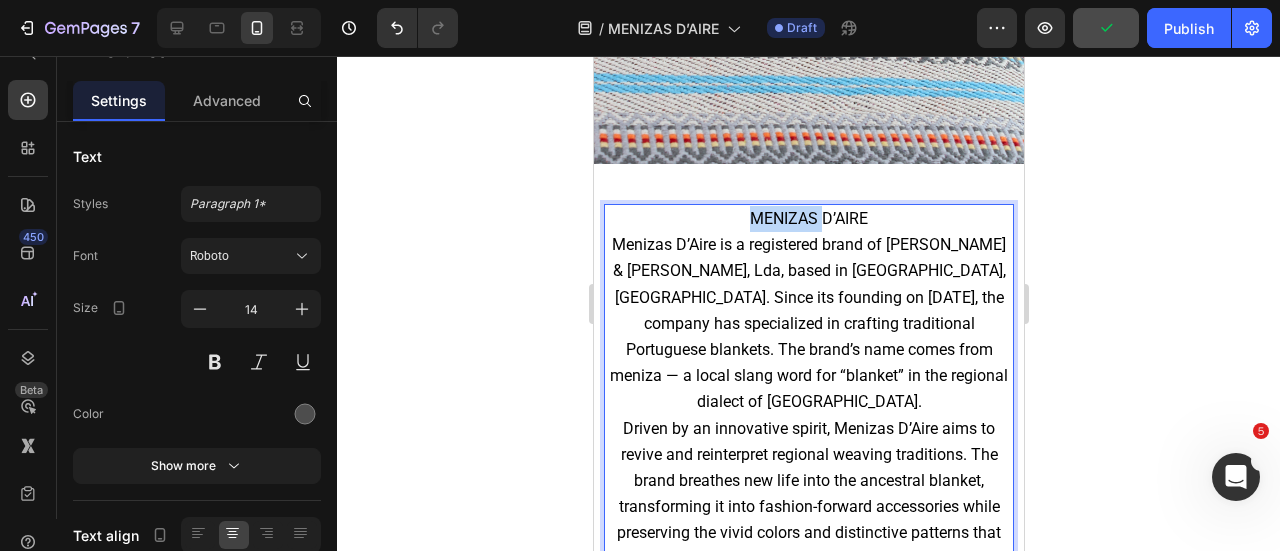 click on "MENIZAS D’AIRE Menizas D’Aire is a registered brand of Pombo & Azevedo, Lda, based in Mira de Aire, Portugal. Since its founding on October 16, 1973, the company has specialized in crafting traditional Portuguese blankets. The brand’s name comes from meniza — a local slang word for “blanket” in the regional dialect of Mira de Aire." at bounding box center (808, 311) 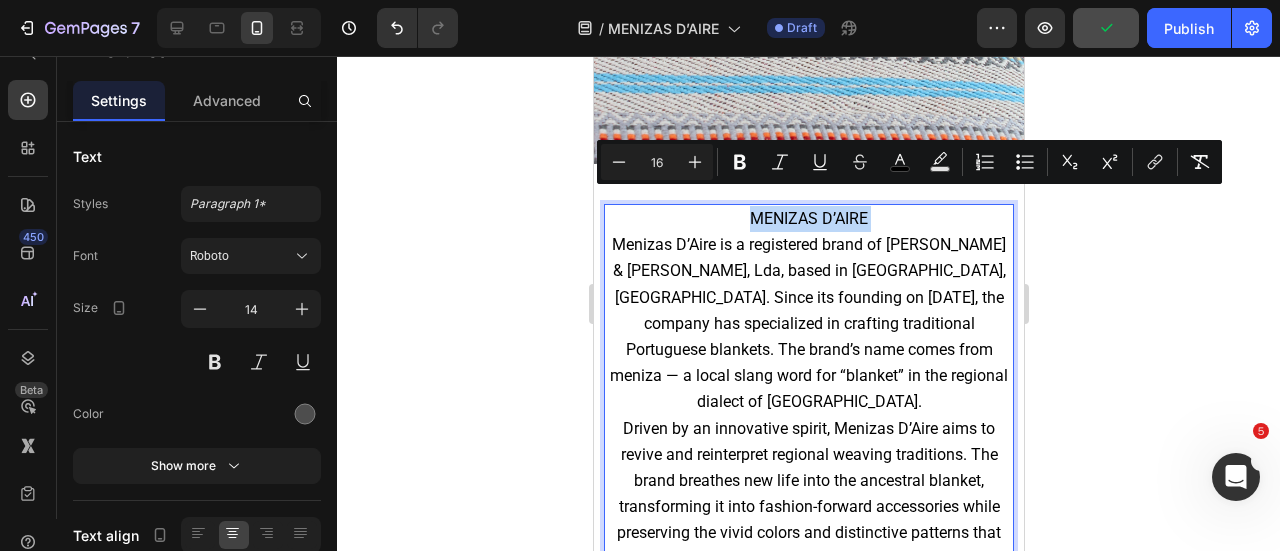 click on "MENIZAS D’AIRE Menizas D’Aire is a registered brand of Pombo & Azevedo, Lda, based in Mira de Aire, Portugal. Since its founding on October 16, 1973, the company has specialized in crafting traditional Portuguese blankets. The brand’s name comes from meniza — a local slang word for “blanket” in the regional dialect of Mira de Aire." at bounding box center (808, 311) 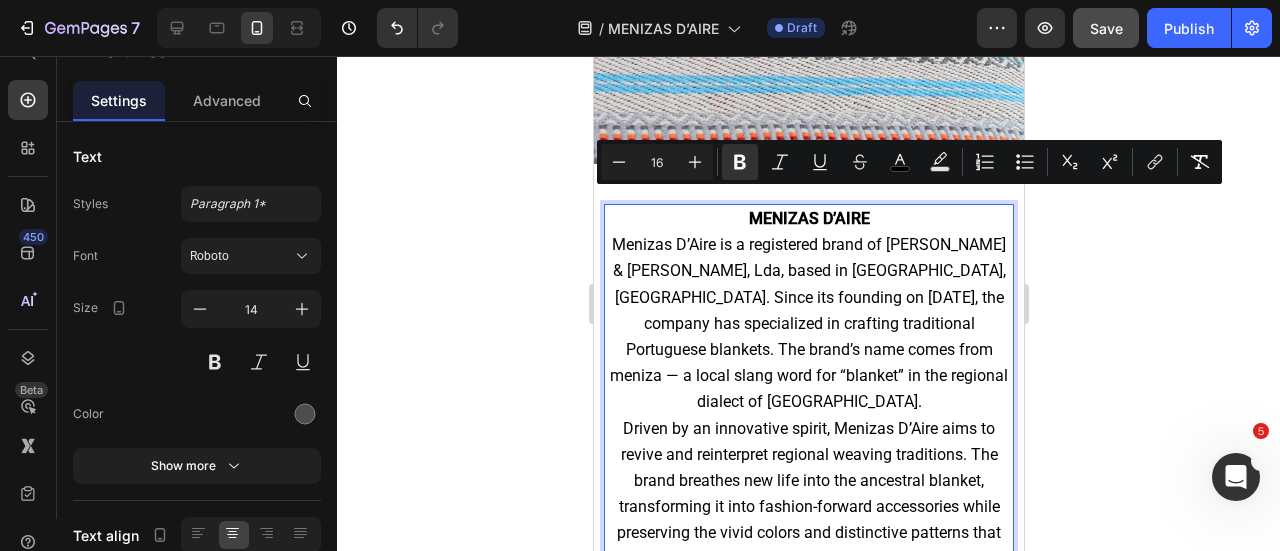 click on "MENIZAS D’AIRE Menizas D’Aire is a registered brand of Pombo & Azevedo, Lda, based in Mira de Aire, Portugal. Since its founding on October 16, 1973, the company has specialized in crafting traditional Portuguese blankets. The brand’s name comes from meniza — a local slang word for “blanket” in the regional dialect of Mira de Aire." at bounding box center (808, 311) 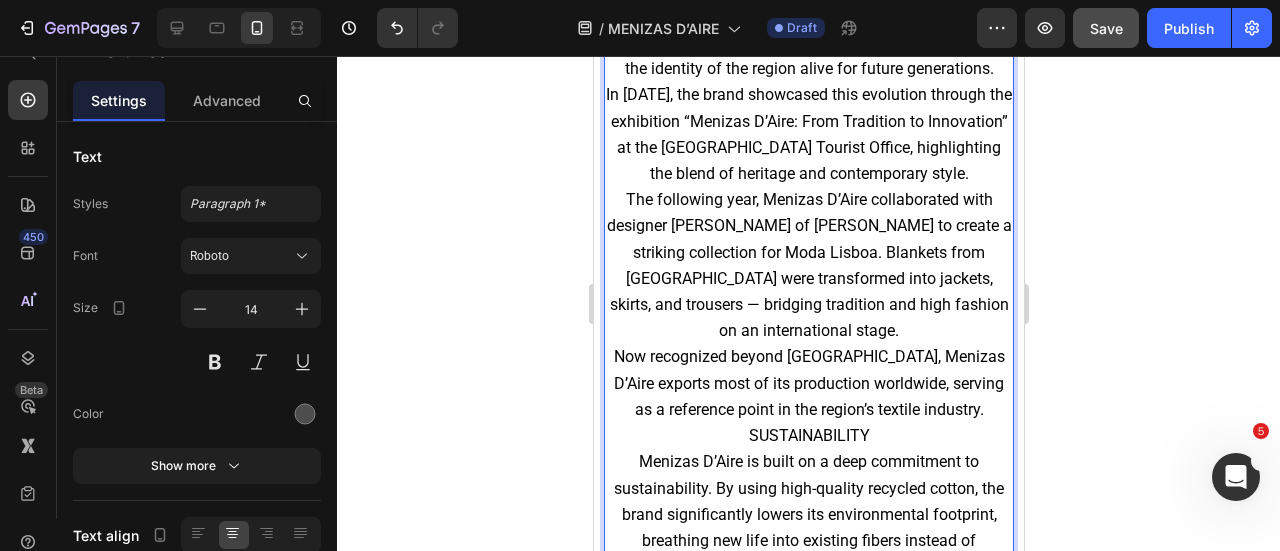 scroll, scrollTop: 963, scrollLeft: 0, axis: vertical 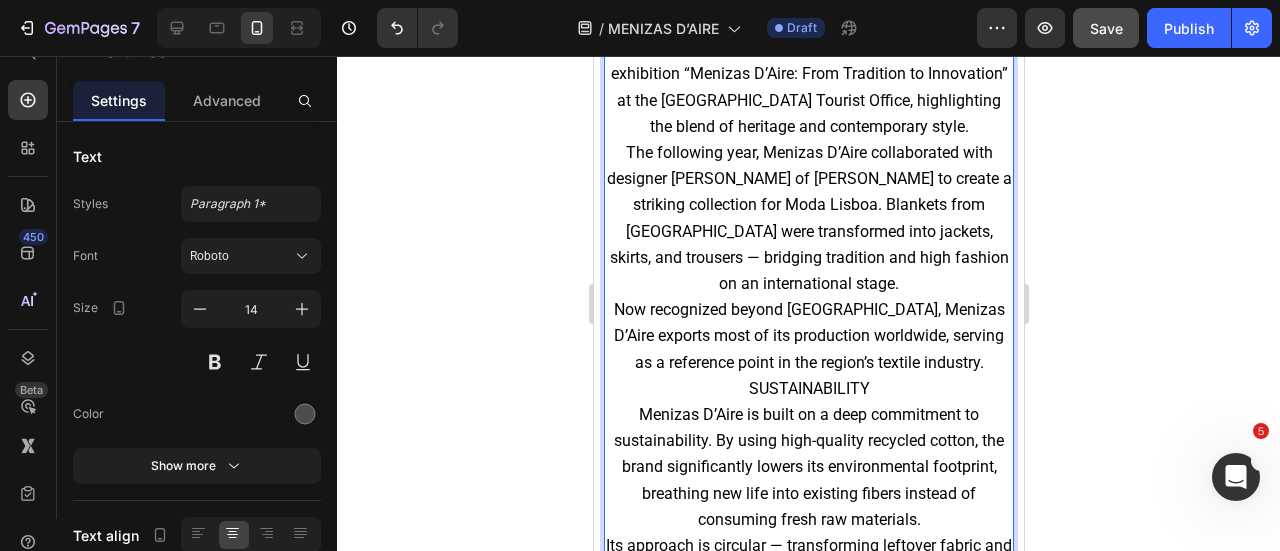 click on "SUSTAINABILITY Menizas D’Aire is built on a deep commitment to sustainability. By using high-quality recycled cotton, the brand significantly lowers its environmental footprint, breathing new life into existing fibers instead of consuming fresh raw materials." at bounding box center (808, 454) 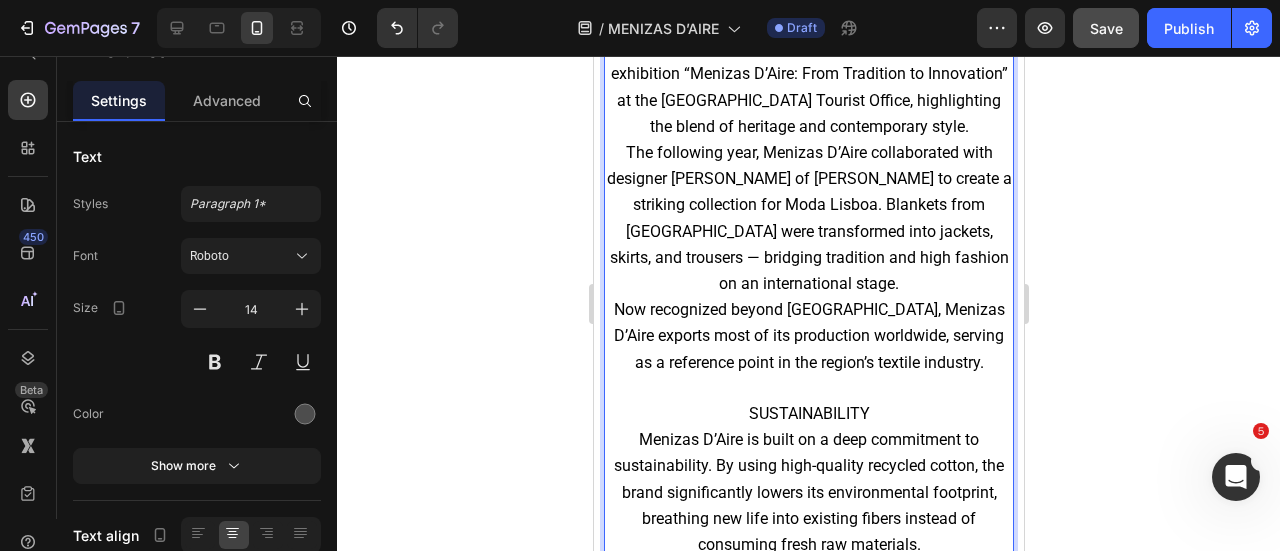 click on "SUSTAINABILITY Menizas D’Aire is built on a deep commitment to sustainability. By using high-quality recycled cotton, the brand significantly lowers its environmental footprint, breathing new life into existing fibers instead of consuming fresh raw materials." at bounding box center [808, 479] 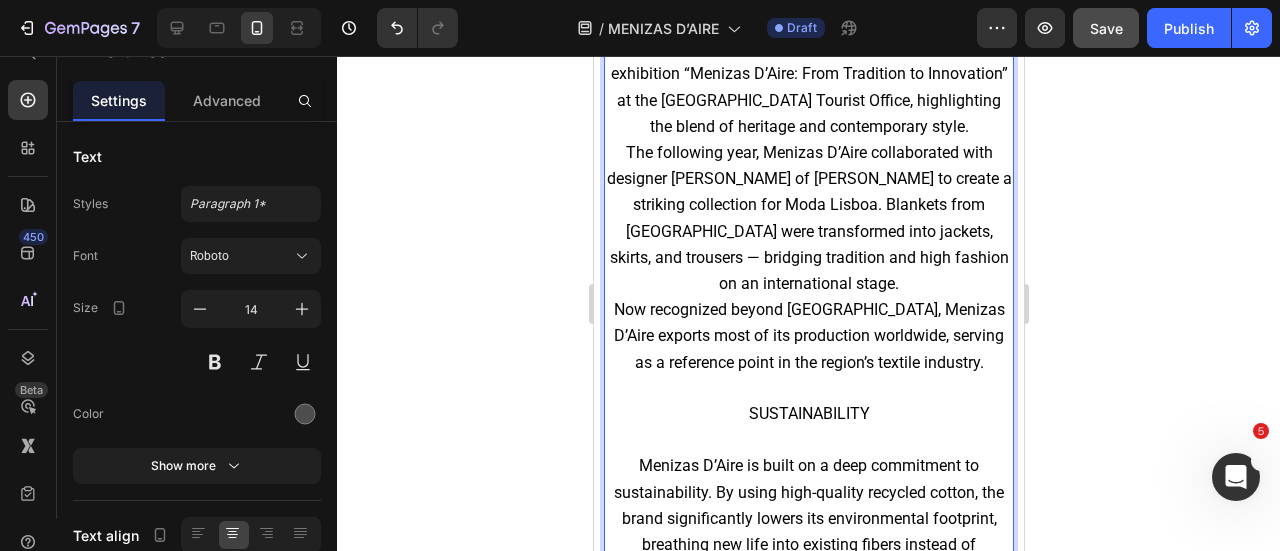 click on "SUSTAINABILITY" at bounding box center (808, 413) 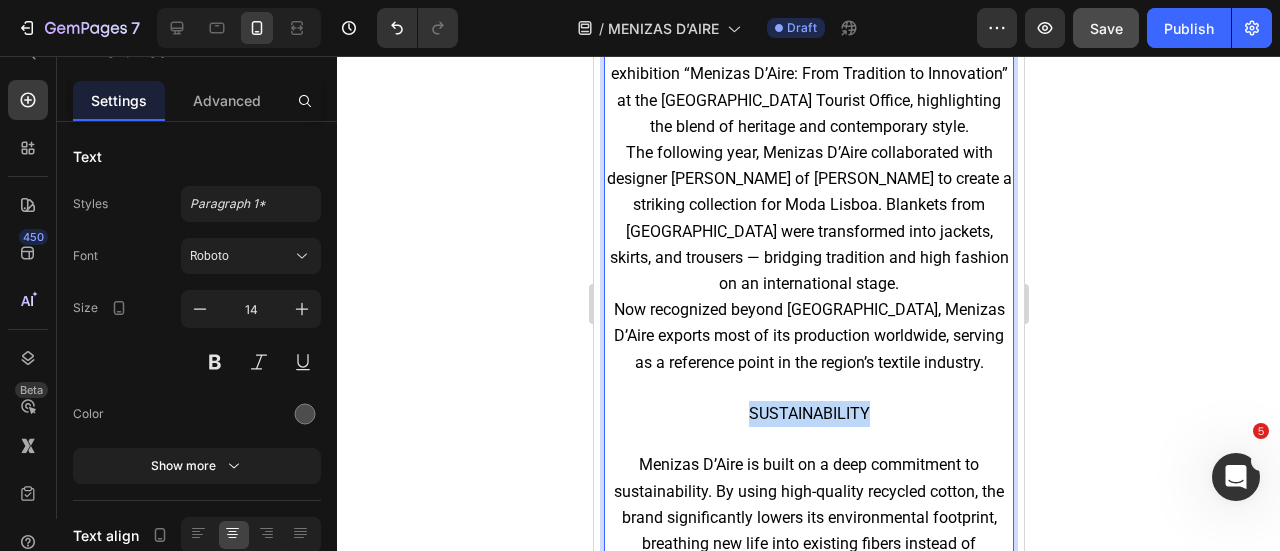 click on "SUSTAINABILITY" at bounding box center [808, 413] 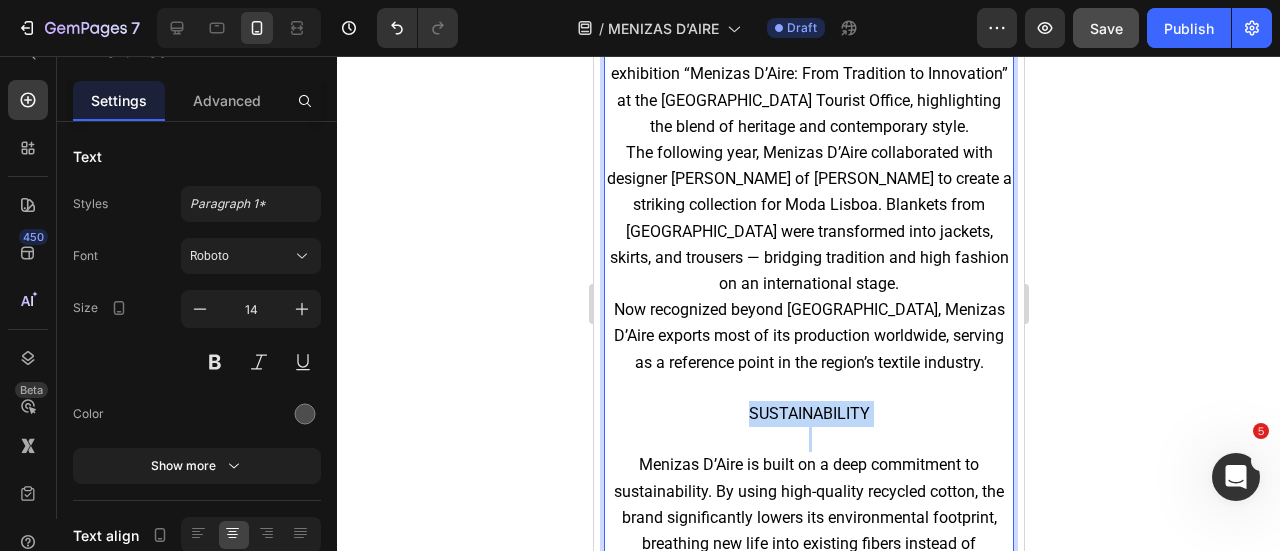 click on "SUSTAINABILITY" at bounding box center (808, 413) 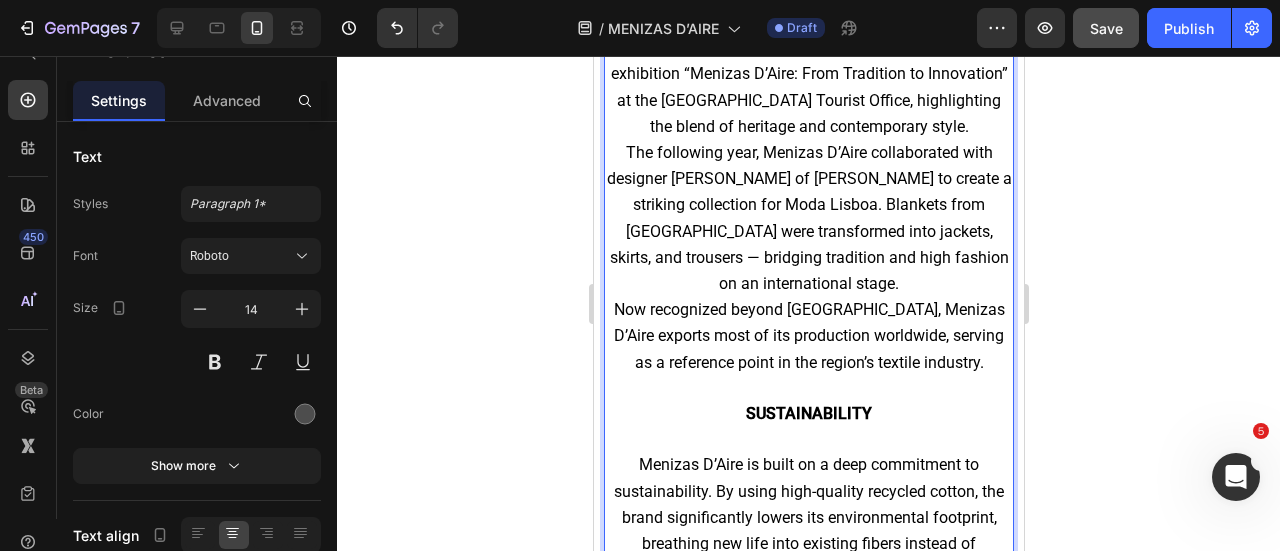 click on "Menizas D’Aire is built on a deep commitment to sustainability. By using high-quality recycled cotton, the brand significantly lowers its environmental footprint, breathing new life into existing fibers instead of consuming fresh raw materials." at bounding box center (808, 517) 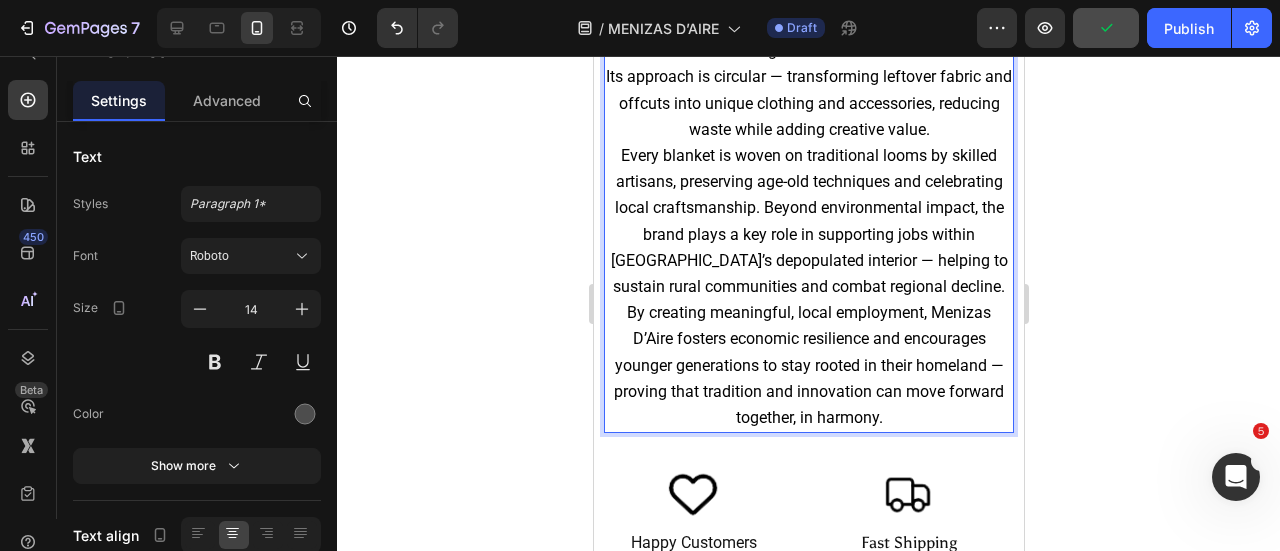 scroll, scrollTop: 1463, scrollLeft: 0, axis: vertical 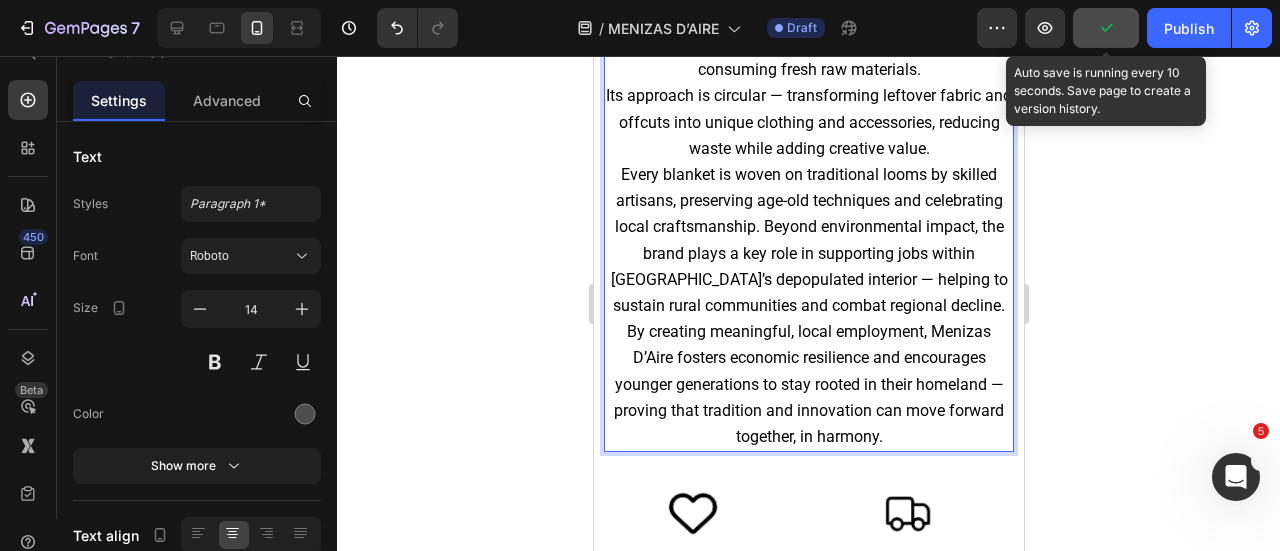 click 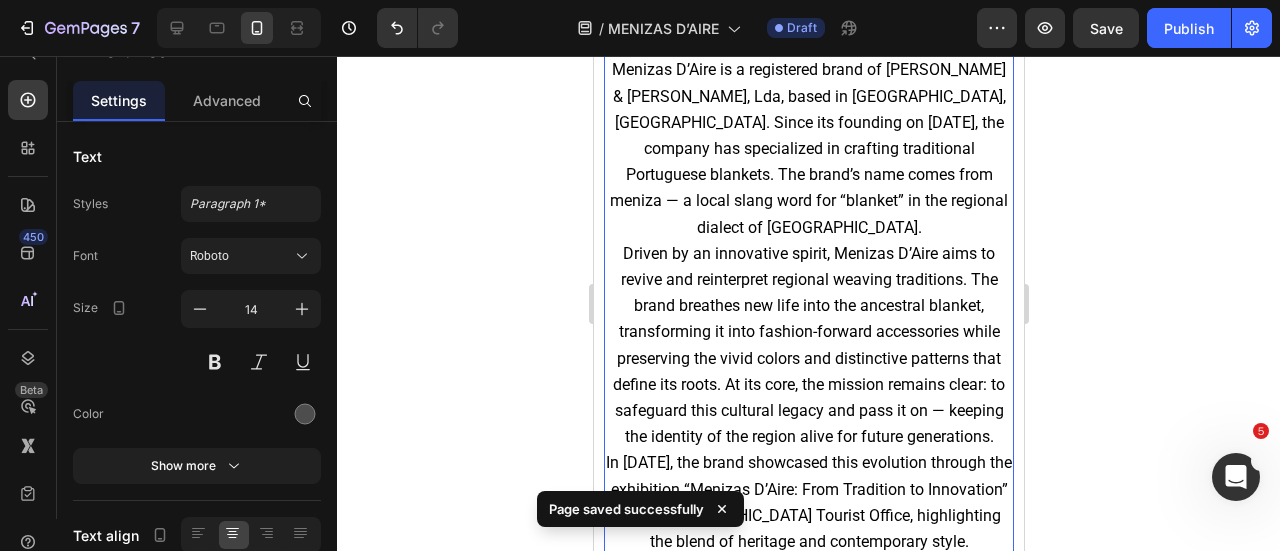 scroll, scrollTop: 263, scrollLeft: 0, axis: vertical 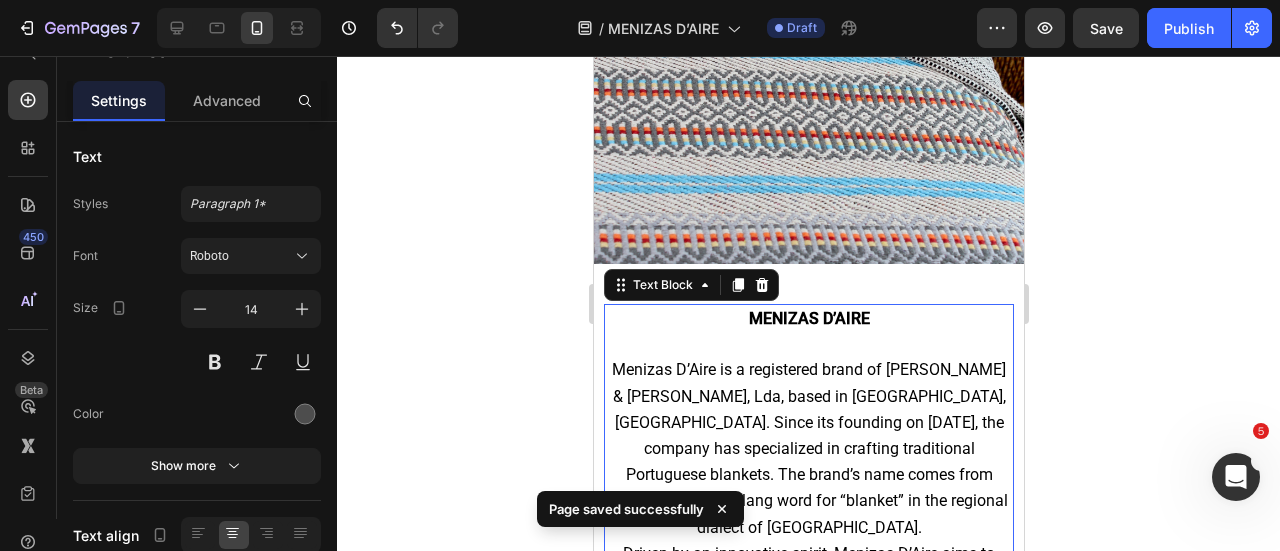 click 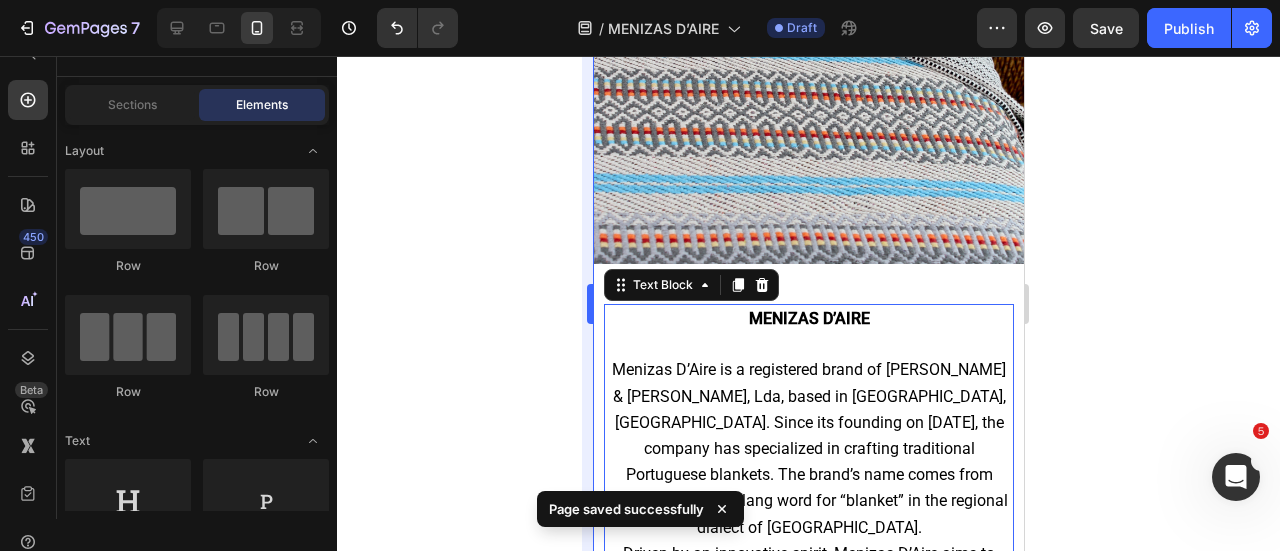 scroll, scrollTop: 0, scrollLeft: 0, axis: both 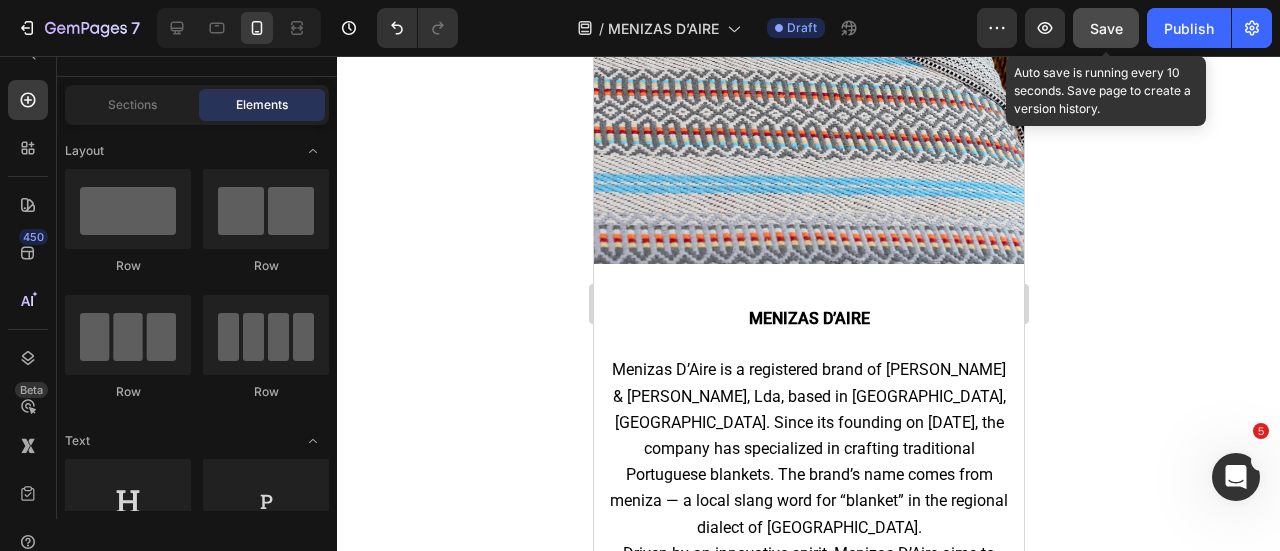 click on "Save" 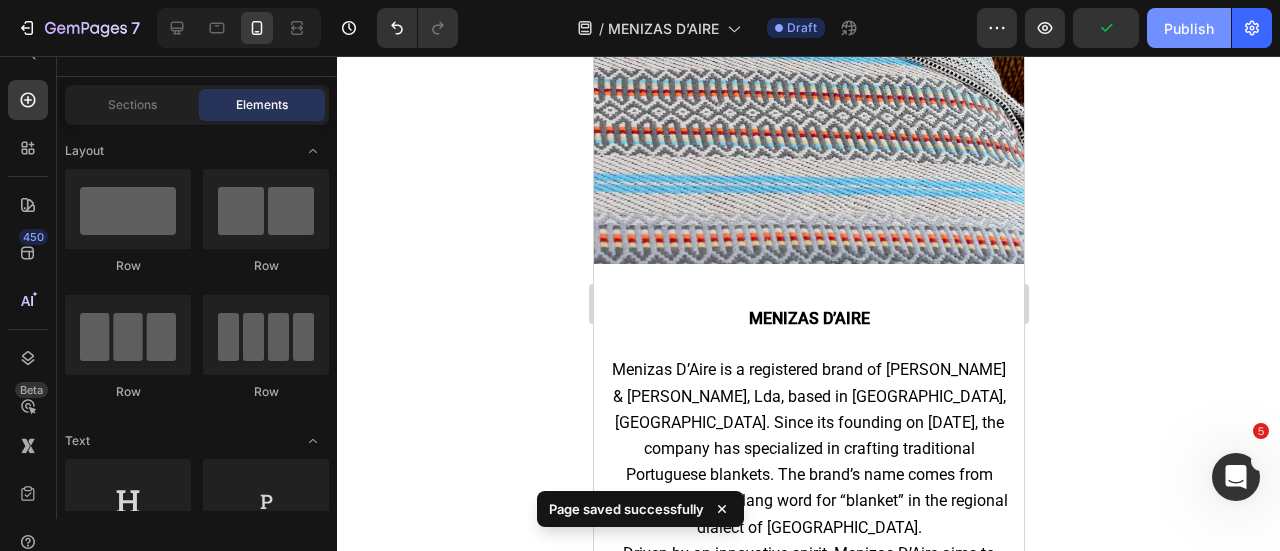 click on "Publish" at bounding box center [1189, 28] 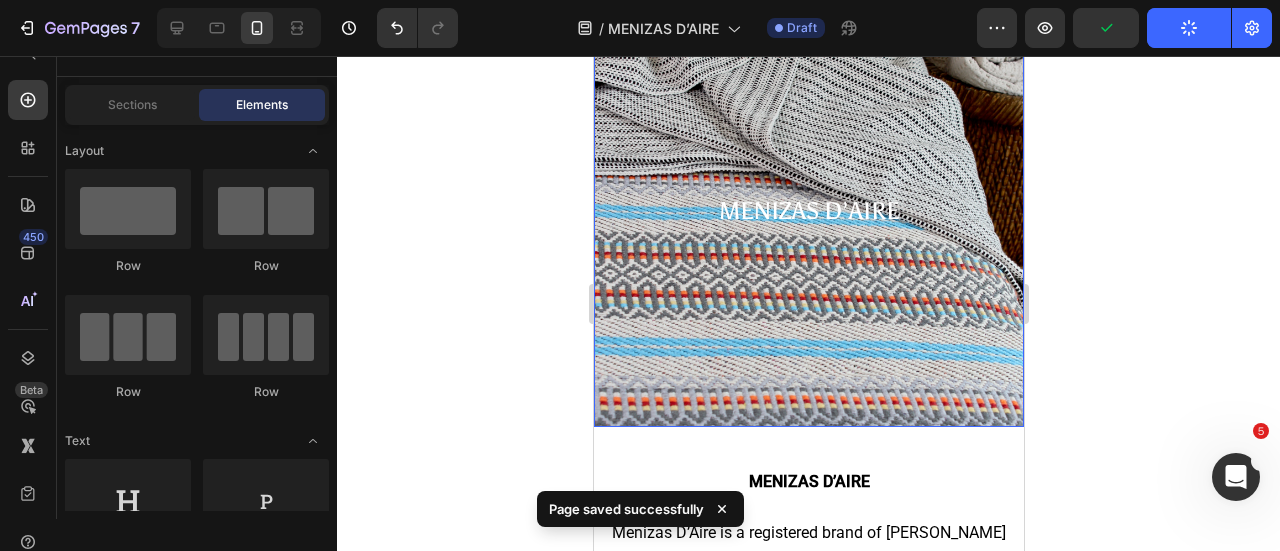 scroll, scrollTop: 0, scrollLeft: 0, axis: both 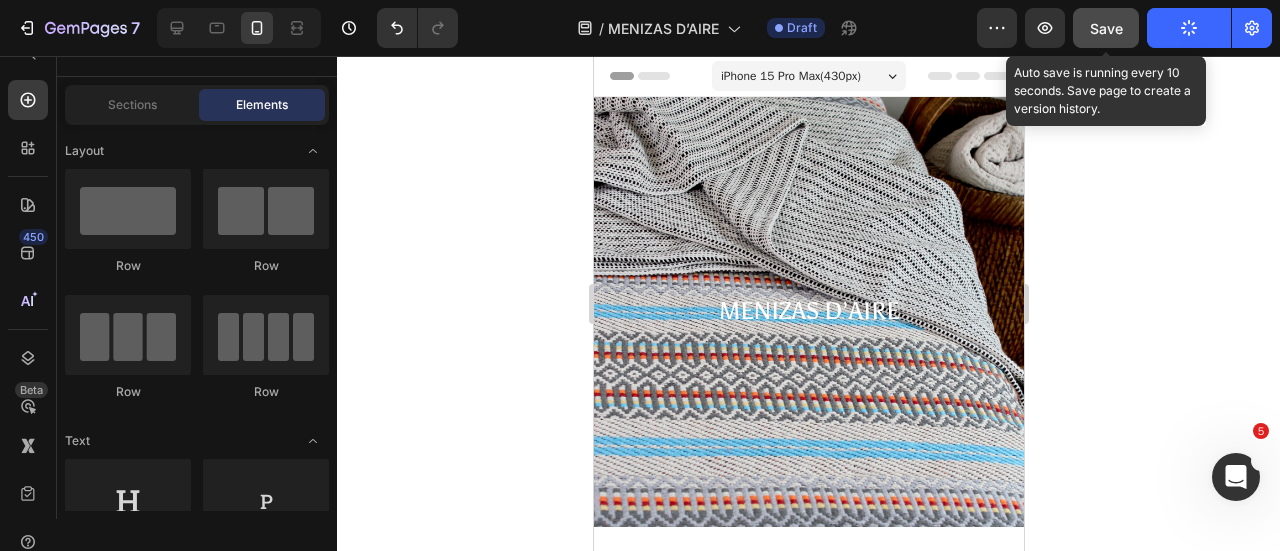 click on "Save" 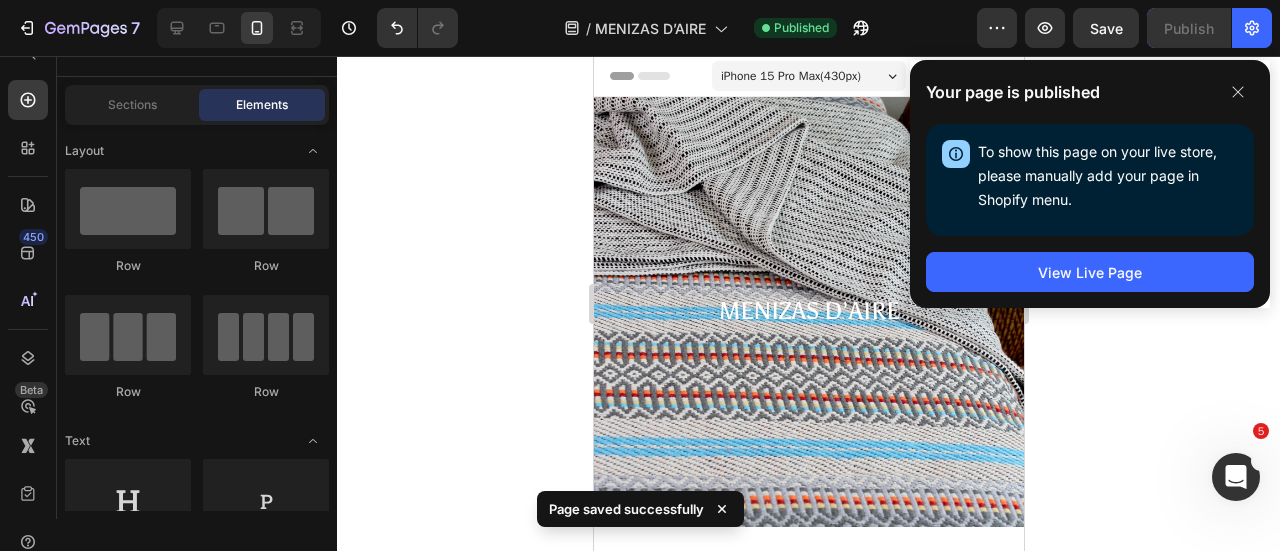 type 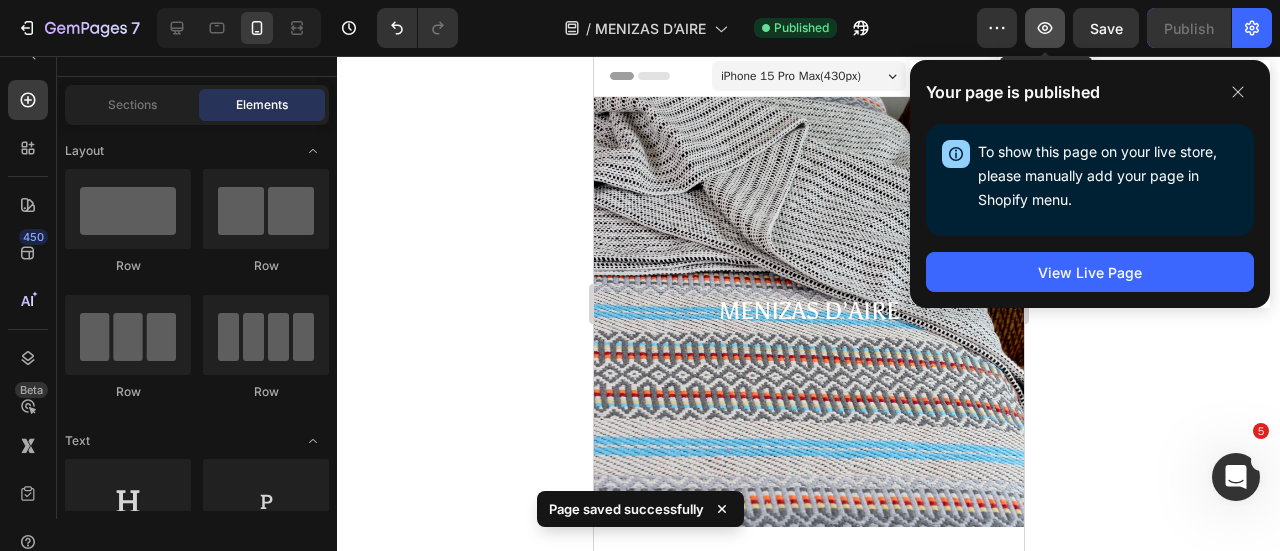 type 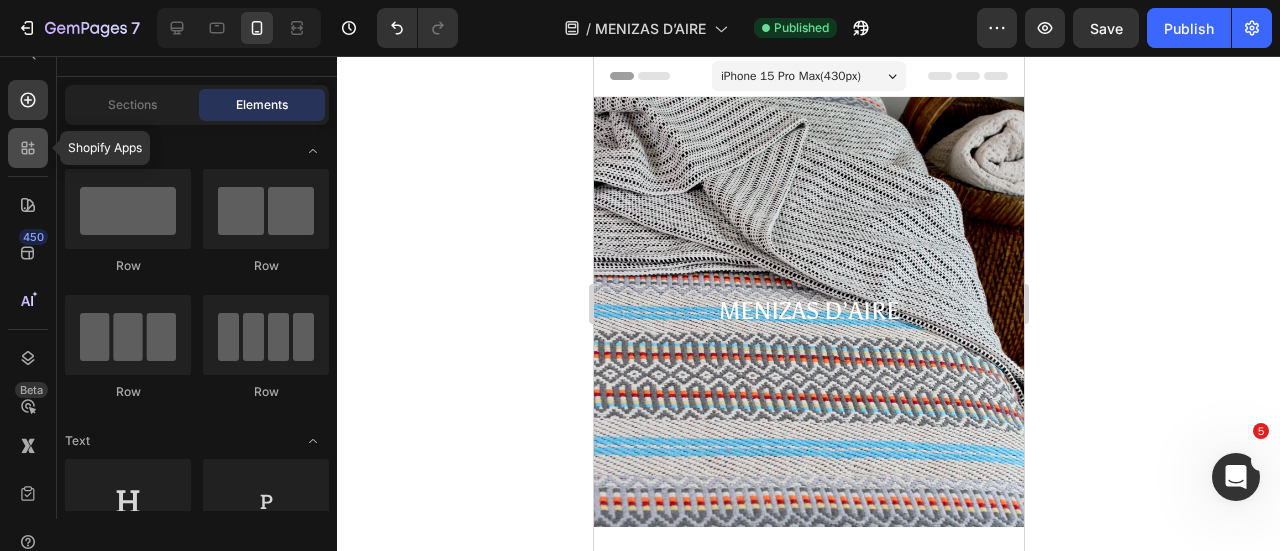 click 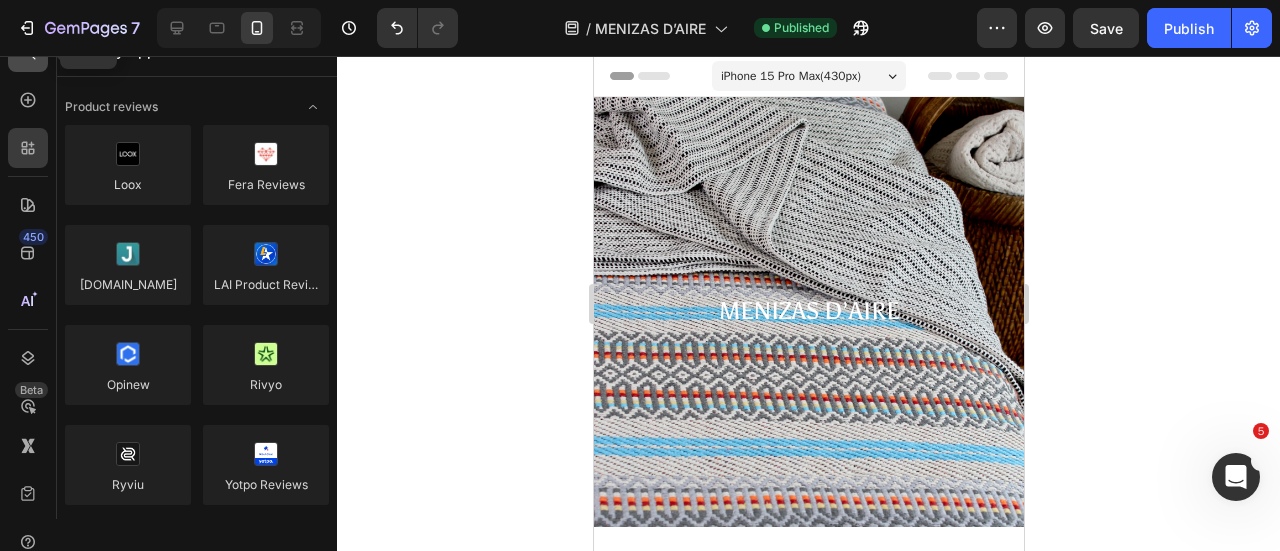 click 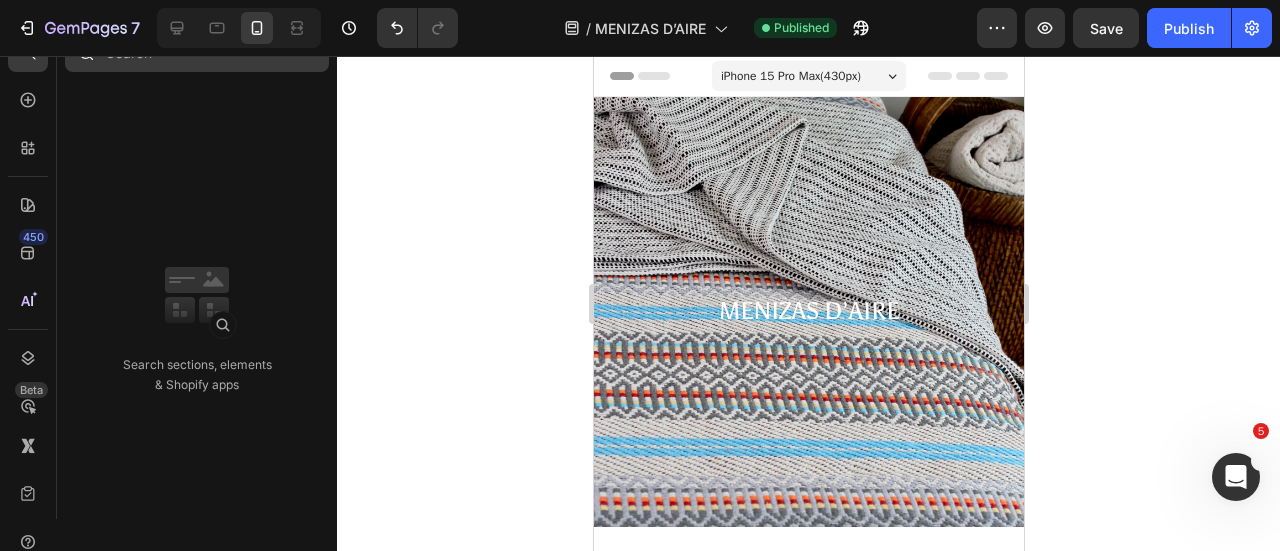 scroll, scrollTop: 8, scrollLeft: 0, axis: vertical 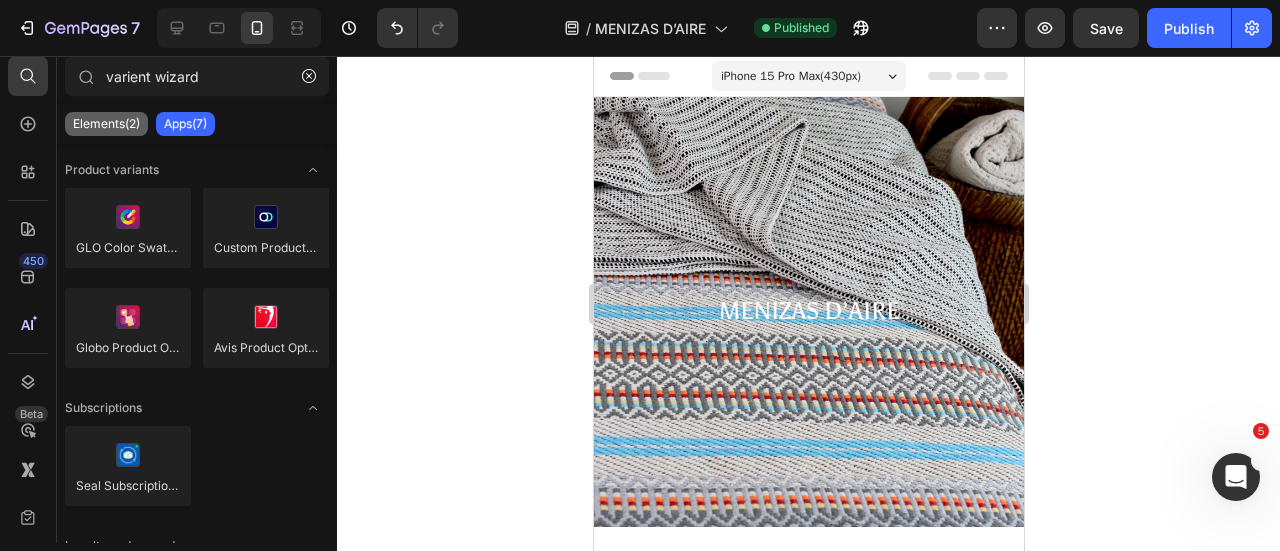 type on "varient wizard" 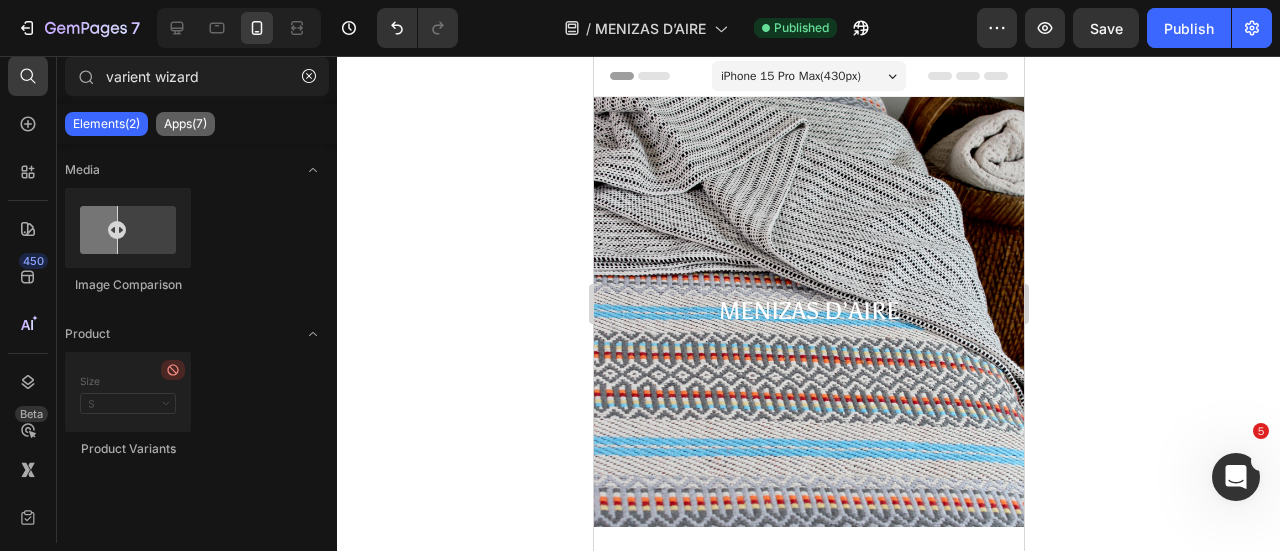 click on "Apps(7)" at bounding box center (185, 124) 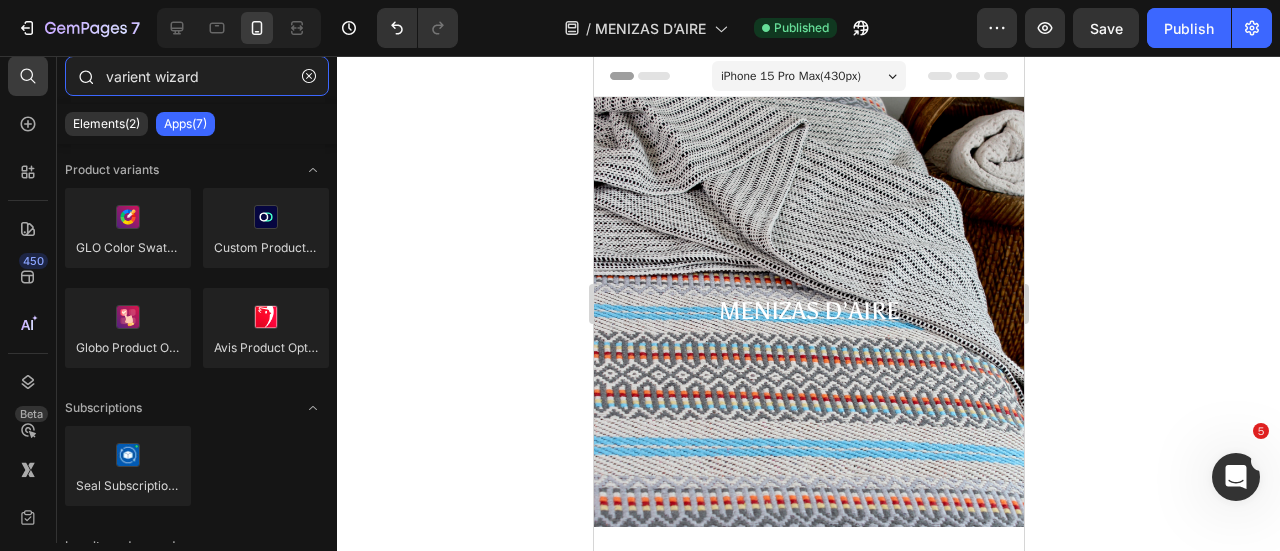 click on "varient wizard" at bounding box center [197, 76] 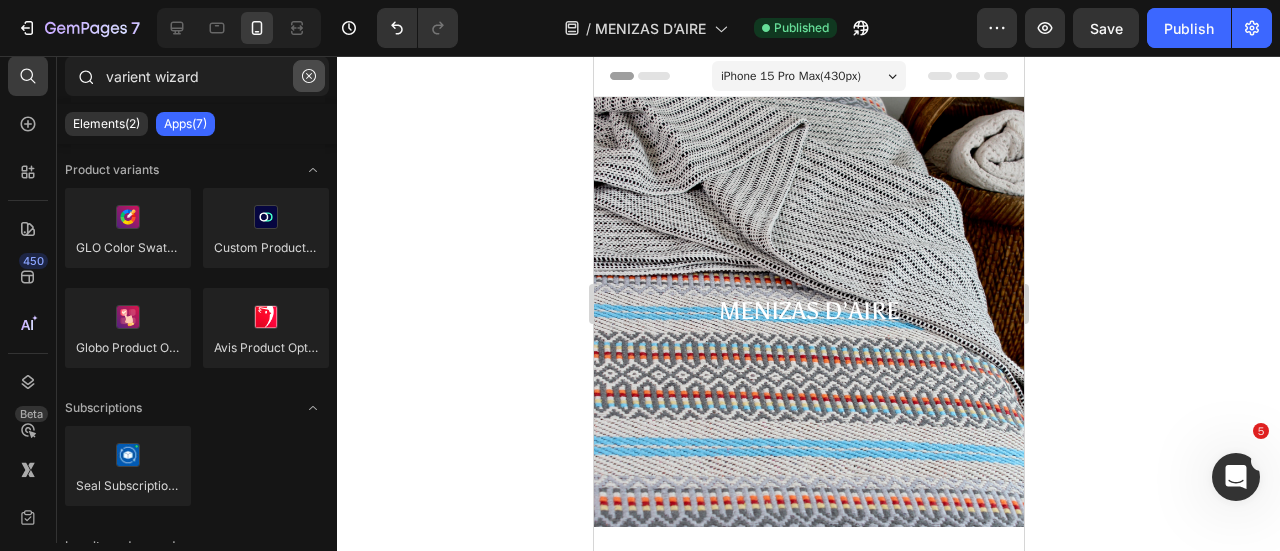 click 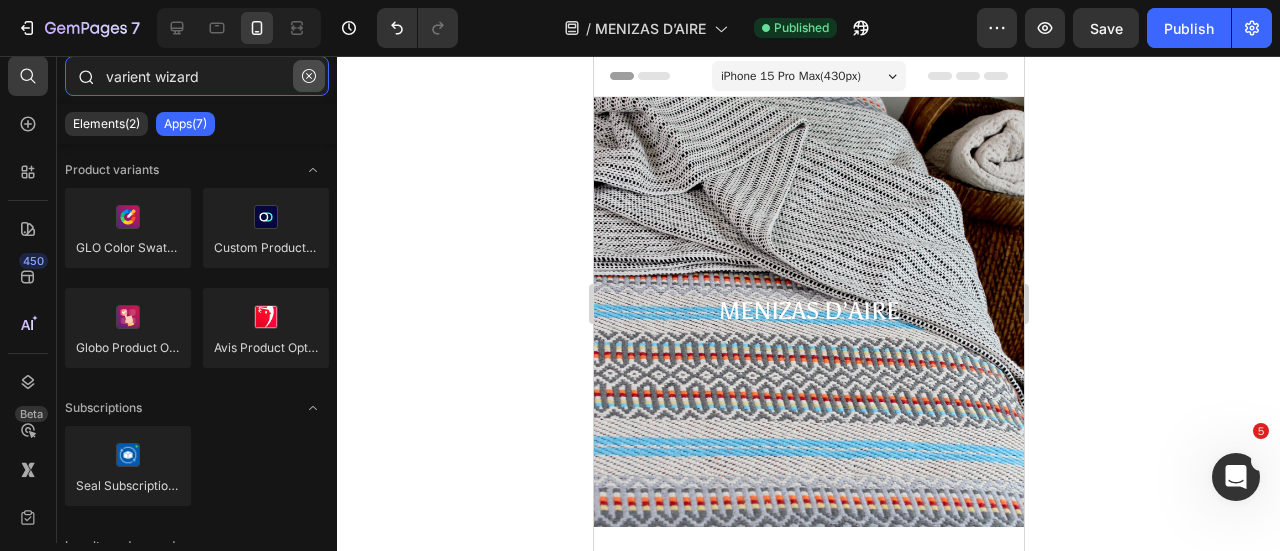 type 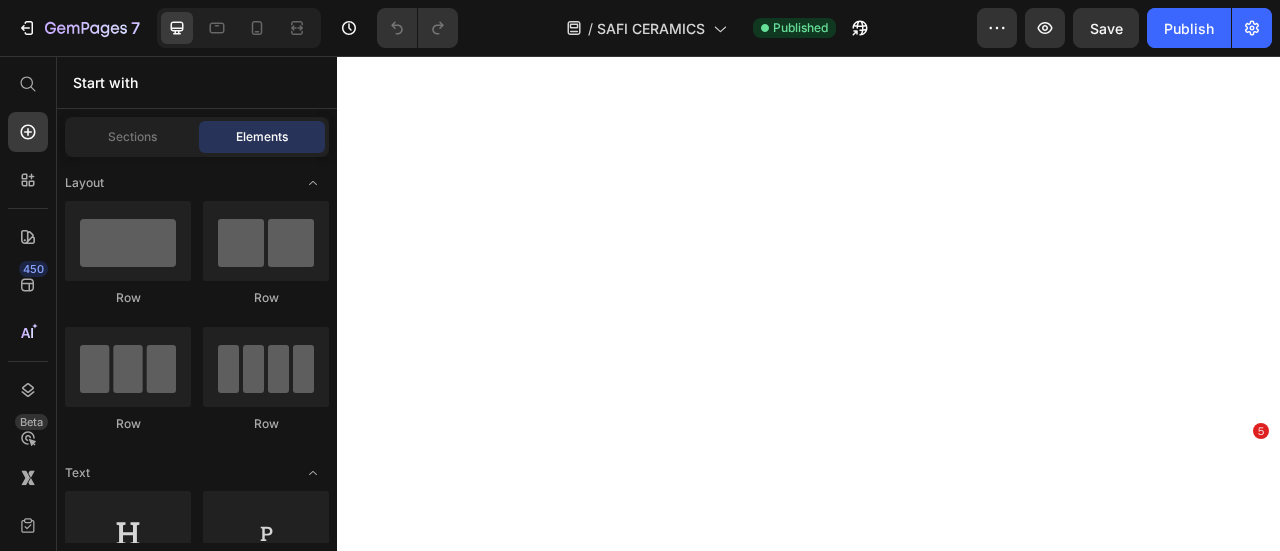 scroll, scrollTop: 0, scrollLeft: 0, axis: both 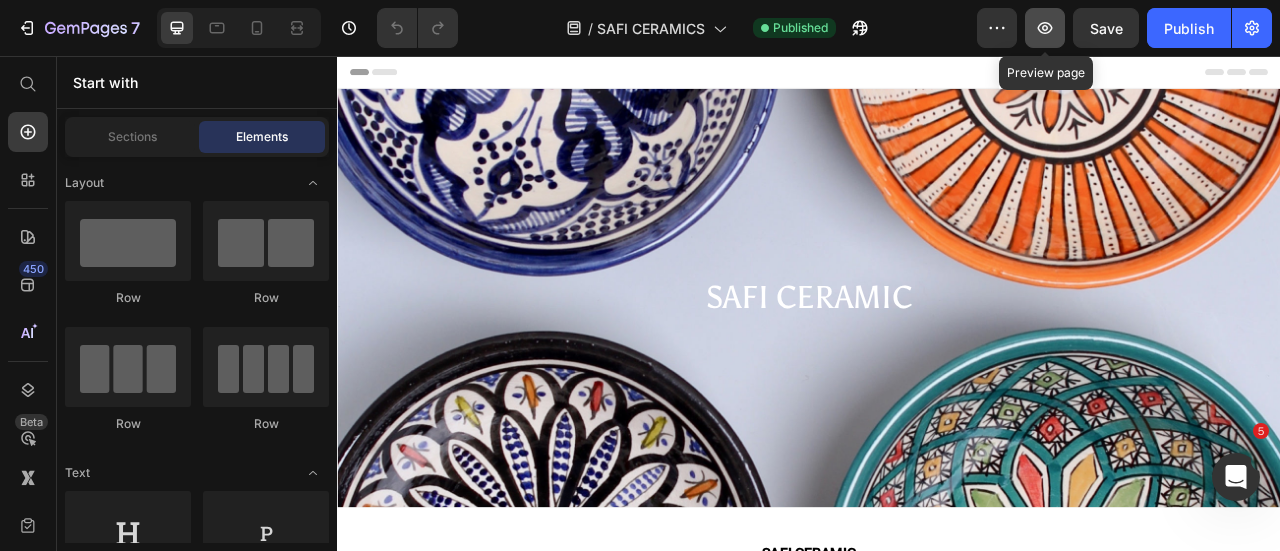 type 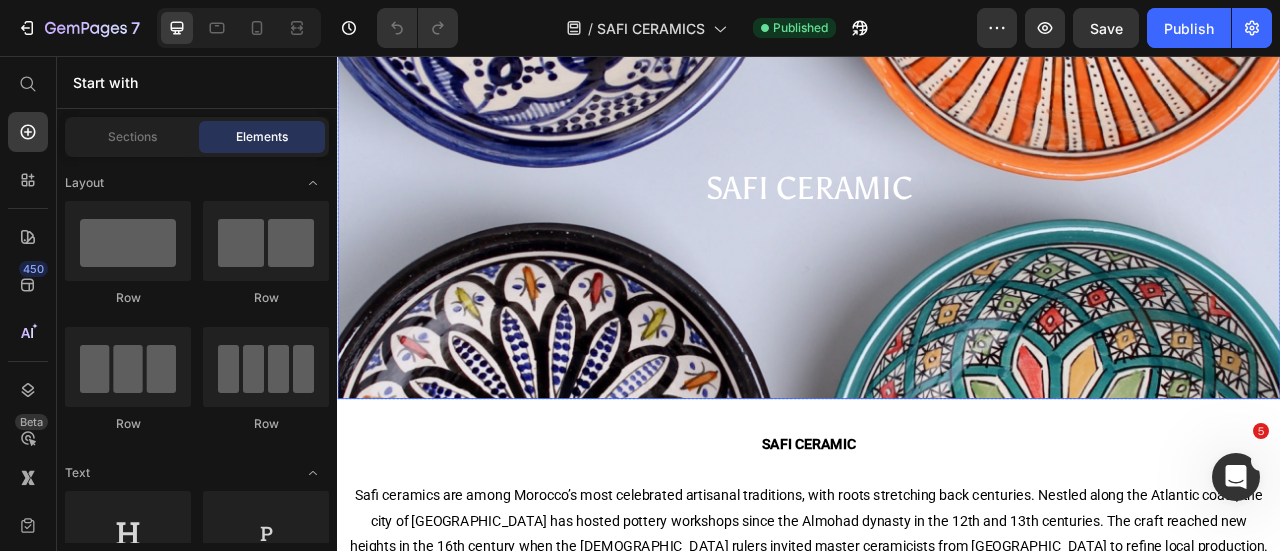 scroll, scrollTop: 137, scrollLeft: 0, axis: vertical 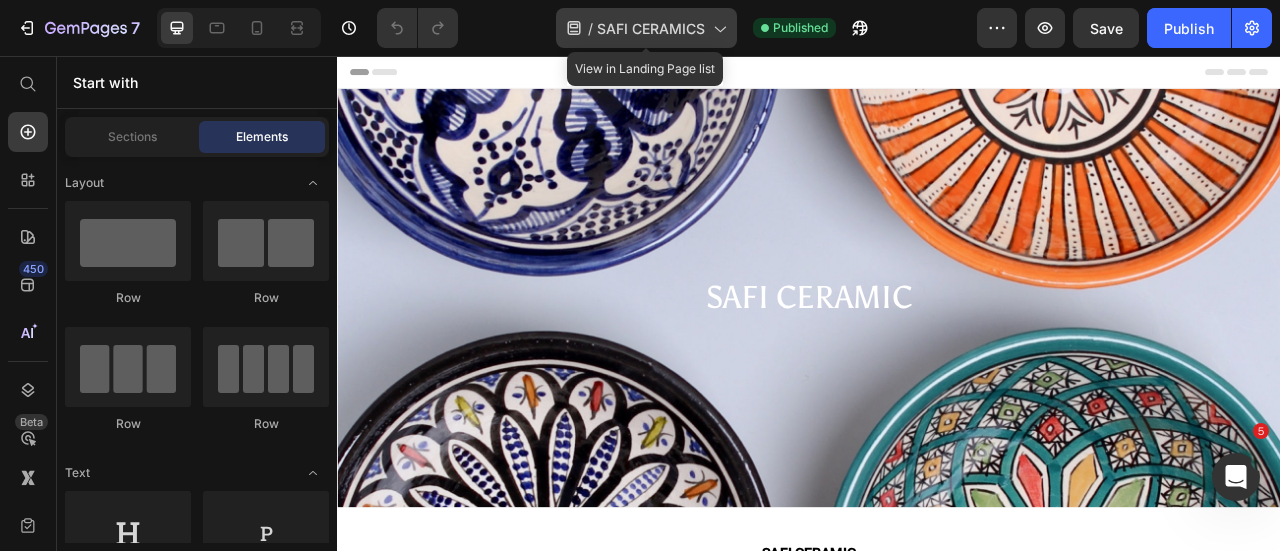 click on "SAFI CERAMICS" at bounding box center (651, 28) 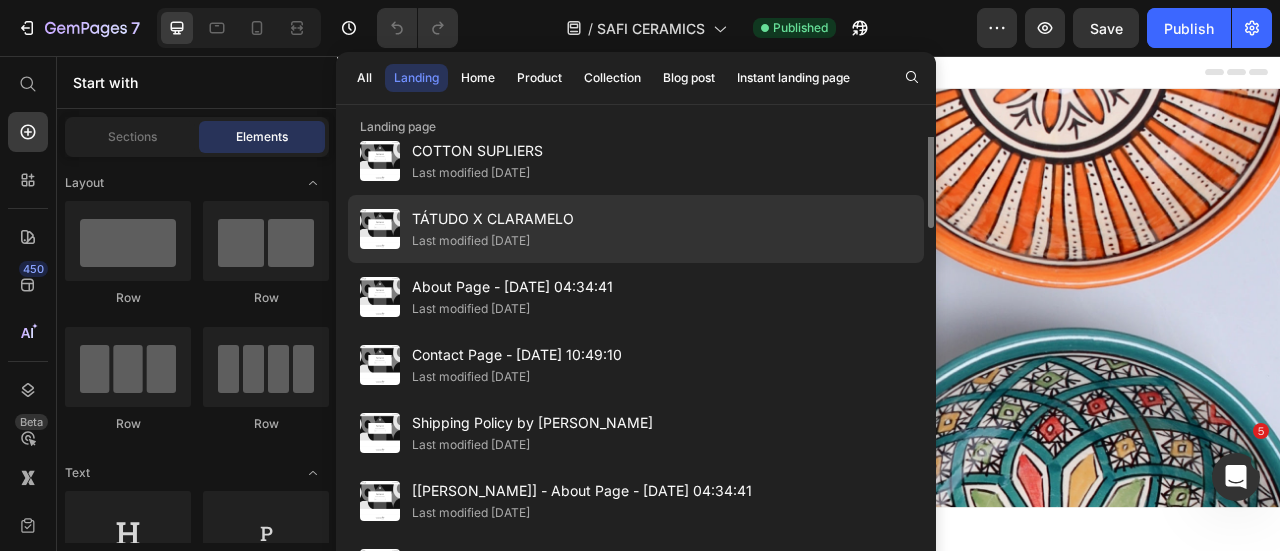 scroll, scrollTop: 600, scrollLeft: 0, axis: vertical 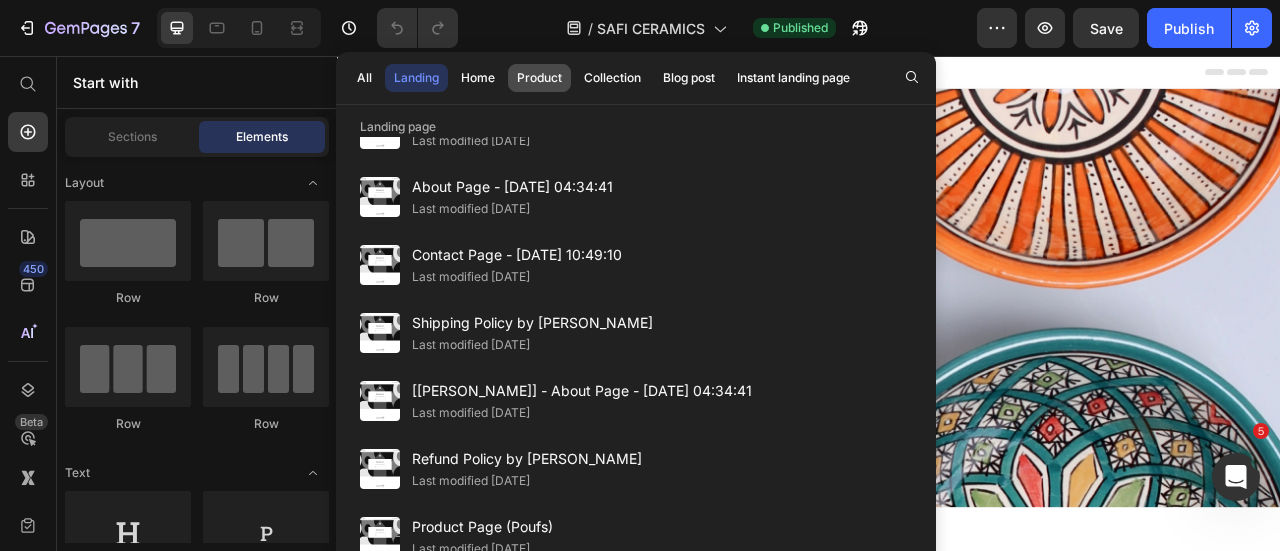 click on "Product" 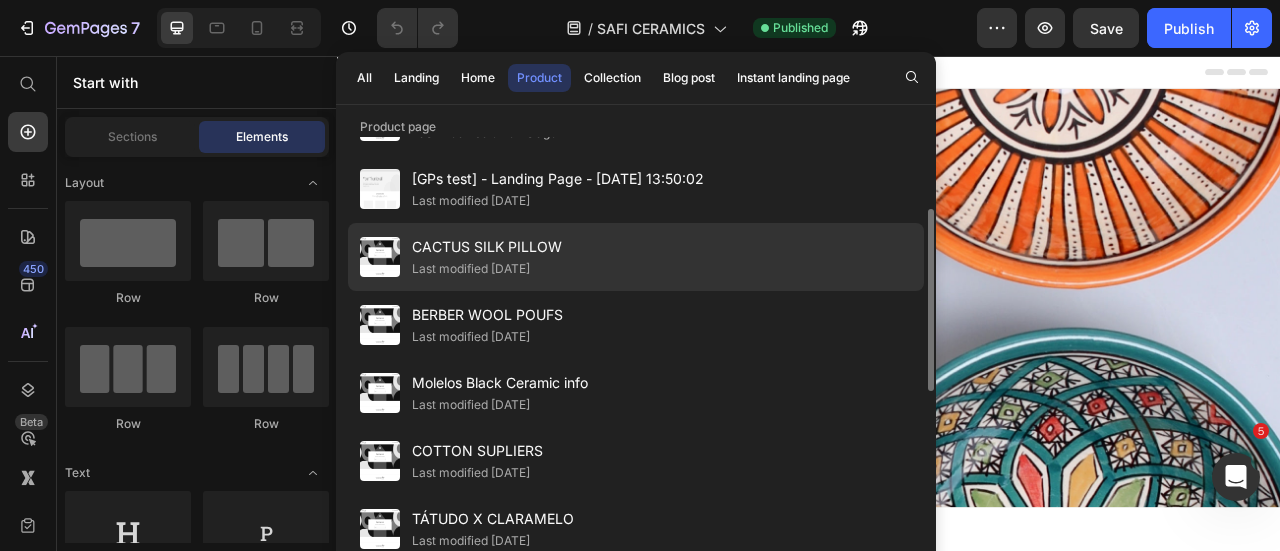 scroll, scrollTop: 0, scrollLeft: 0, axis: both 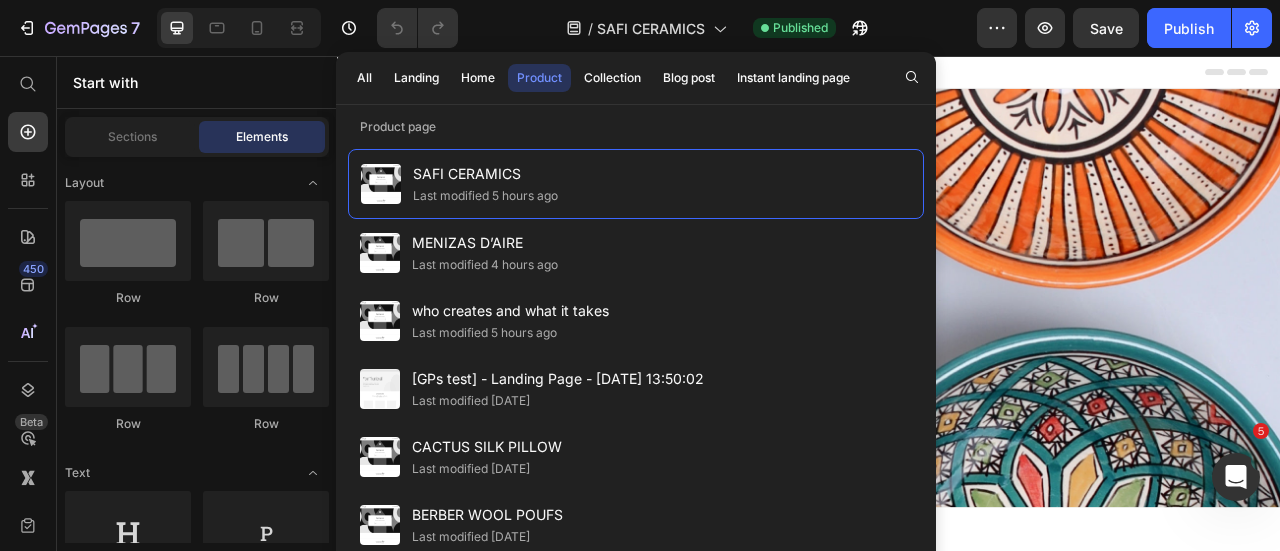 click on "All Landing Home Product Collection Blog post Instant landing page" at bounding box center (603, 78) 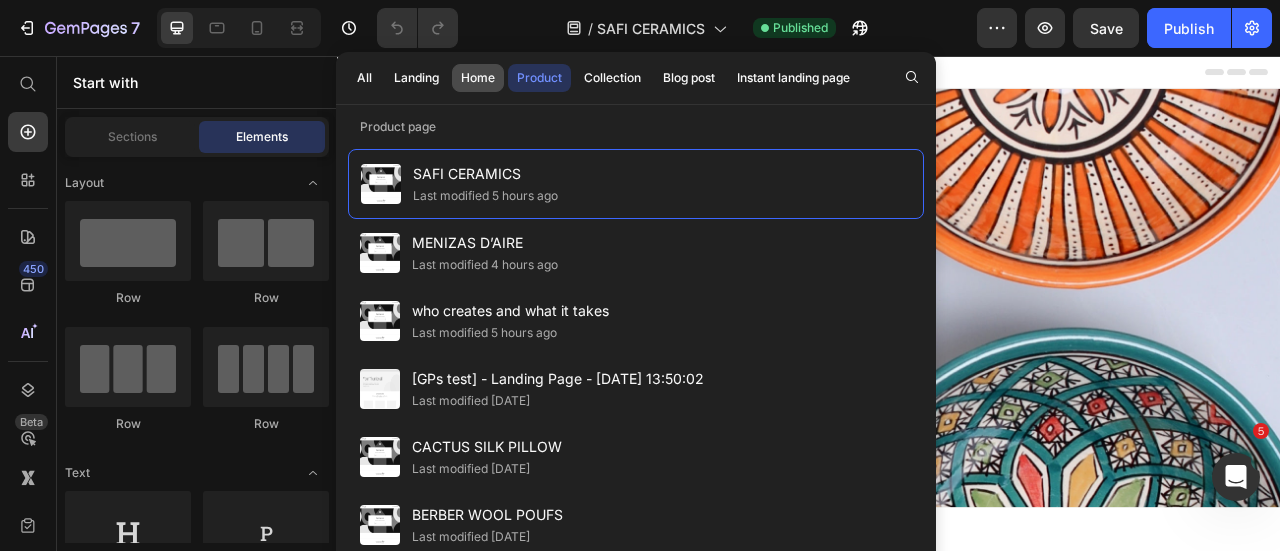 drag, startPoint x: 539, startPoint y: 75, endPoint x: 497, endPoint y: 77, distance: 42.047592 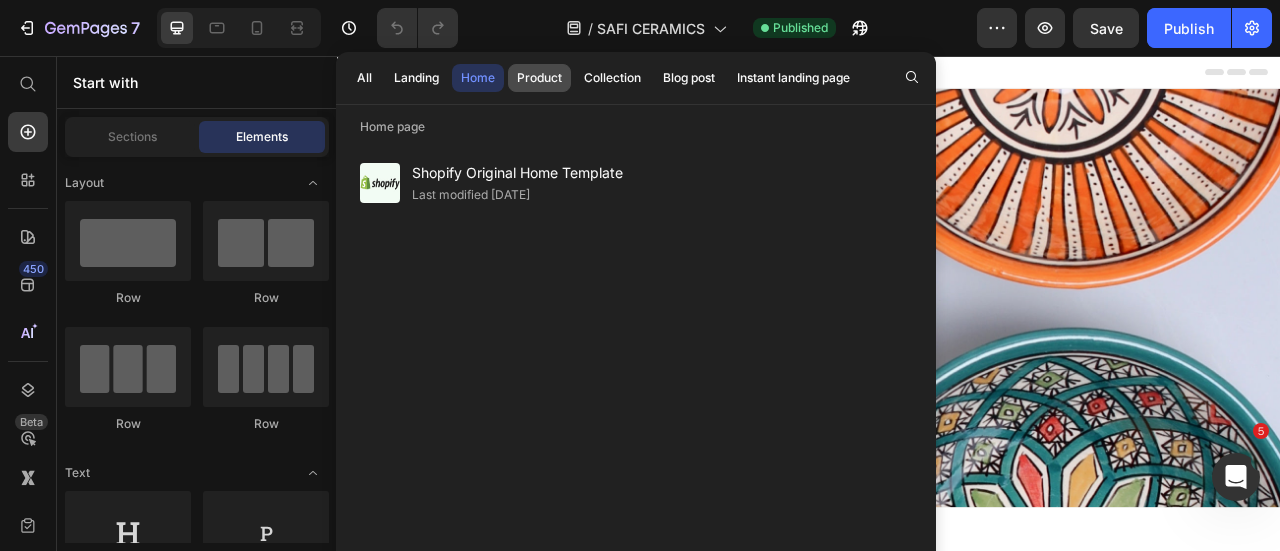 click on "Product" at bounding box center (539, 78) 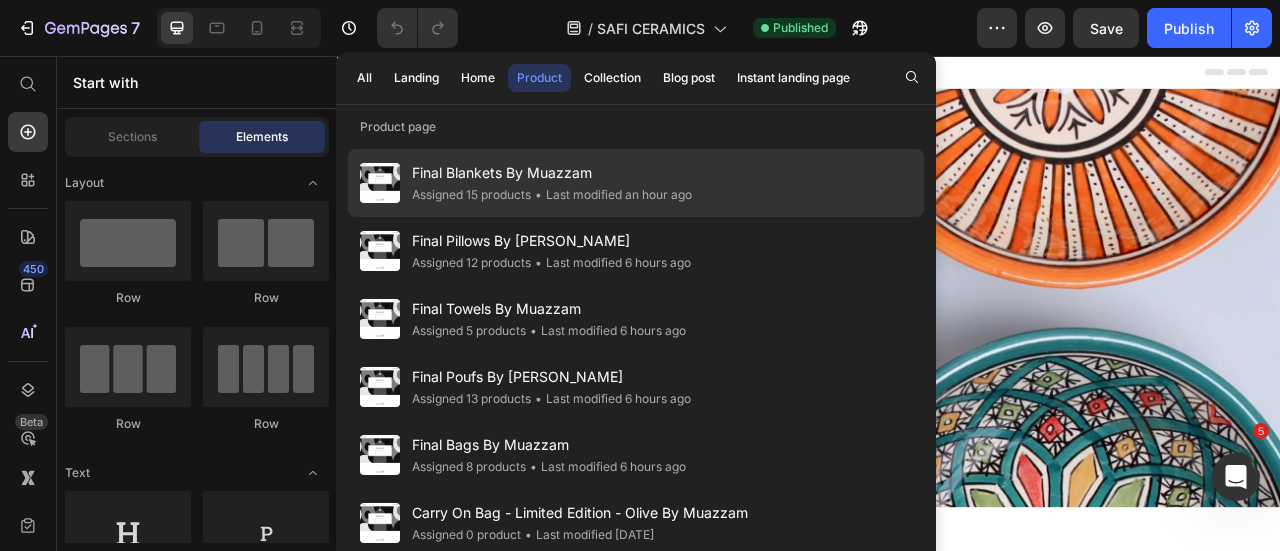 click on "Final Blankets By Muazzam" at bounding box center [552, 173] 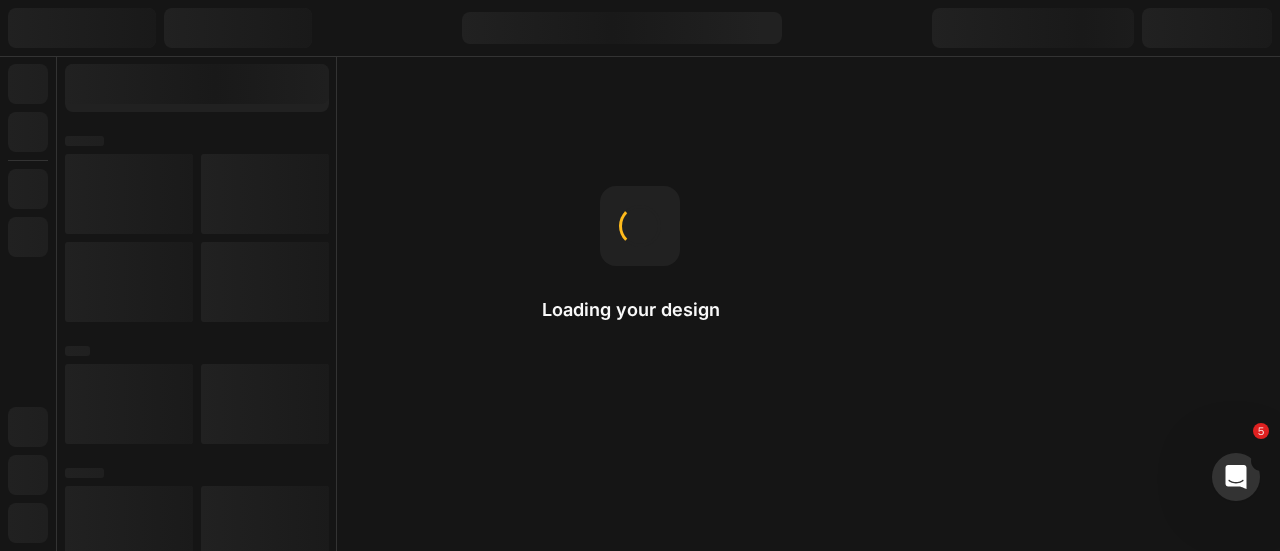 scroll, scrollTop: 0, scrollLeft: 0, axis: both 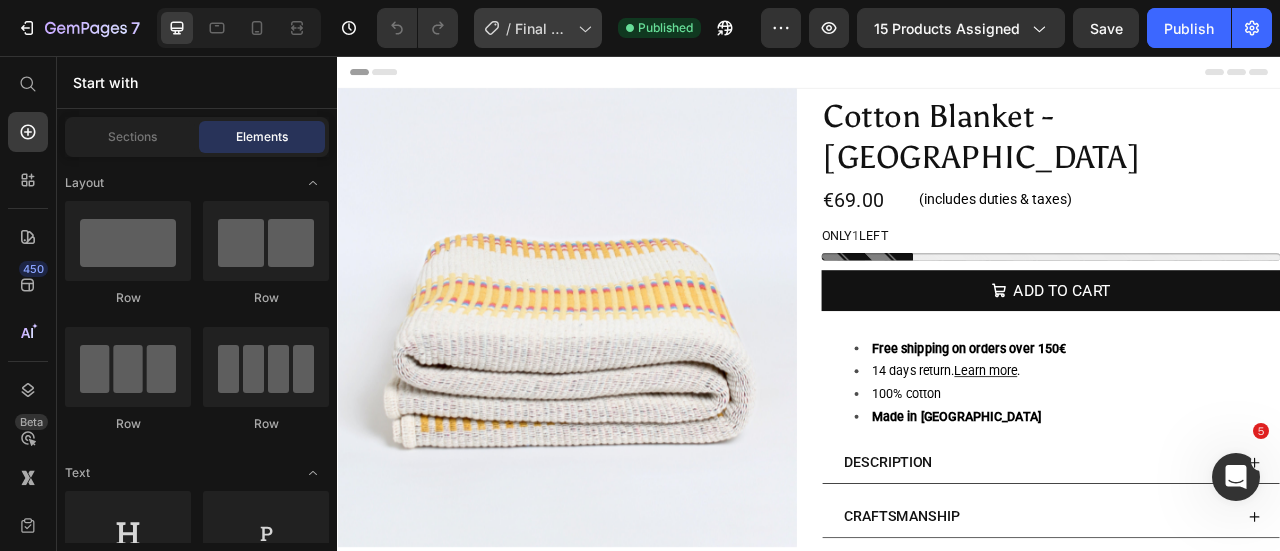 click on "Final Blankets By Muazzam" at bounding box center [542, 28] 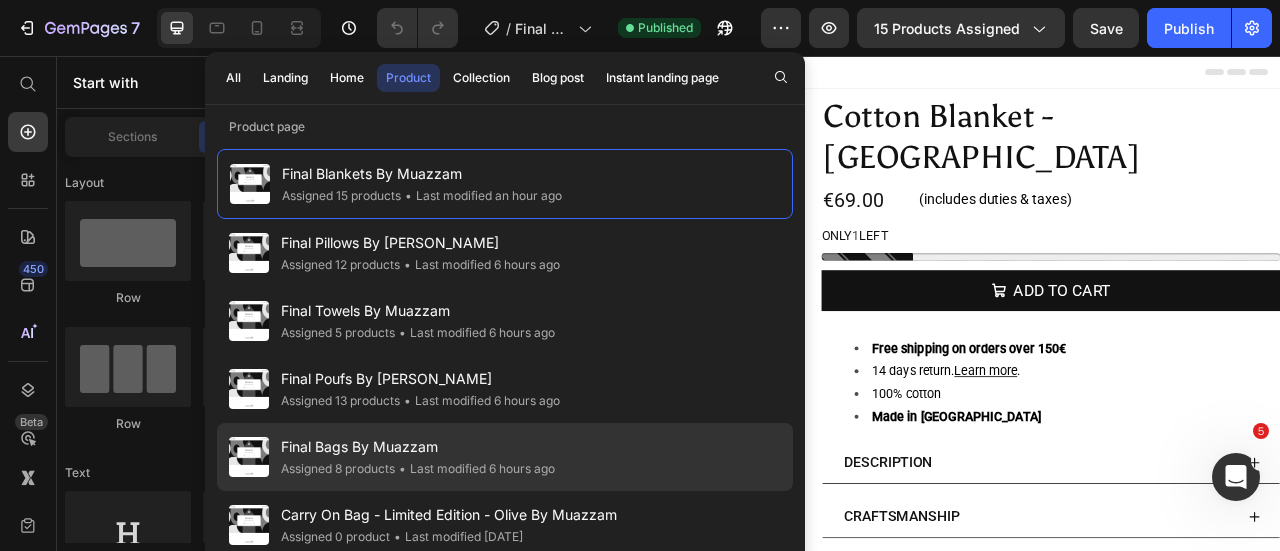 click on "Final Bags By Muazzam" at bounding box center (418, 447) 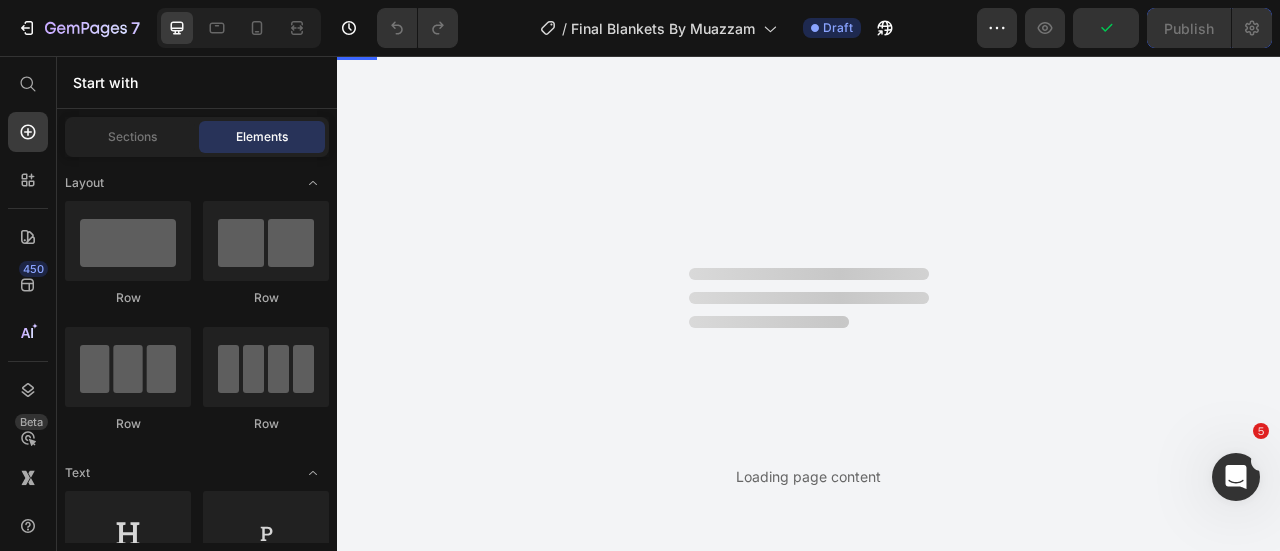 click on "7  Version history  /  Final Blankets By Muazzam Draft Preview  Publish  450 Beta Start with Sections Elements Hero Section Product Detail Brands Trusted Badges Guarantee Product Breakdown How to use Testimonials Compare Bundle FAQs Social Proof Brand Story Product List Collection Blog List Contact Sticky Add to Cart Custom Footer Browse Library 450 Layout
Row
Row
Row
Row Text
Heading
Text Block Button
Button
Button
Sticky Back to top Media
Image" at bounding box center (640, 0) 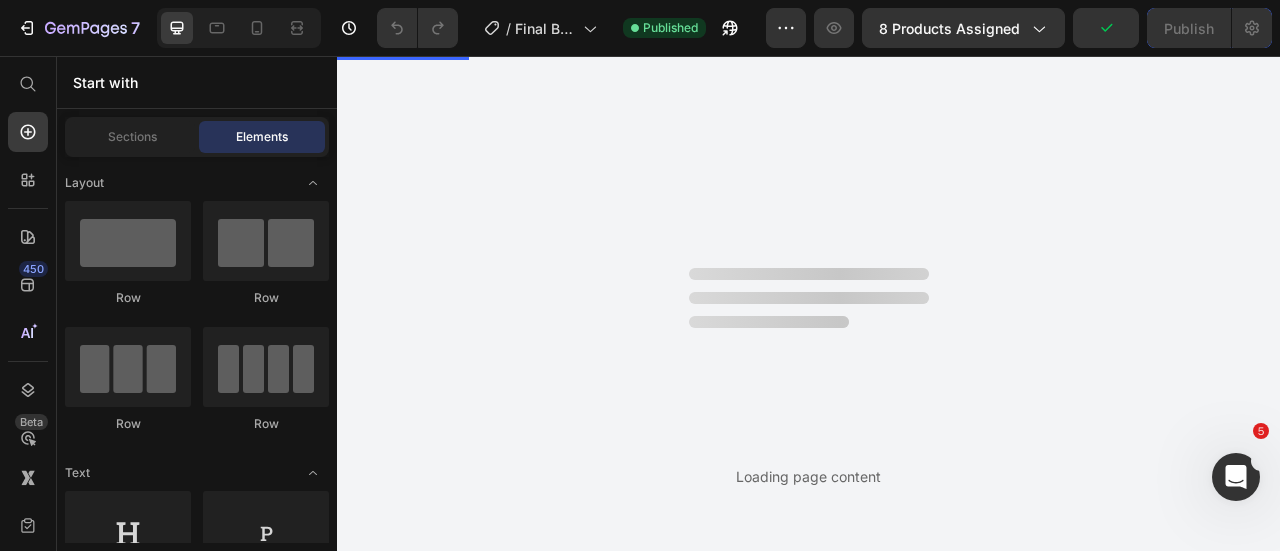 scroll, scrollTop: 0, scrollLeft: 0, axis: both 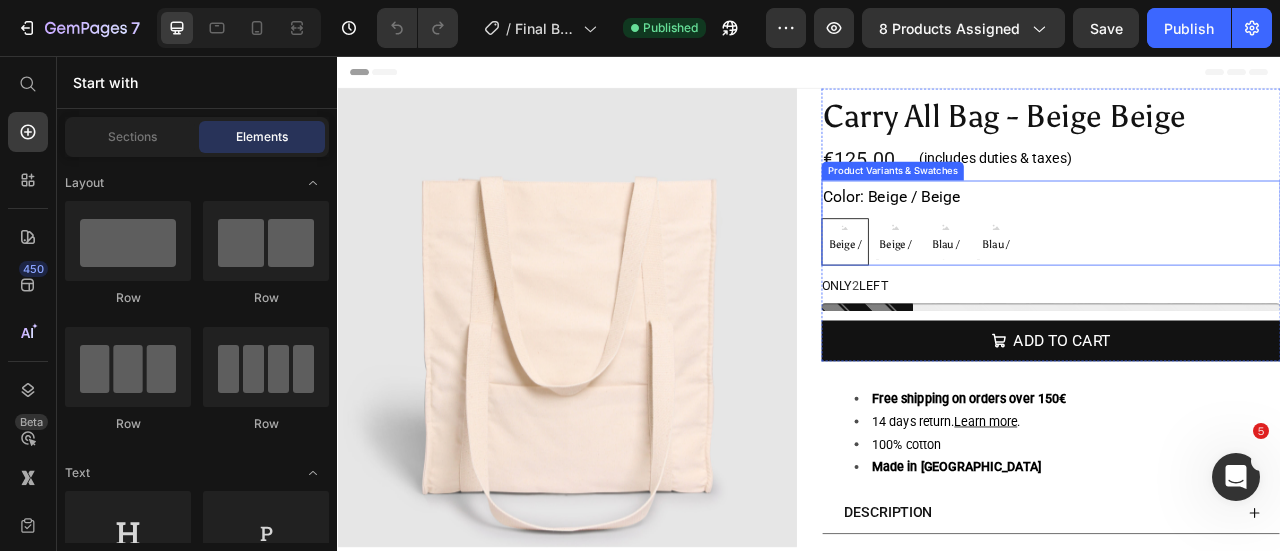 click on "Beige / Beige Beige / Beige Beige / Beige Beige / Schwarz Beige / Schwarz Beige / Schwarz Blau / Blau Blau / Blau Blau / Blau Blau / Weiß Blau / Weiß Blau / Weiß" at bounding box center (1245, 292) 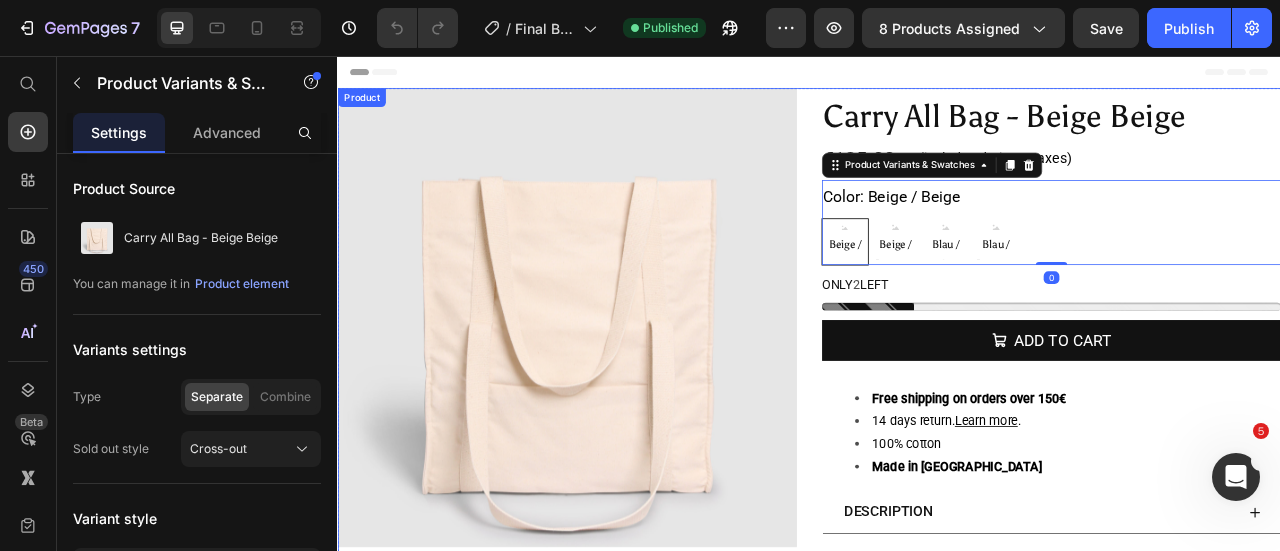 click on "Product Images Carry All Bag - Beige Beige Product Title €125.00 Product Price (includes duties & taxes) Text Block Row Color: Beige / Beige Beige / Beige Beige / Beige Beige / Beige Beige / Schwarz Beige / Schwarz Beige / Schwarz Blau / Blau Blau / Blau Blau / Blau Blau / Weiß Blau / Weiß Blau / Weiß Product Variants & Swatches   0 ONLY  2  LEFT Stock Counter
ADD TO CART Add to Cart Row Free shipping on orders over 150€ 14 days return.  Learn more . 100% cotton Made in Portugal Text Block
DESCRIPTION
CRAFTSMANSHIP
WASH & CARE Accordion Product" at bounding box center [937, 449] 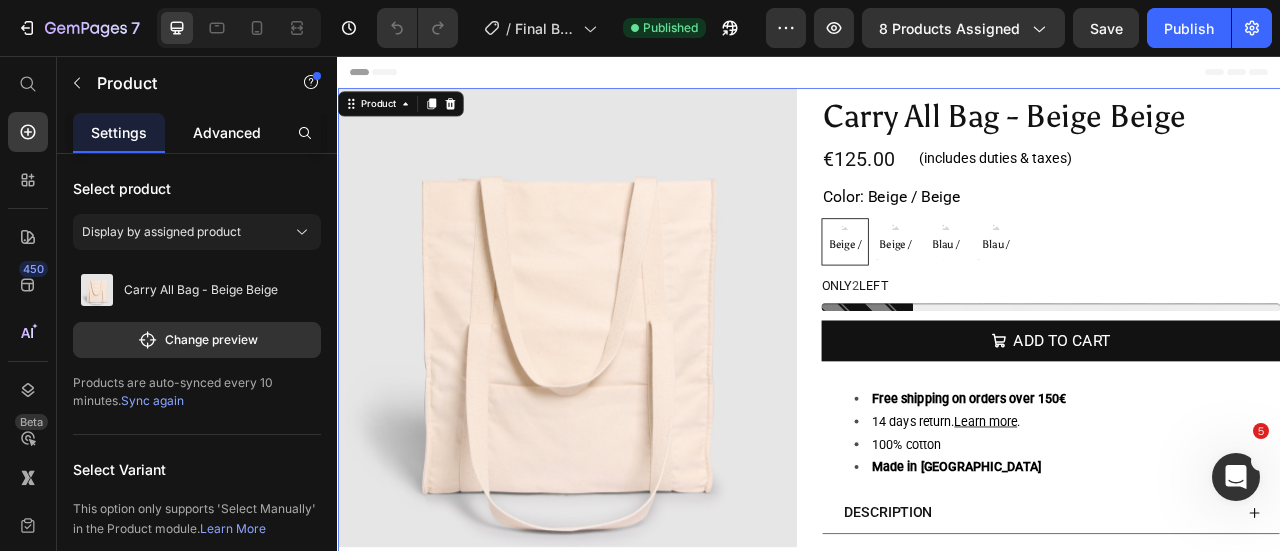 click on "Advanced" at bounding box center (227, 132) 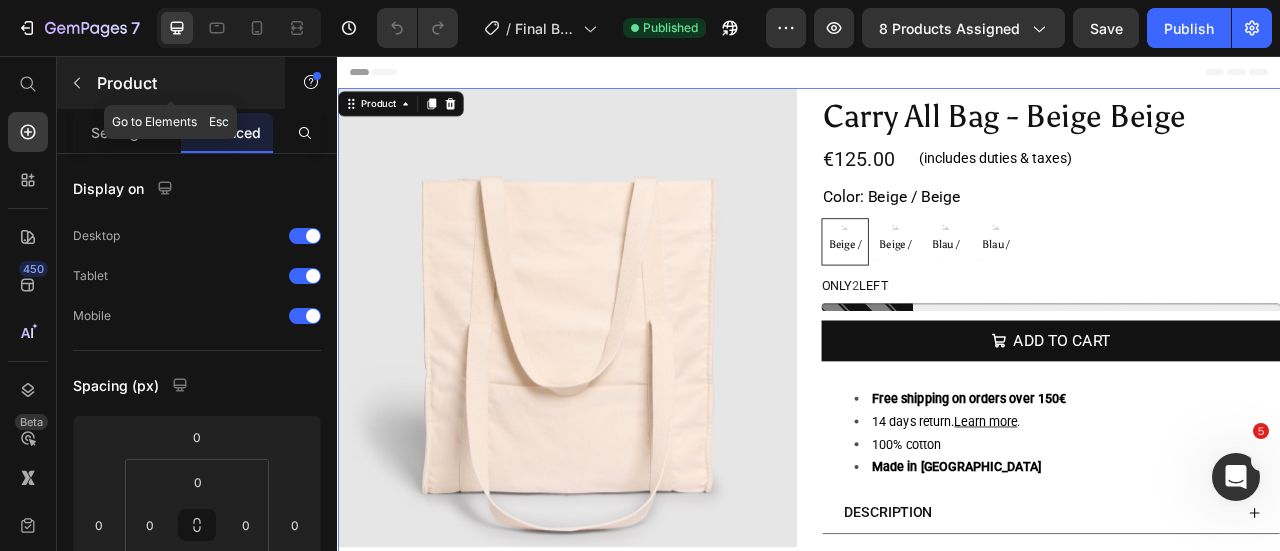 click 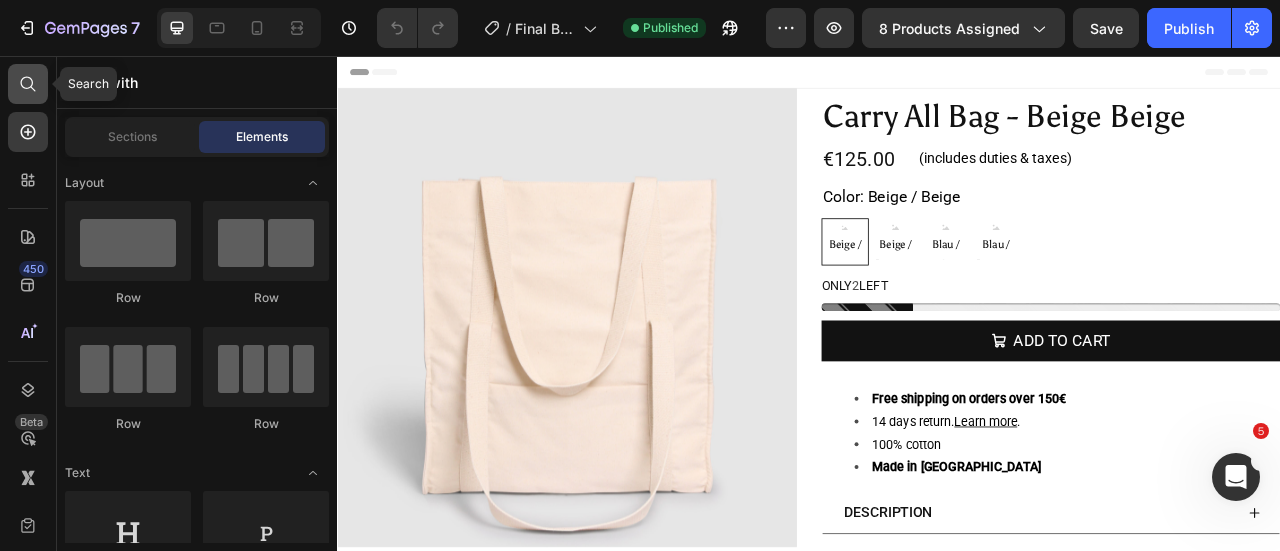 click 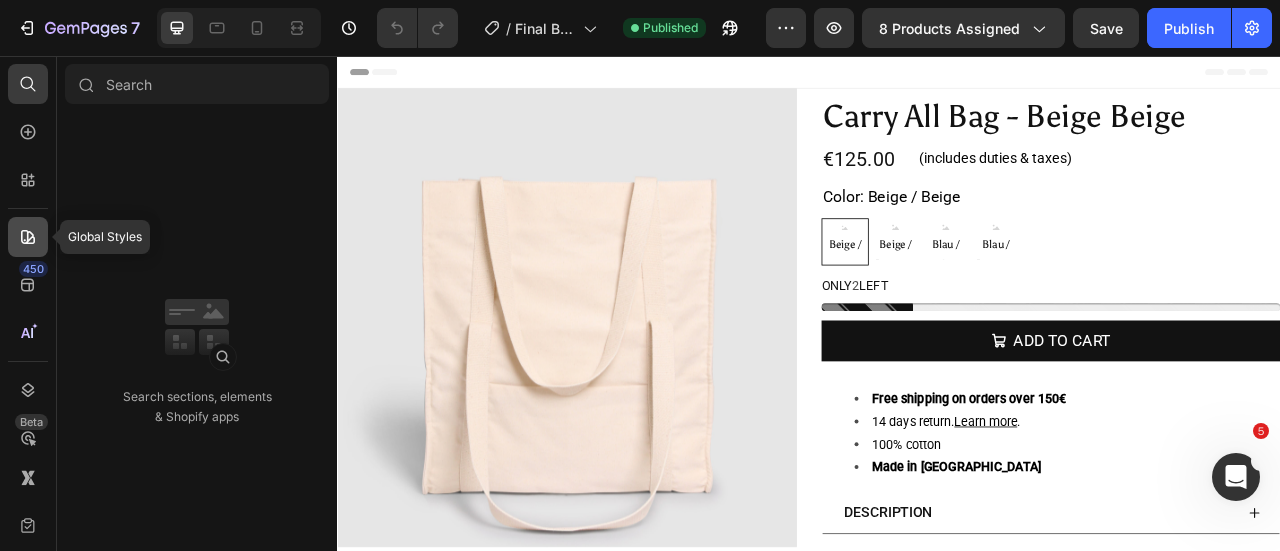 click 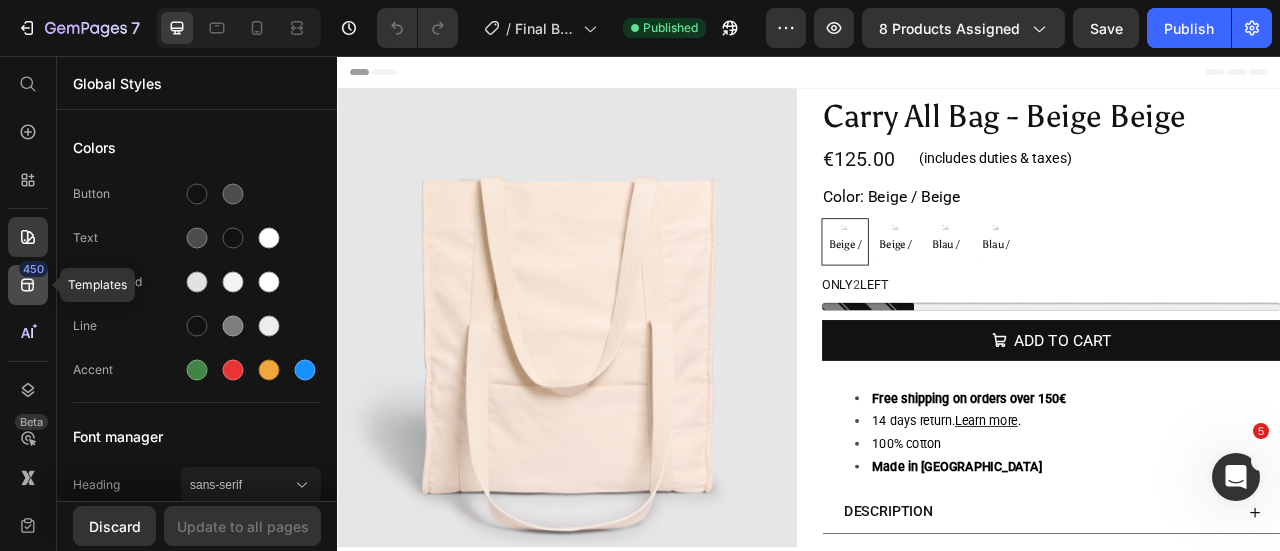 click 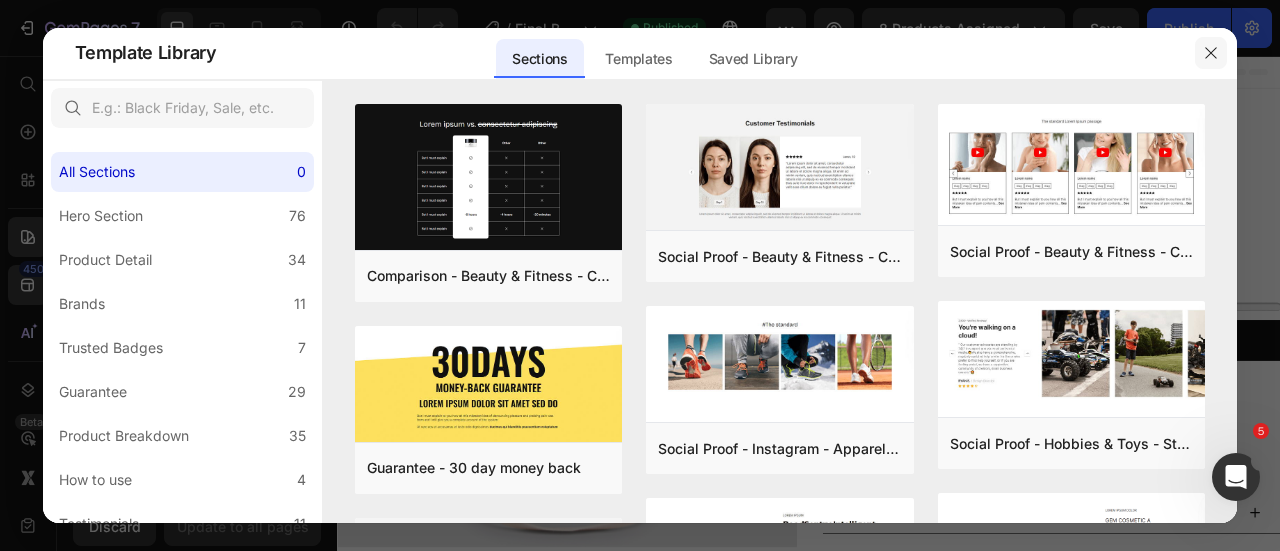 click at bounding box center [1211, 53] 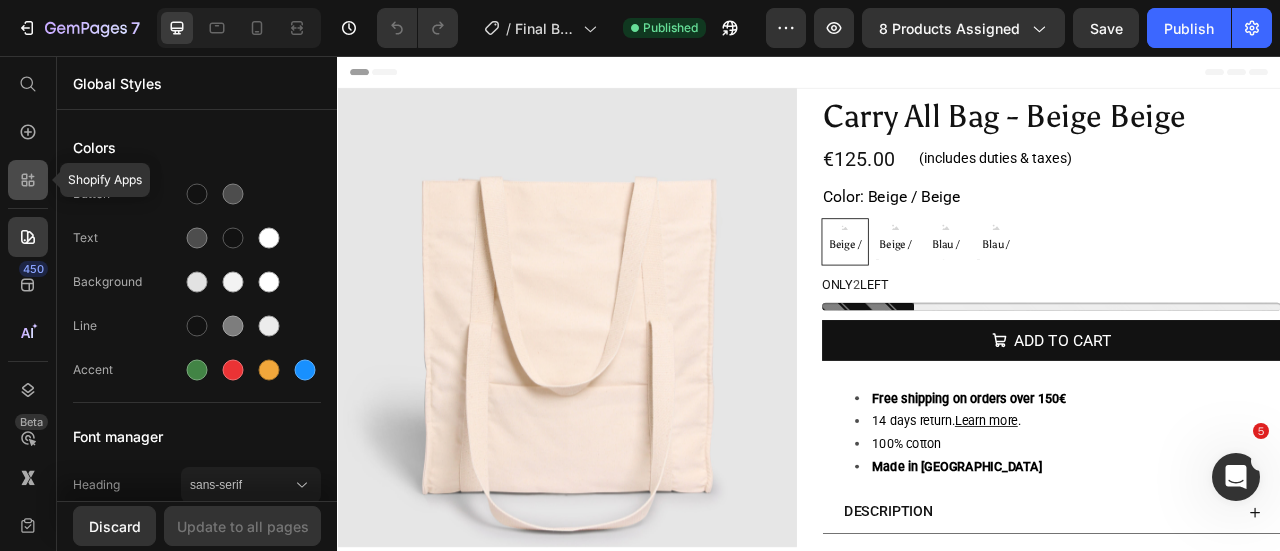 click 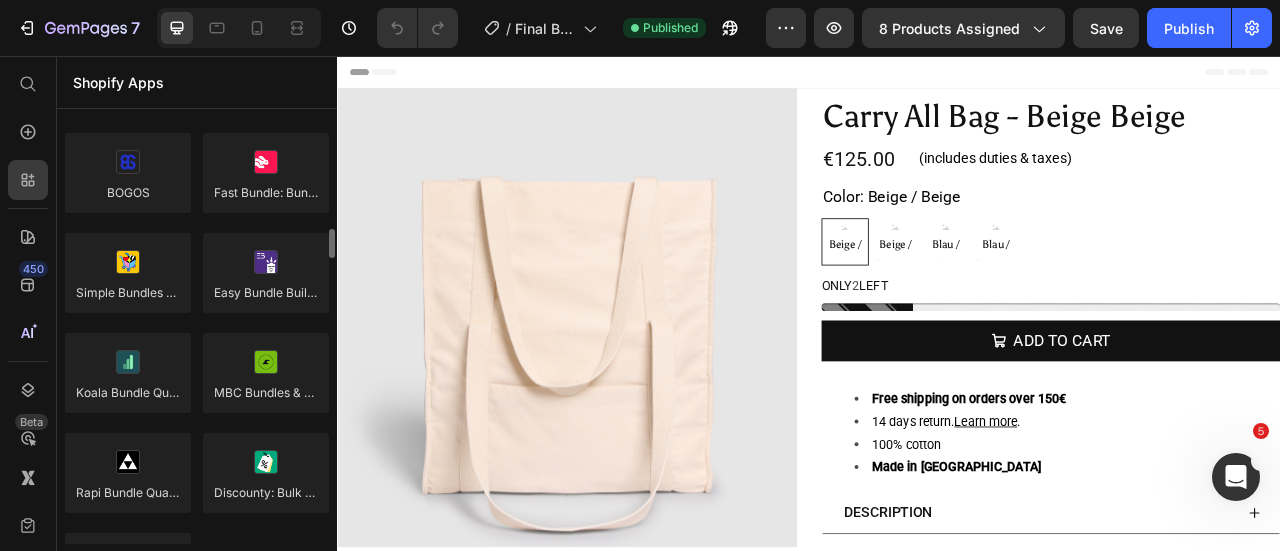 scroll, scrollTop: 2300, scrollLeft: 0, axis: vertical 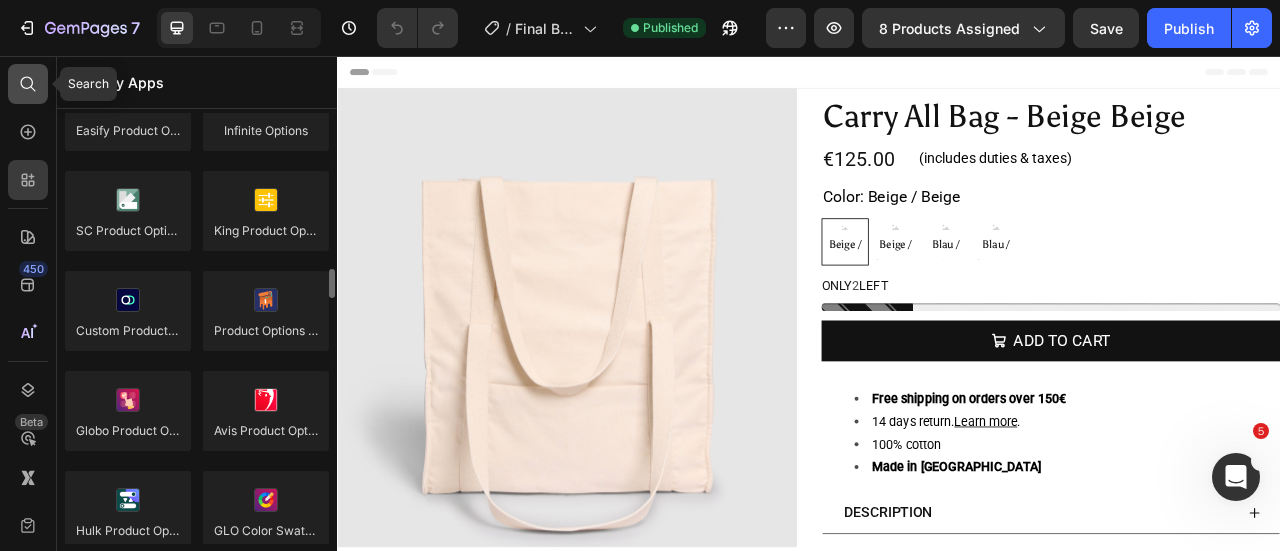 click 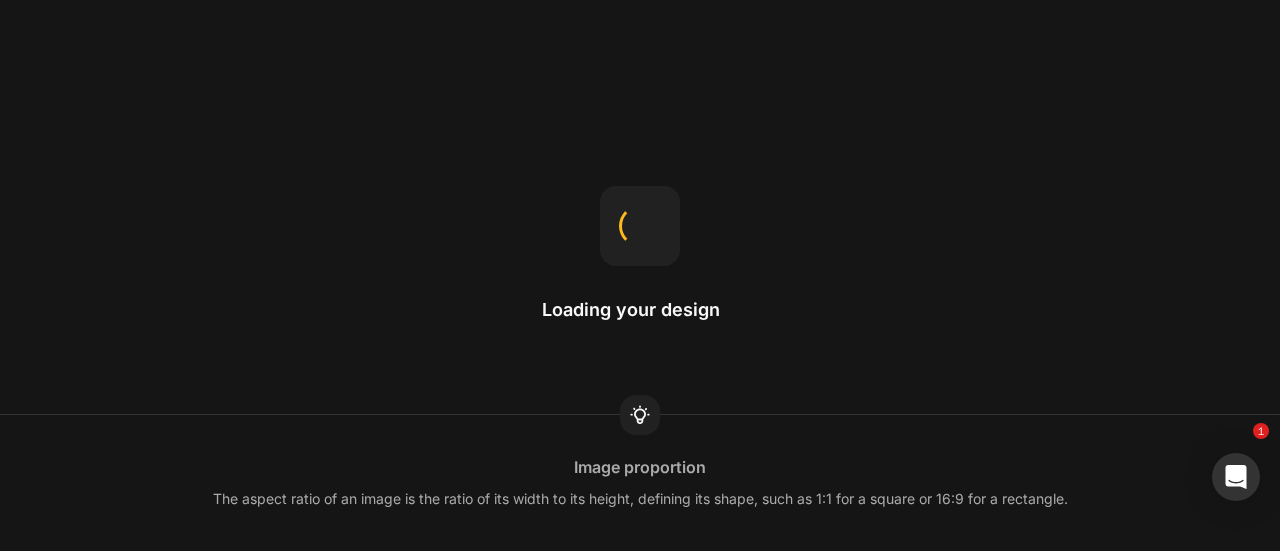 scroll, scrollTop: 0, scrollLeft: 0, axis: both 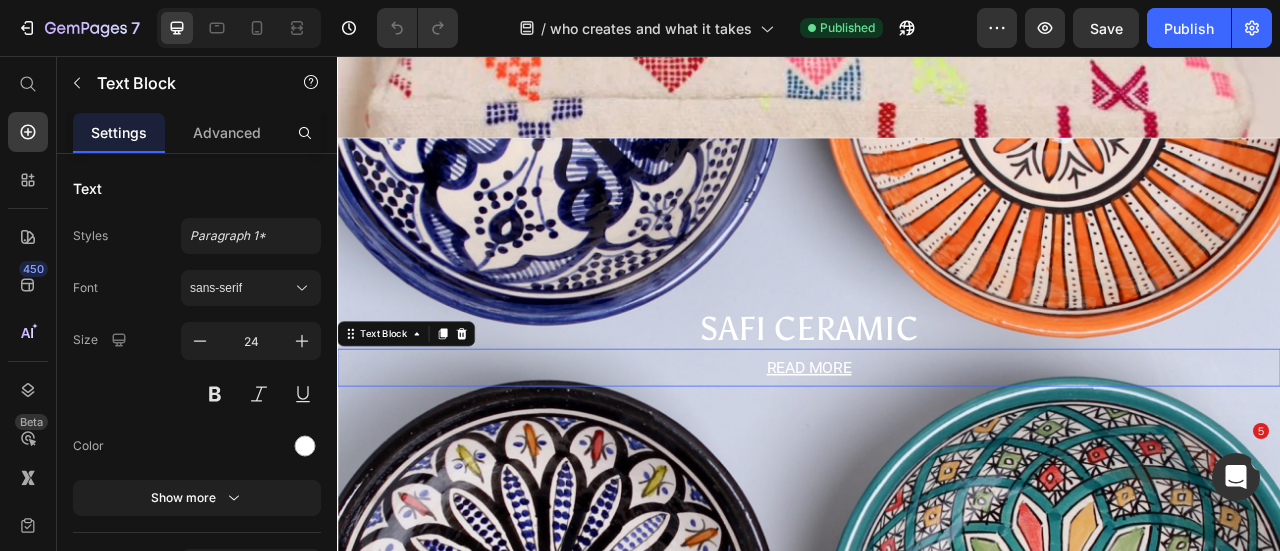click on "READ MORE" at bounding box center (937, 452) 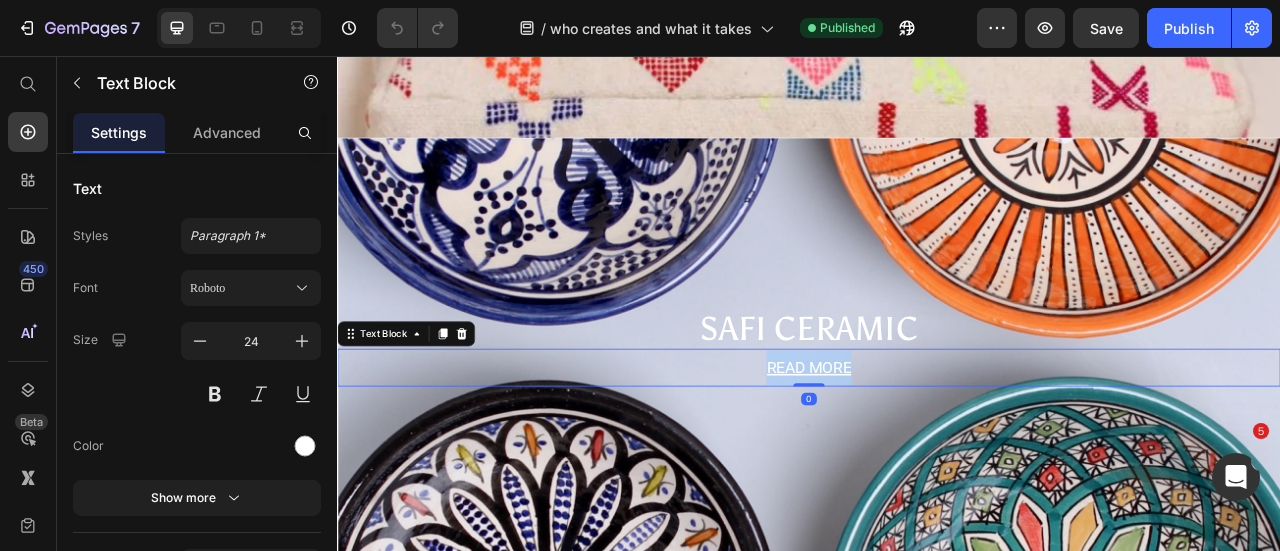 click on "READ MORE" at bounding box center (937, 452) 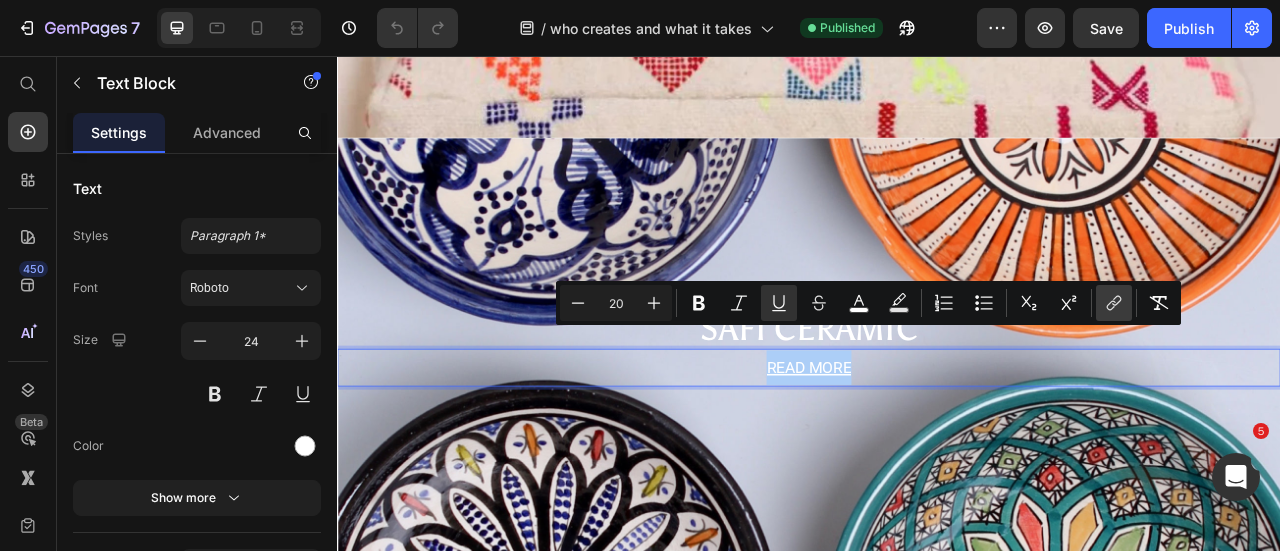 click 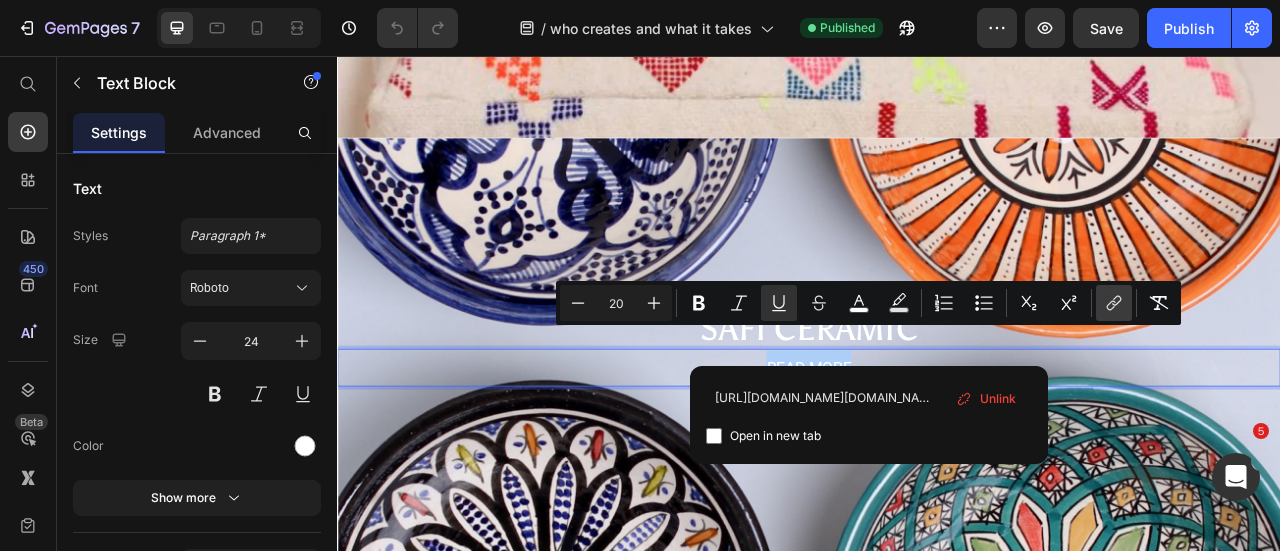 scroll, scrollTop: 0, scrollLeft: 1077, axis: horizontal 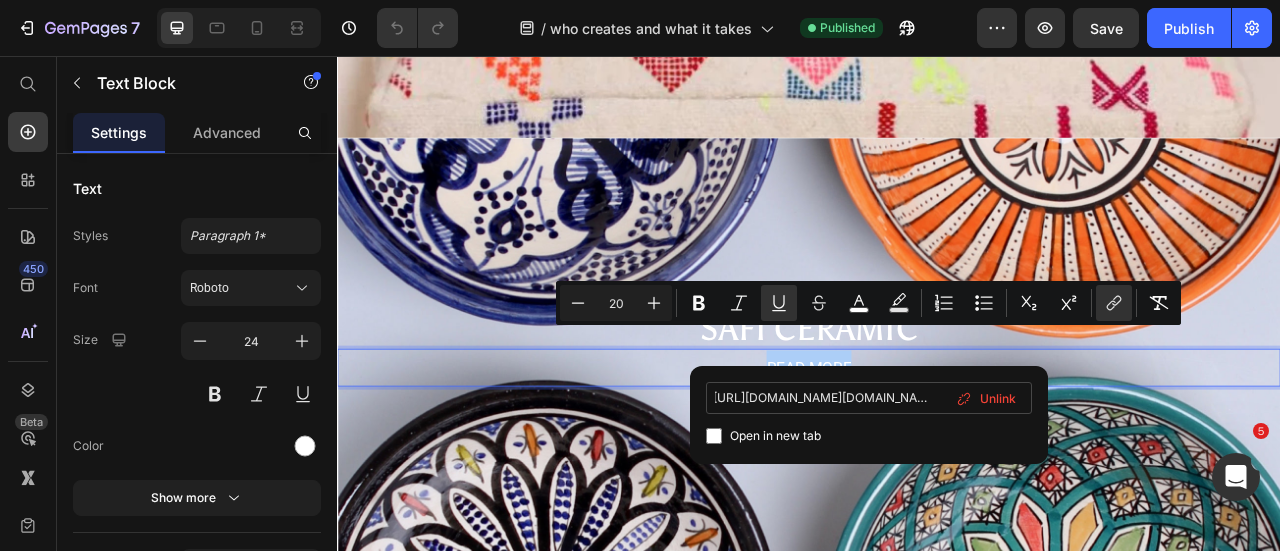 click on "https://tatudo.eu/a/gempages?version=v7&shop_id=561586387925599013&theme_page_id=574794742324266213&page_type=GP_STATIC&view_live_url=https%3A%2F%2Fakemi1209.myshopify.com%2Fpages%2Fsafi-ceramics" at bounding box center (869, 398) 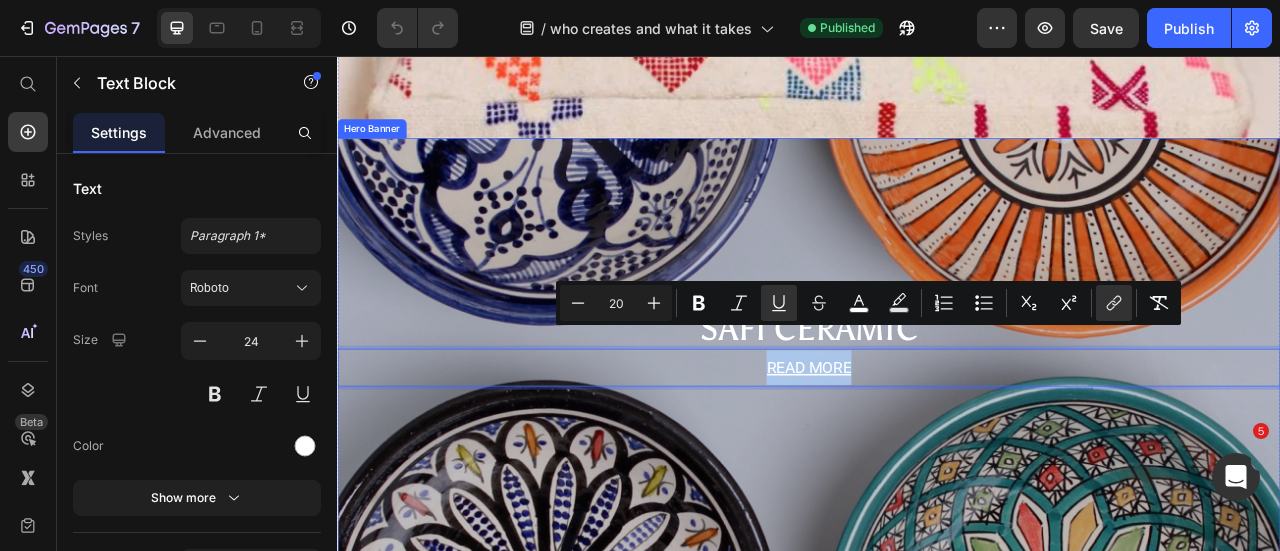 click at bounding box center [937, 426] 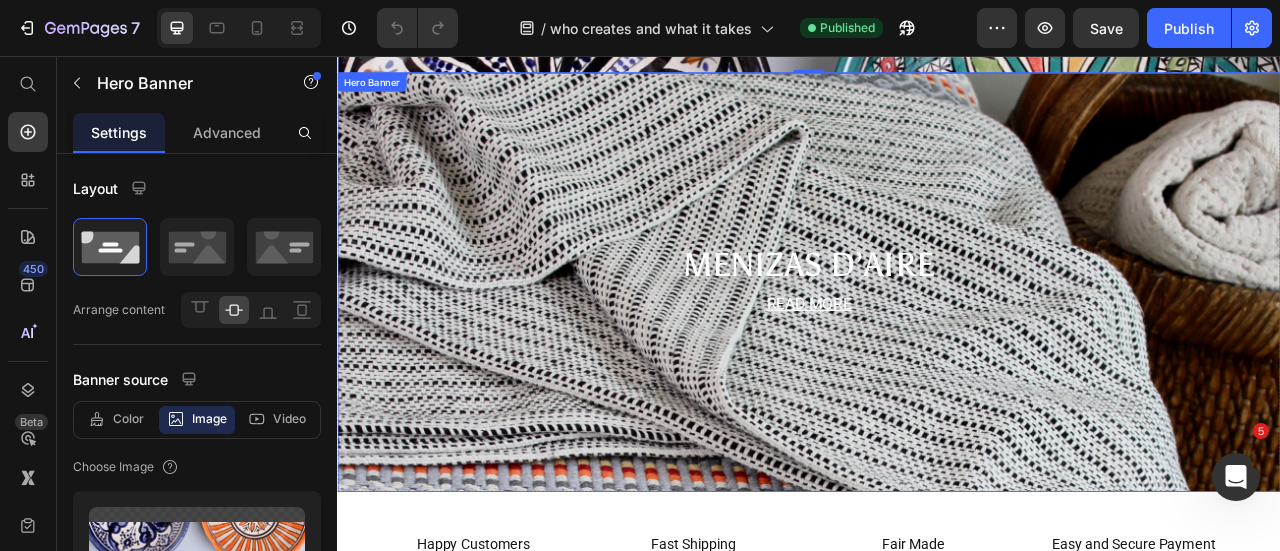 scroll, scrollTop: 3400, scrollLeft: 0, axis: vertical 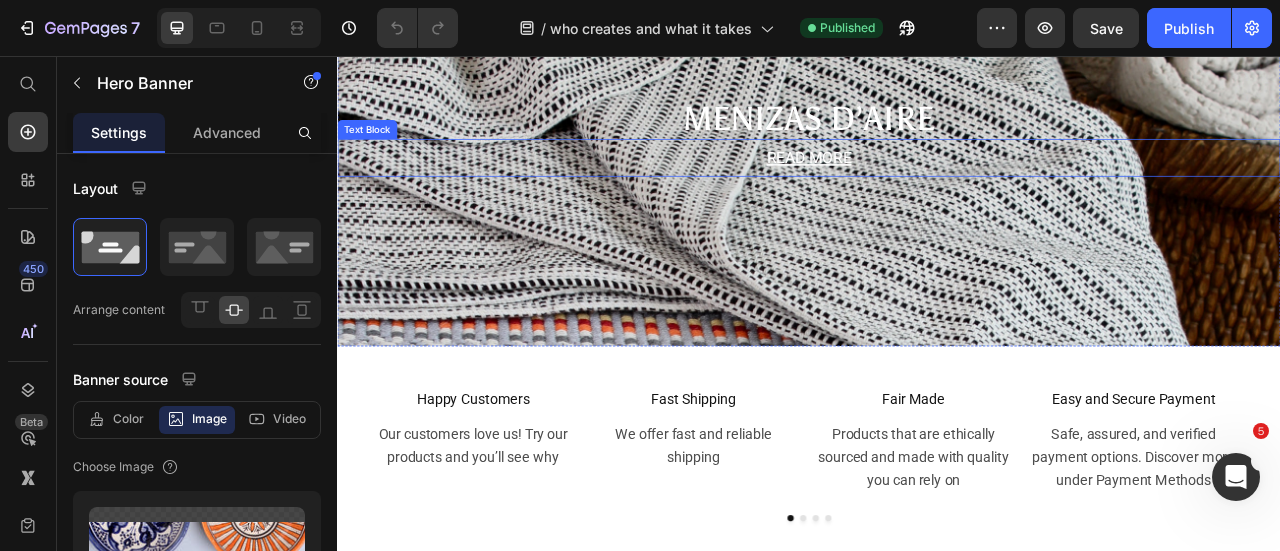 click on "READ MORE" at bounding box center [937, 185] 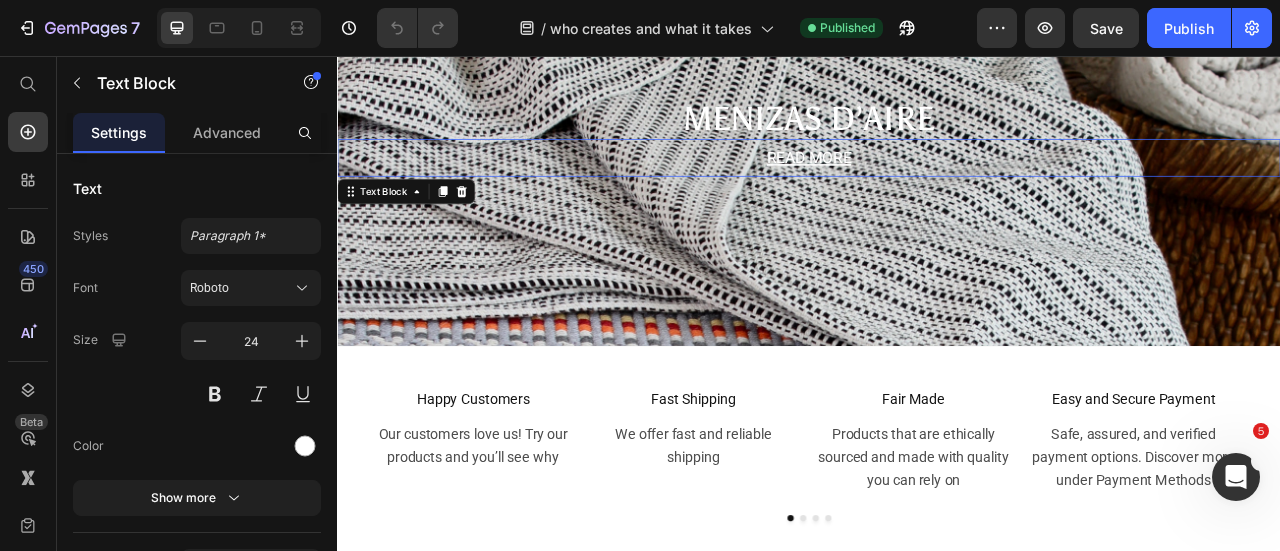 click on "READ MORE" at bounding box center (937, 185) 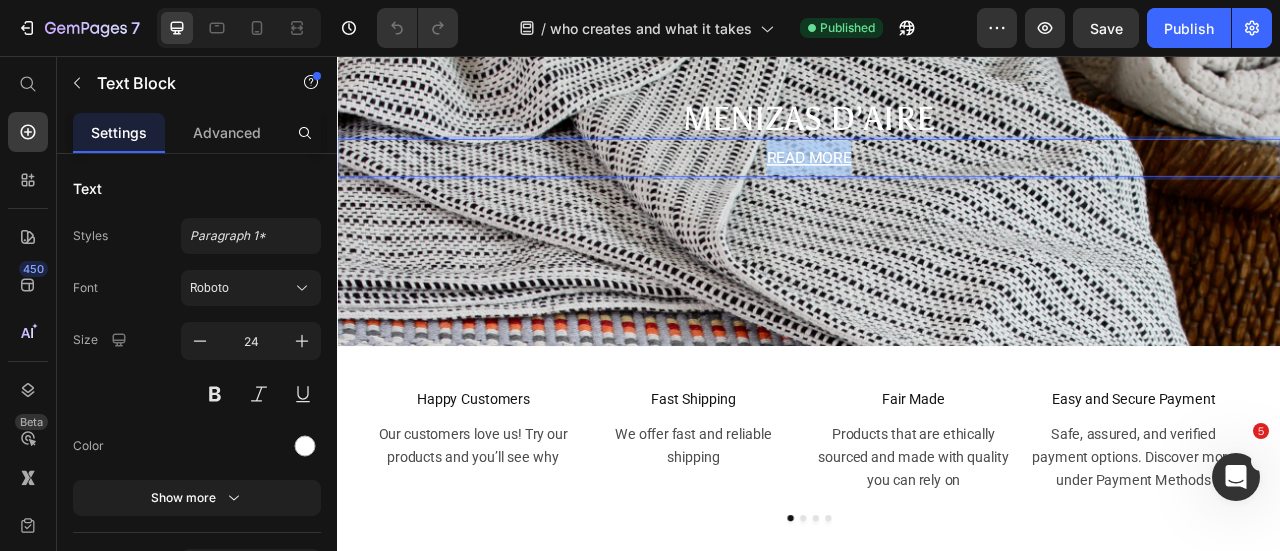 click on "READ MORE" at bounding box center (937, 185) 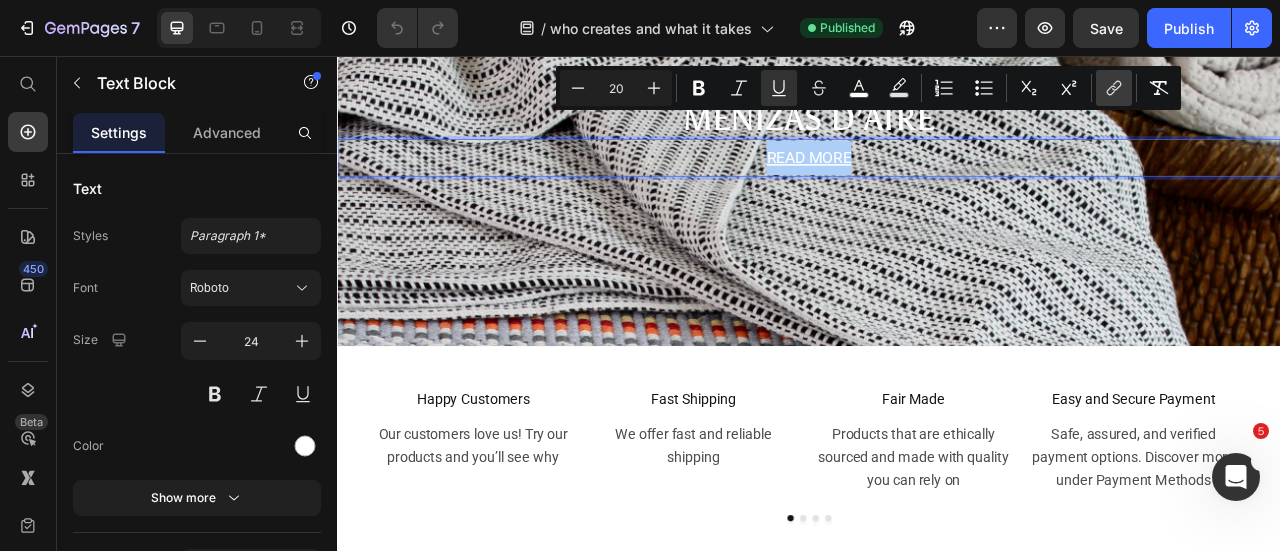 click 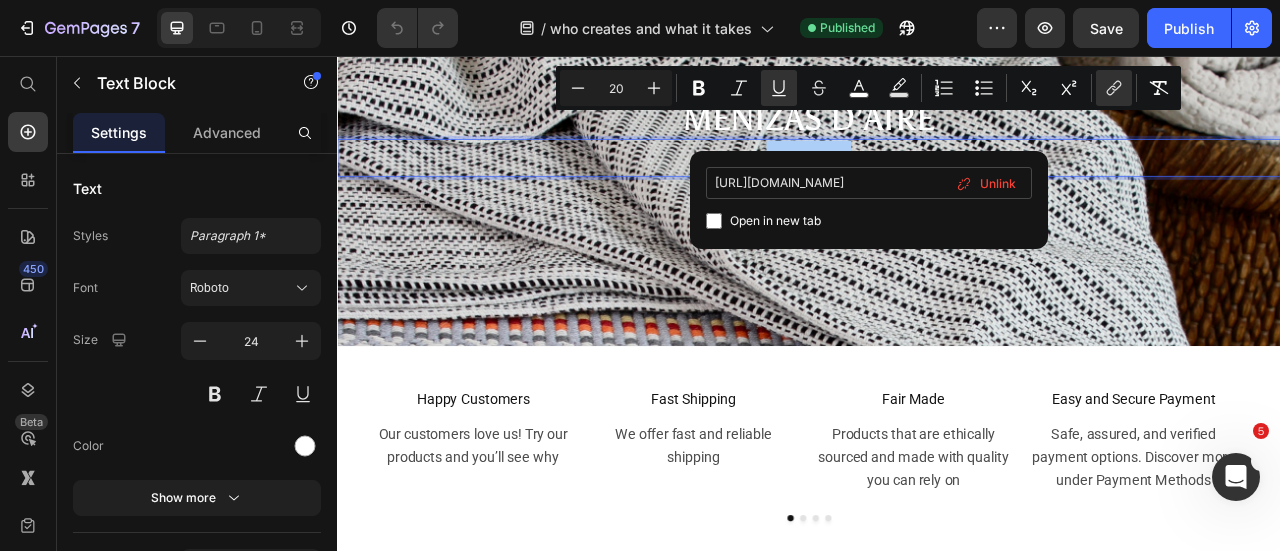 type on "https://tatudo.eu/a/gempages?version=v7&shop_id=561586387925599013&theme_page_id=574803321454330992&page_type=GP_STATIC&view_live_url=https%3A%2F%2Fakemi1209.myshopify.com%2Fpages%2Fmenizas-daire" 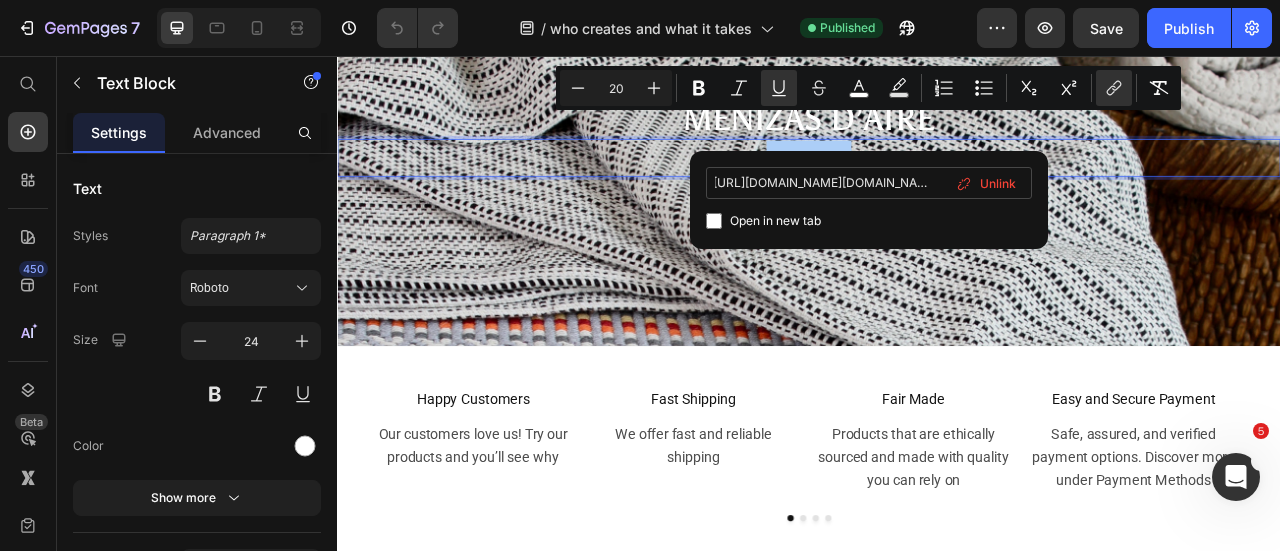 scroll, scrollTop: 0, scrollLeft: 1082, axis: horizontal 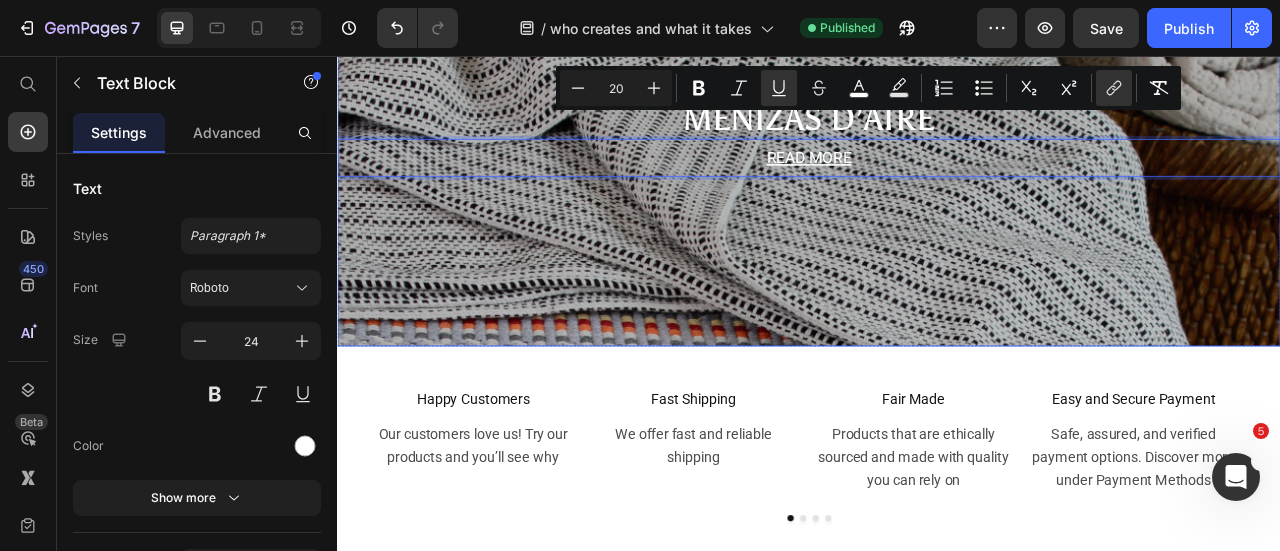 click at bounding box center (937, 158) 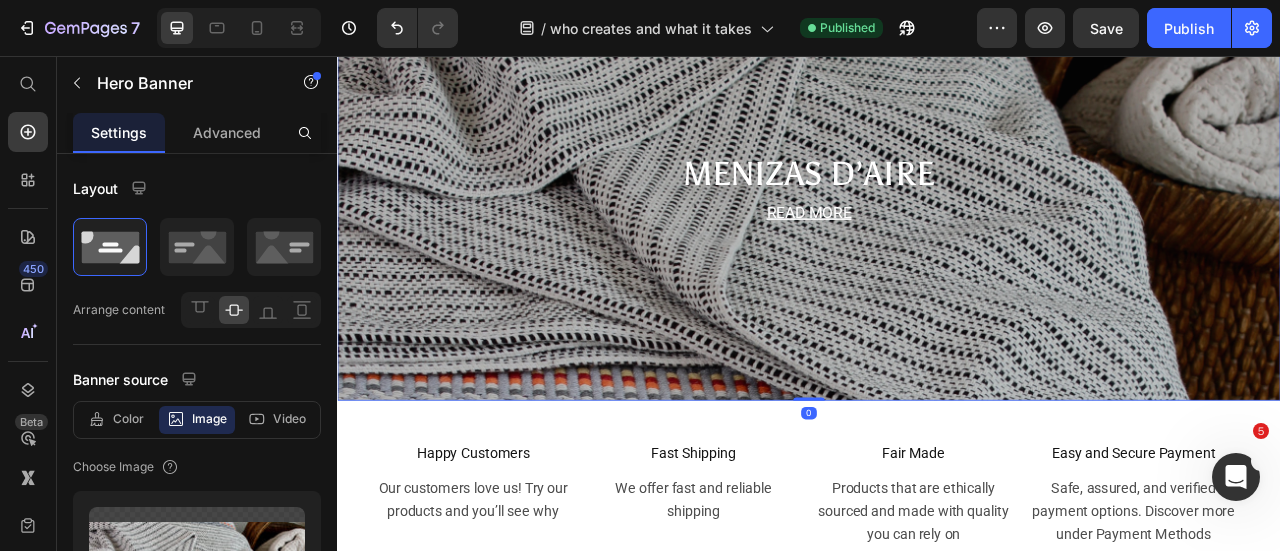 scroll, scrollTop: 3300, scrollLeft: 0, axis: vertical 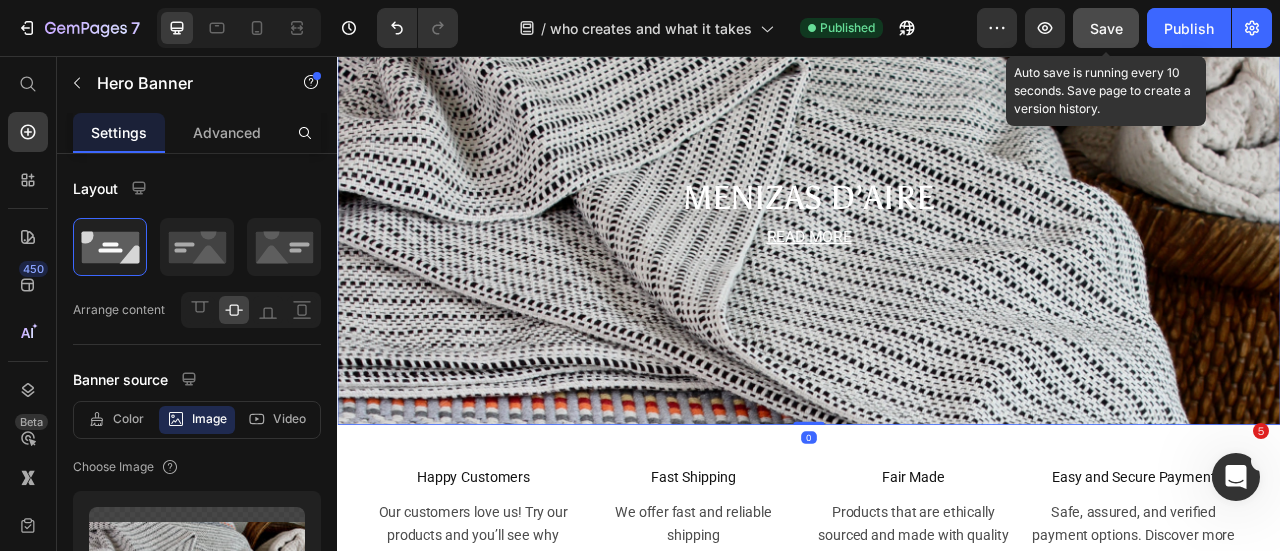 click on "Save" 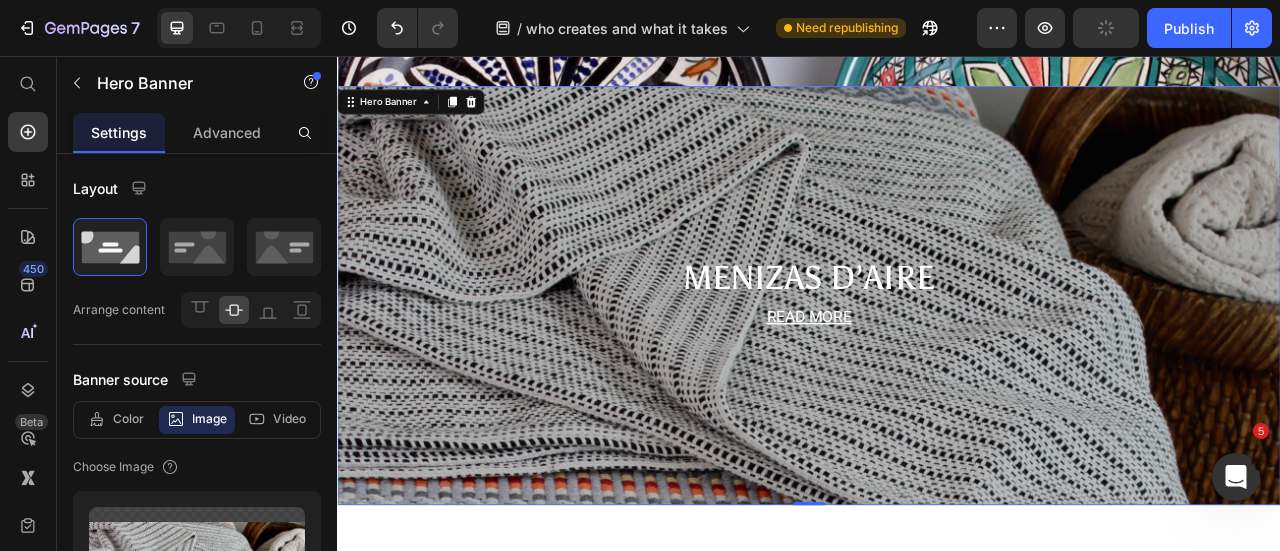 scroll, scrollTop: 2900, scrollLeft: 0, axis: vertical 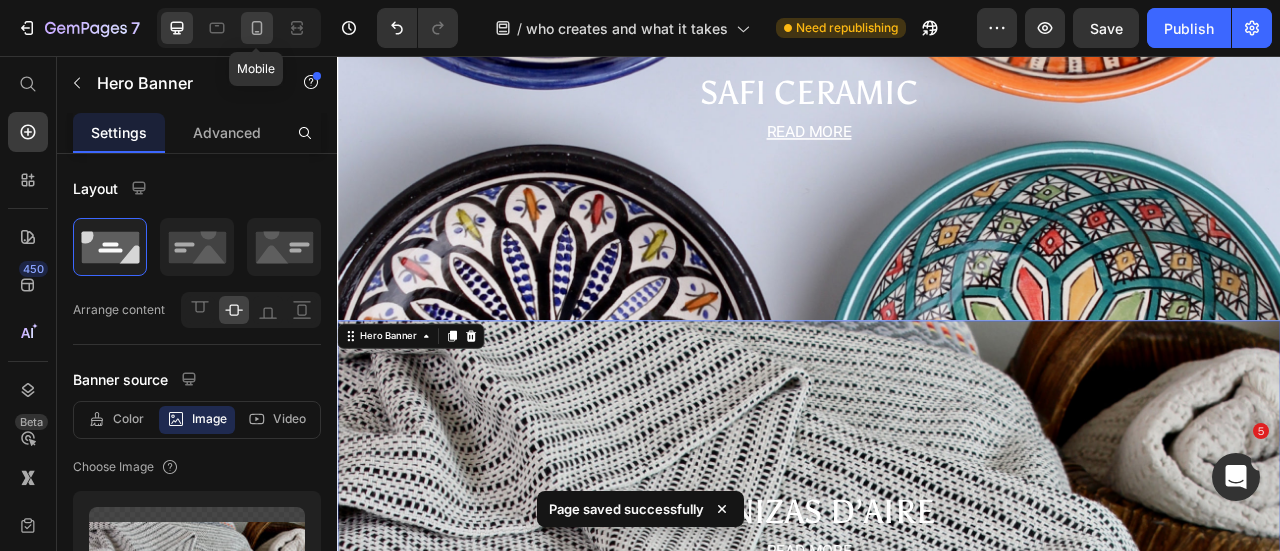 click 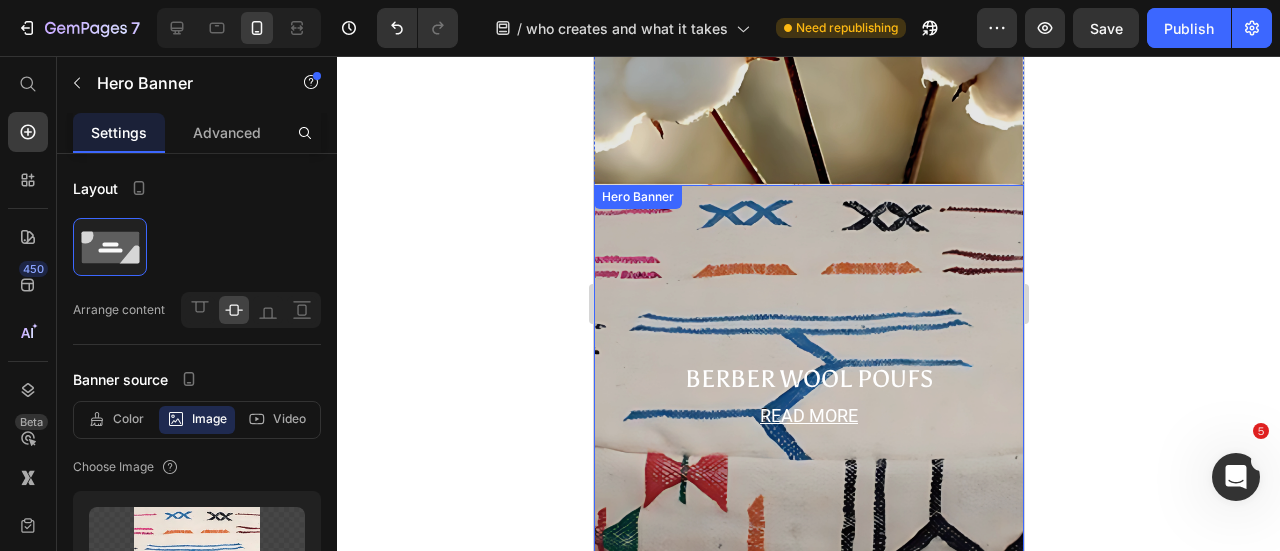 scroll, scrollTop: 1601, scrollLeft: 0, axis: vertical 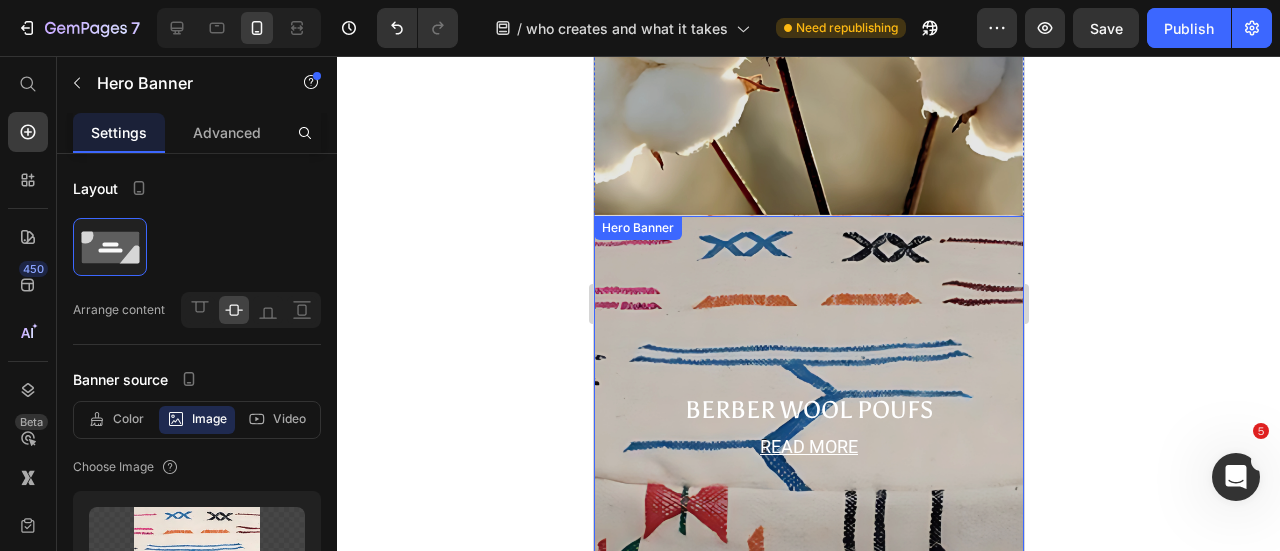 click at bounding box center (808, 431) 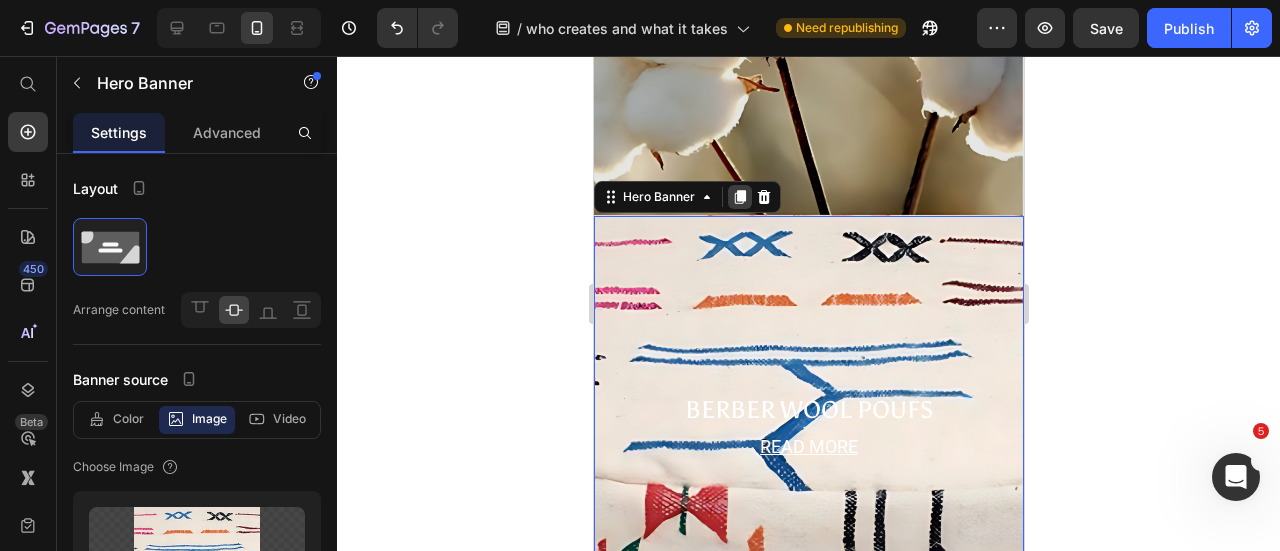 click 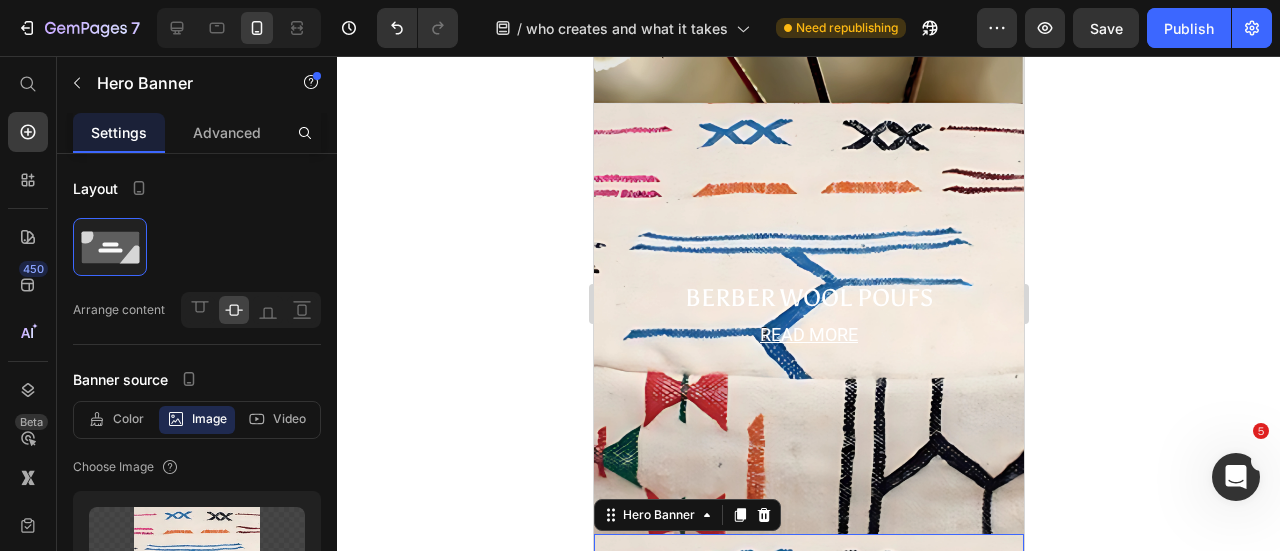 scroll, scrollTop: 2044, scrollLeft: 0, axis: vertical 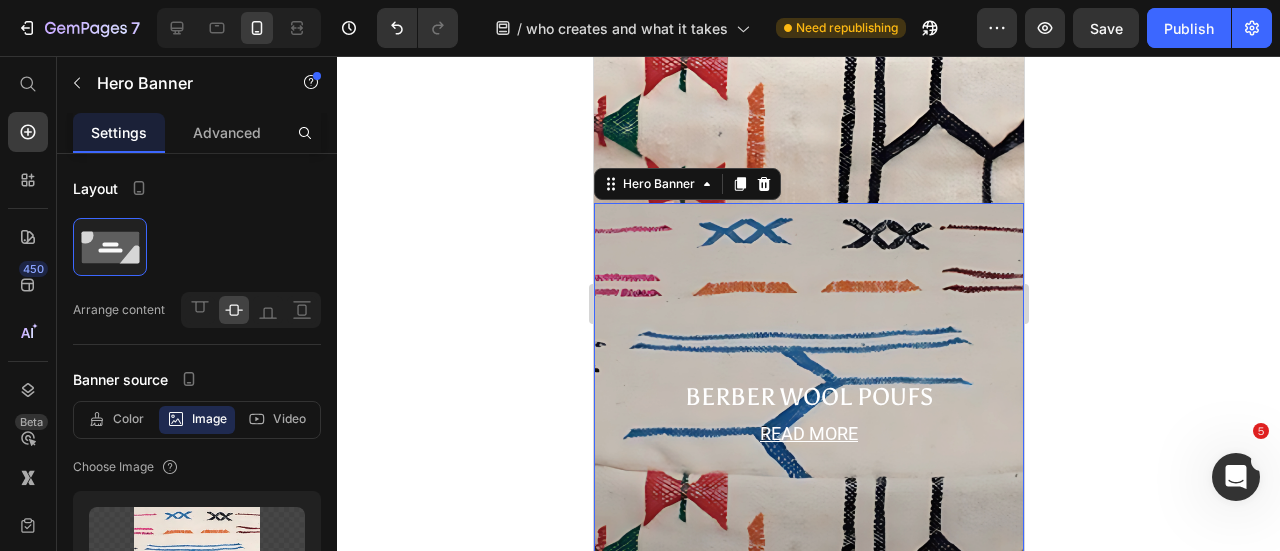 click at bounding box center (808, 418) 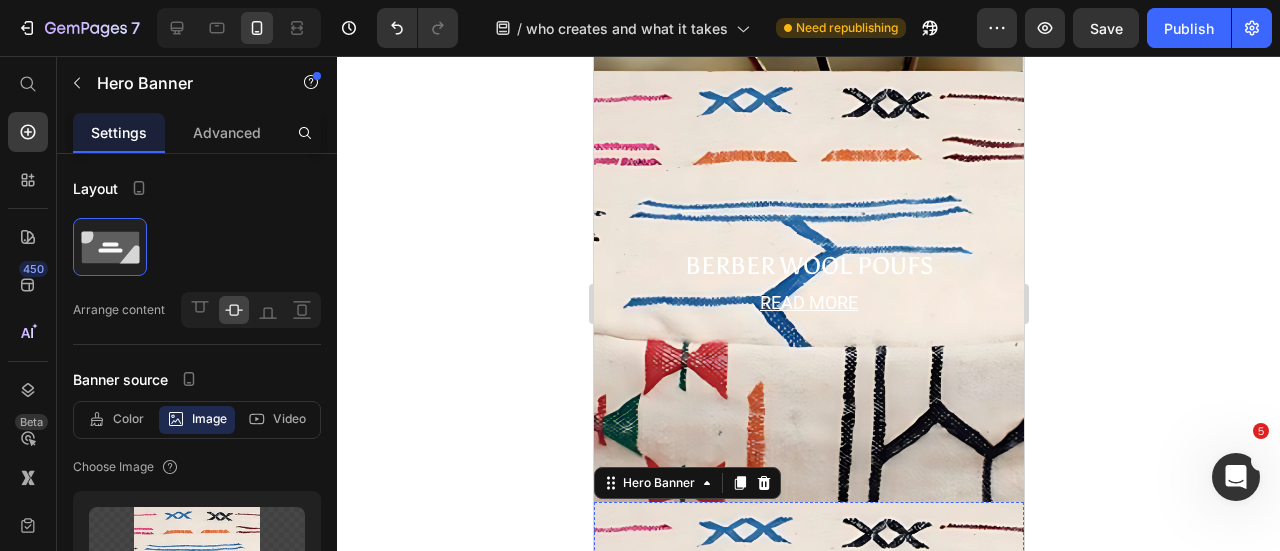 scroll, scrollTop: 1944, scrollLeft: 0, axis: vertical 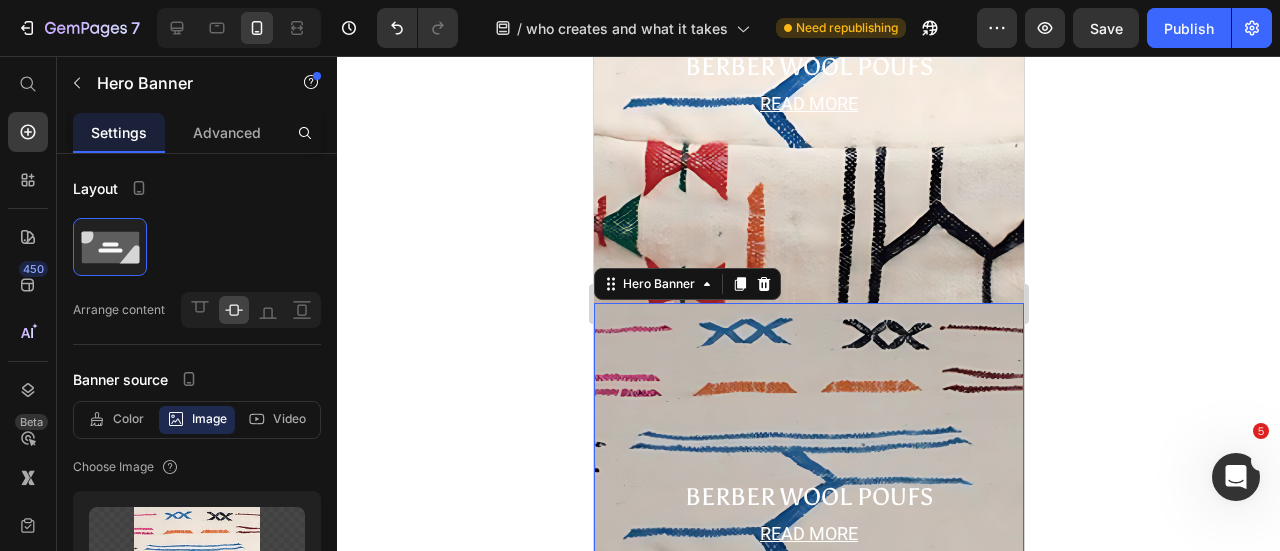 click at bounding box center (808, 518) 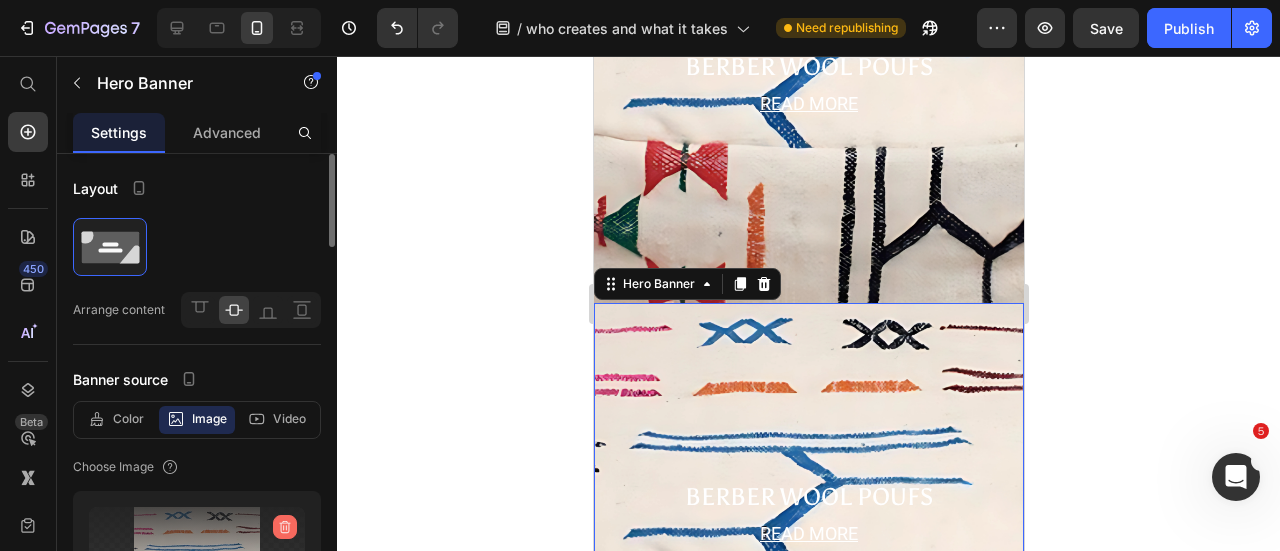 click 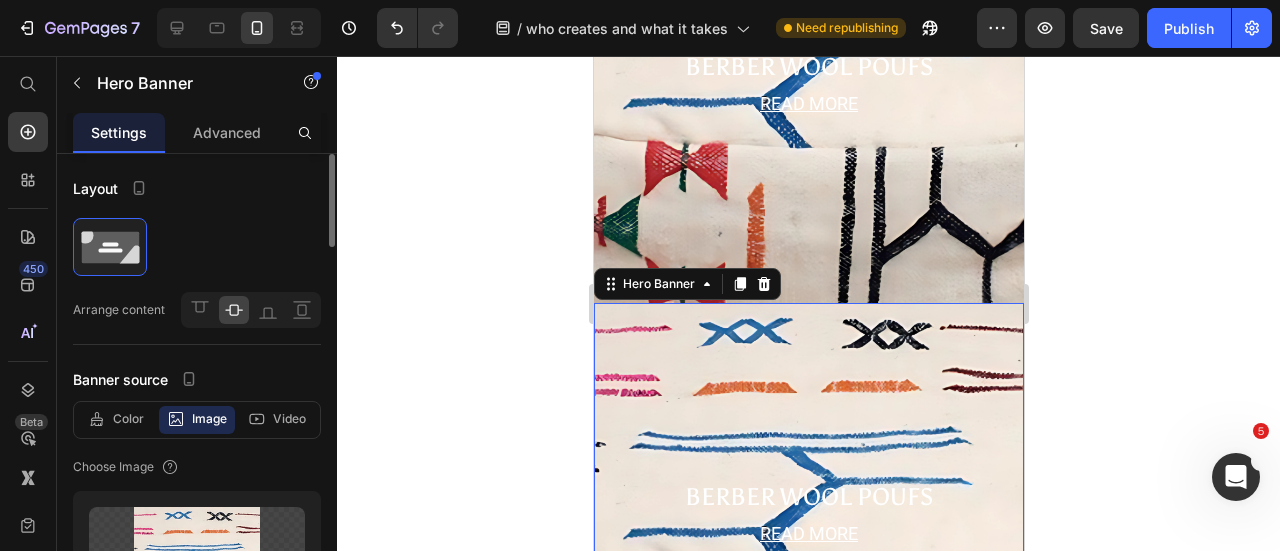 type 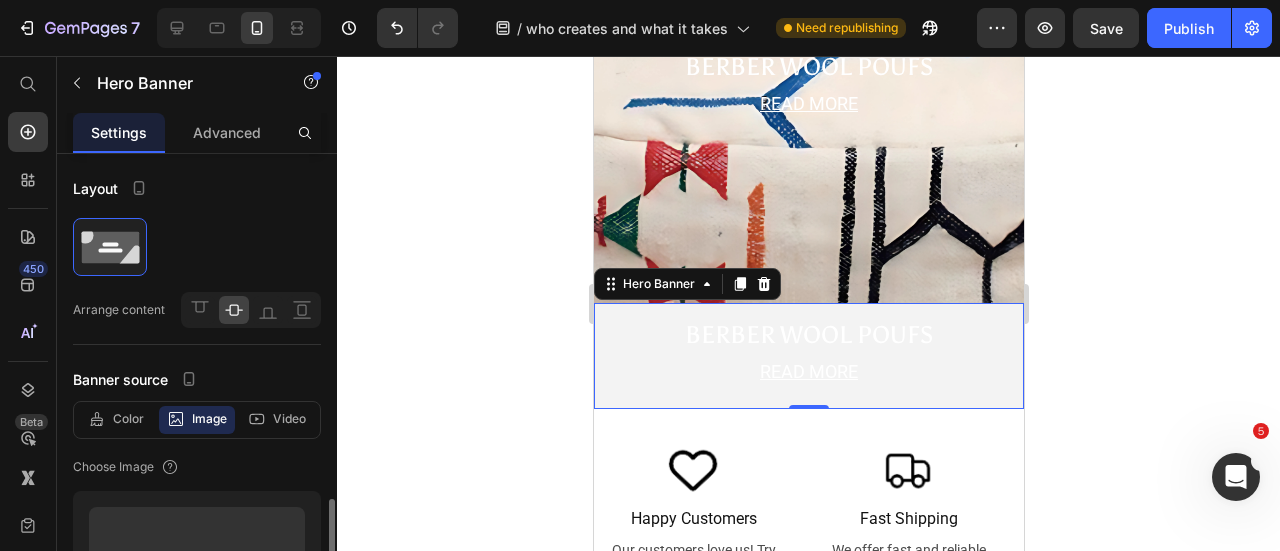 scroll, scrollTop: 284, scrollLeft: 0, axis: vertical 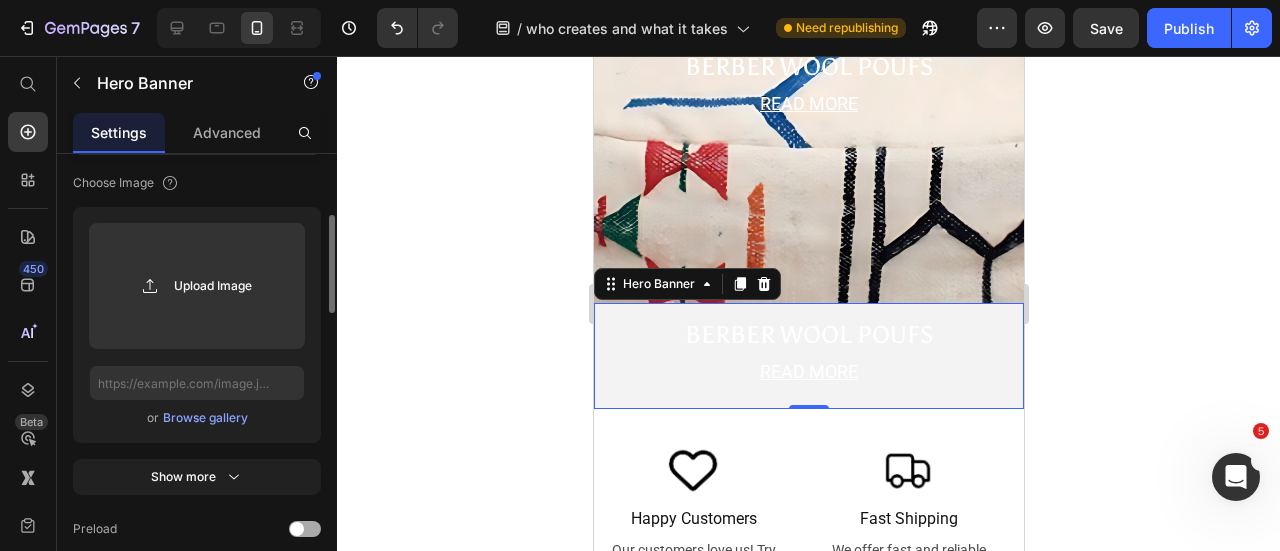 click on "Preload" 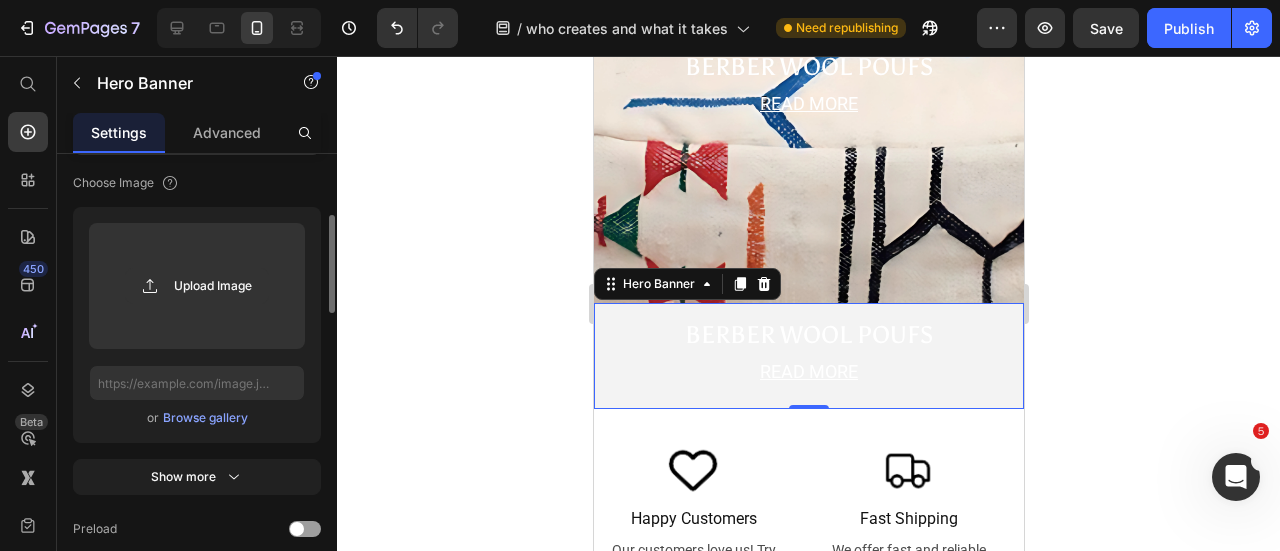 click on "Upload Image  or   Browse gallery" 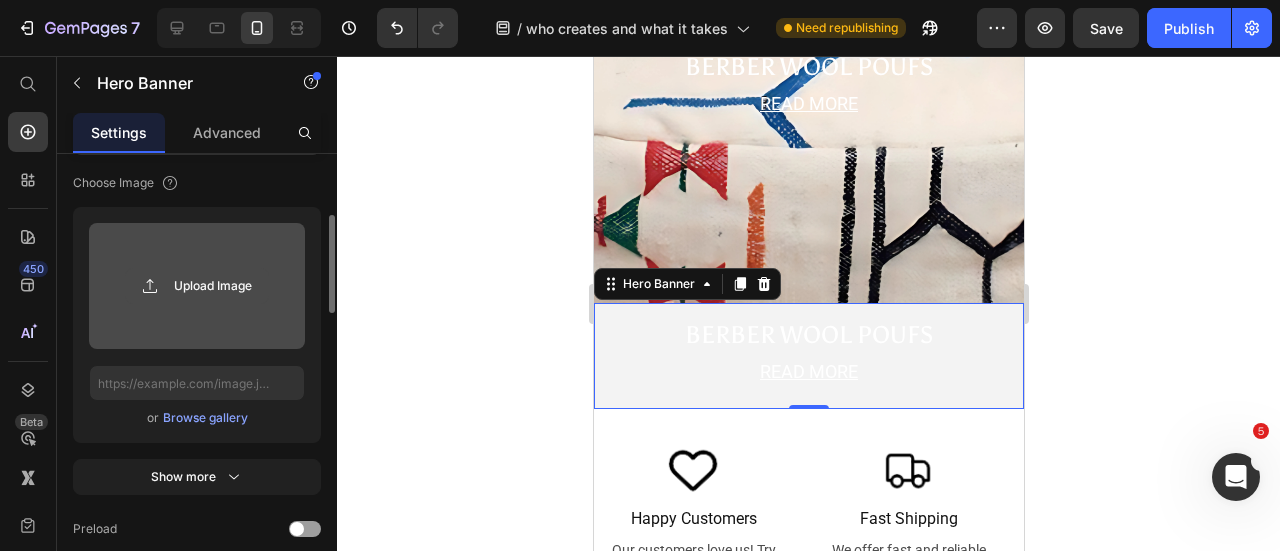click 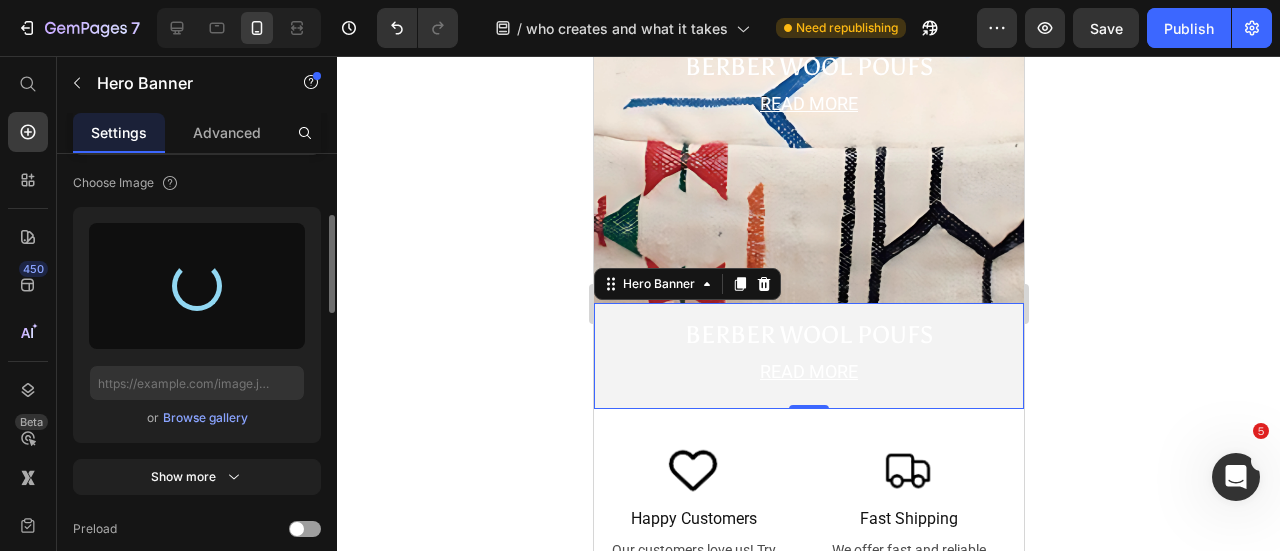 type on "https://cdn.shopify.com/s/files/1/0726/8492/9354/files/gempages_561586387925599013-d279eedf-fd5d-4bf2-a544-ecaabafca78e.jpg" 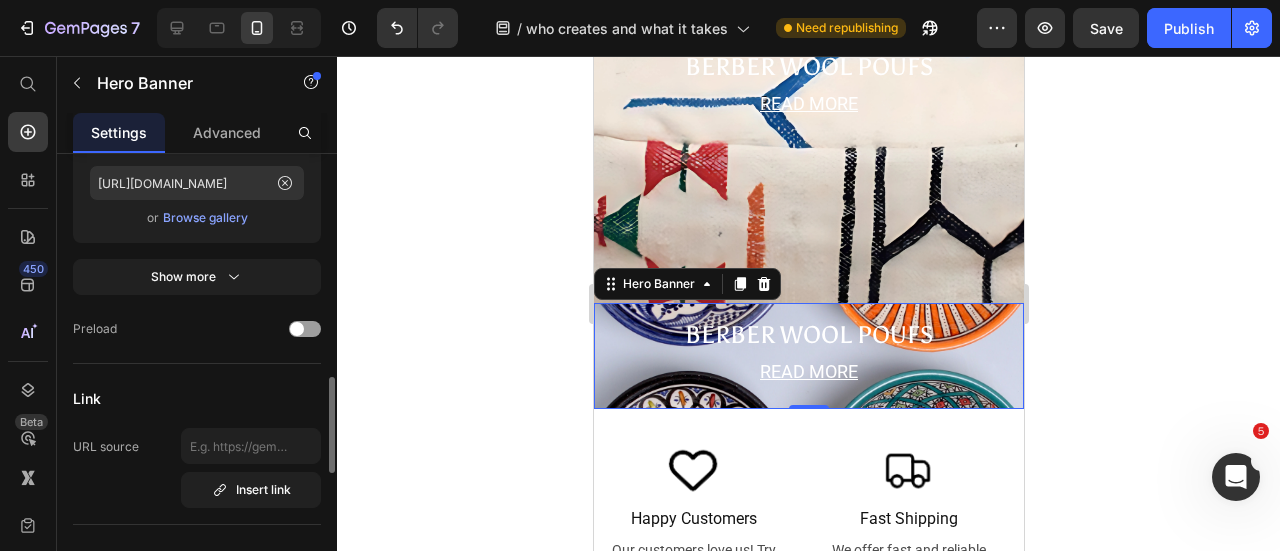 scroll, scrollTop: 584, scrollLeft: 0, axis: vertical 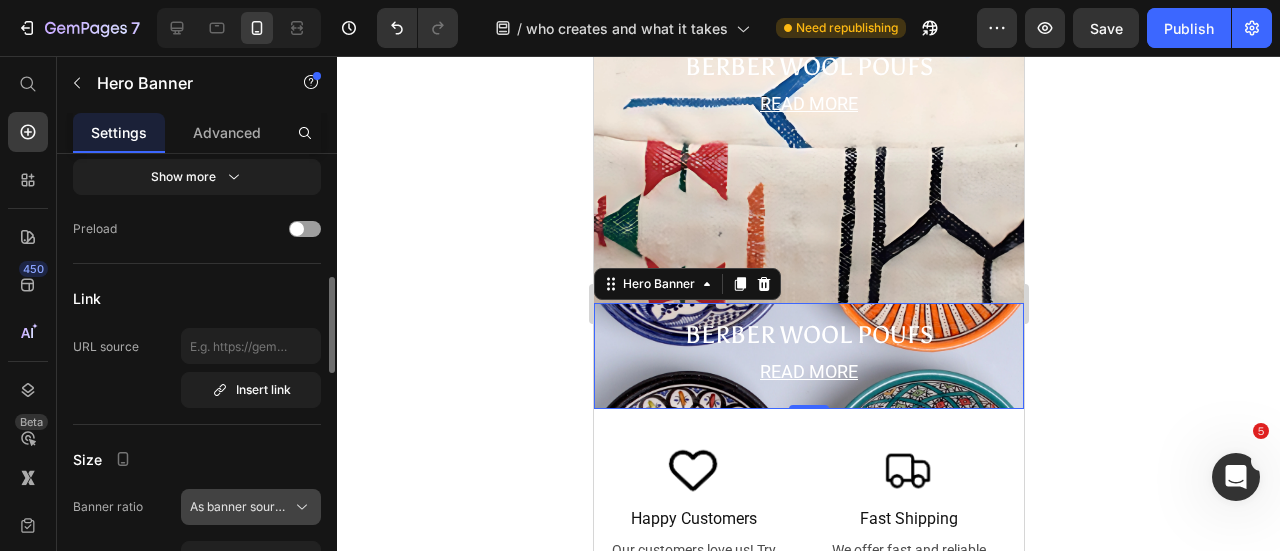 click on "As banner source" at bounding box center [239, 507] 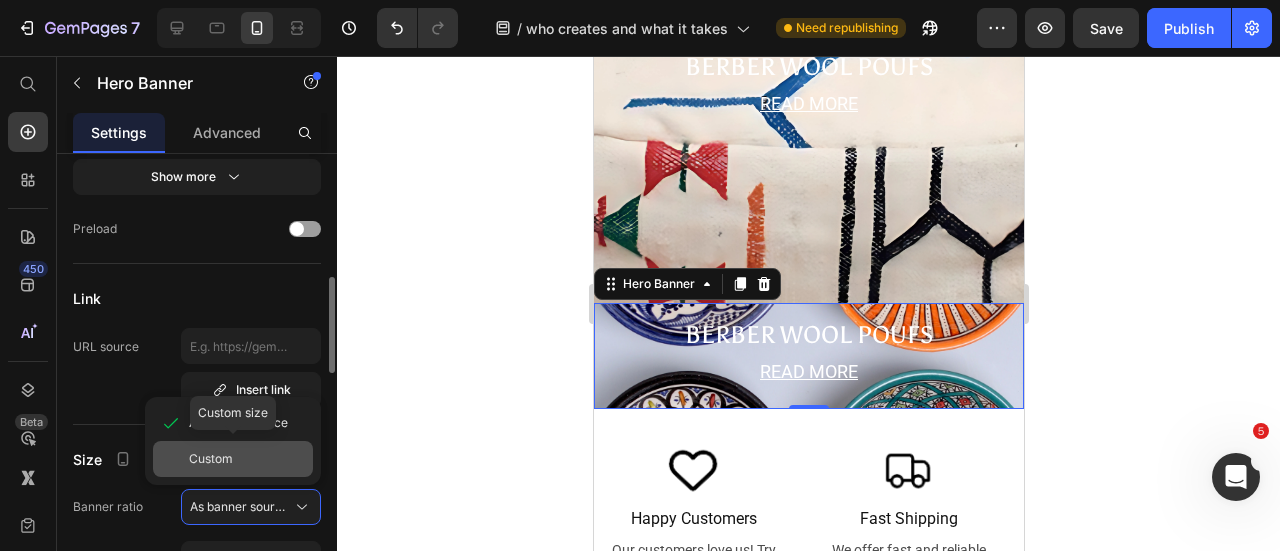 click on "Custom" at bounding box center (211, 459) 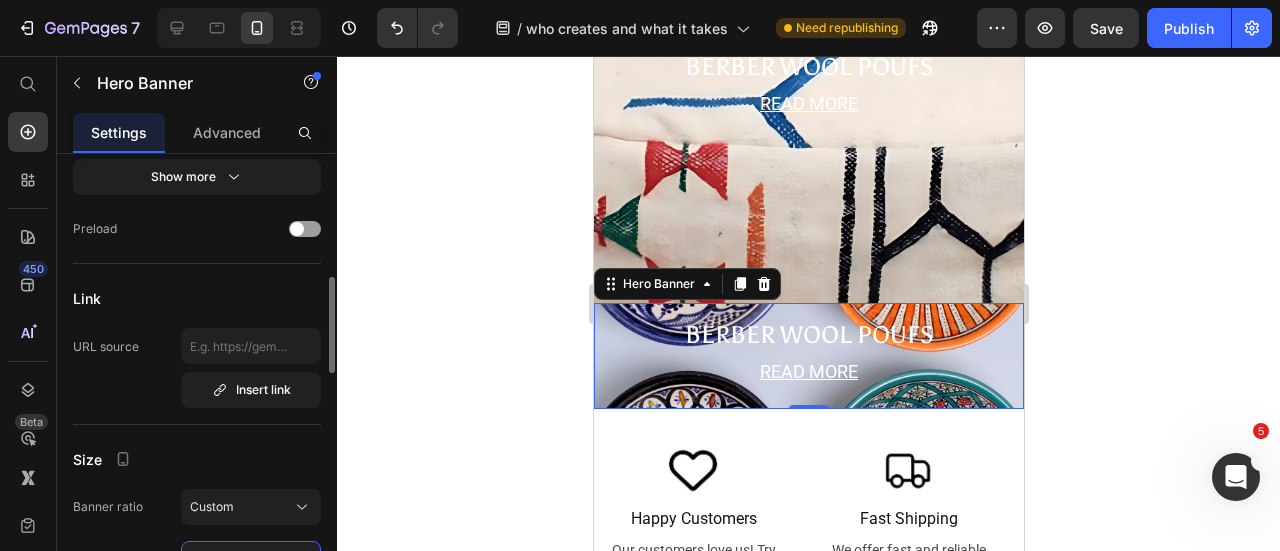 scroll, scrollTop: 22, scrollLeft: 0, axis: vertical 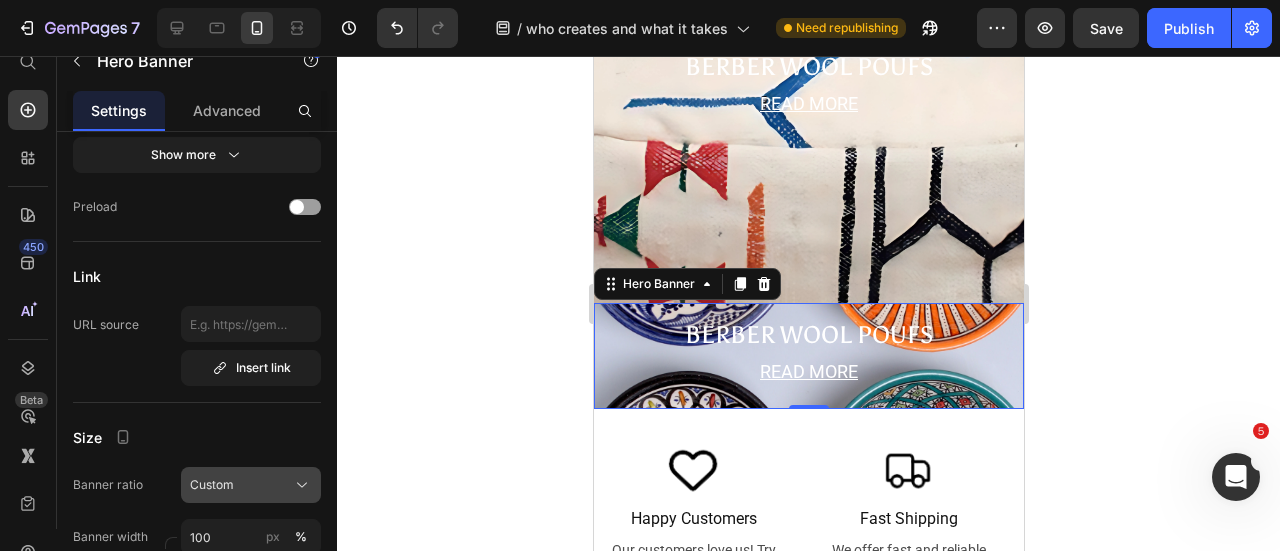 click on "Custom" at bounding box center (212, 485) 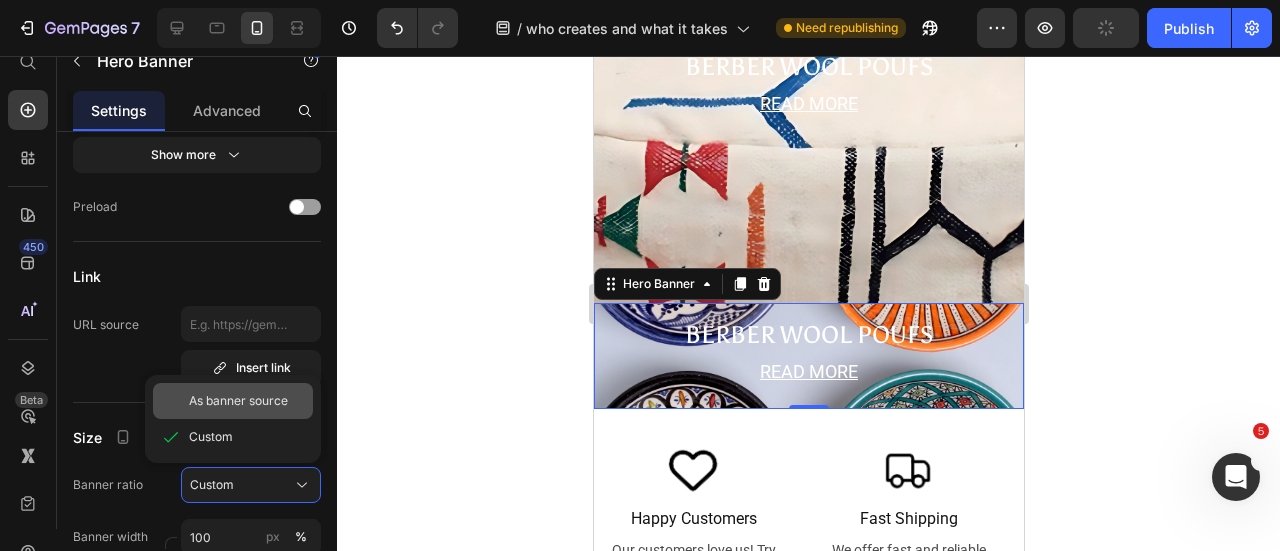 click on "As banner source" at bounding box center [238, 401] 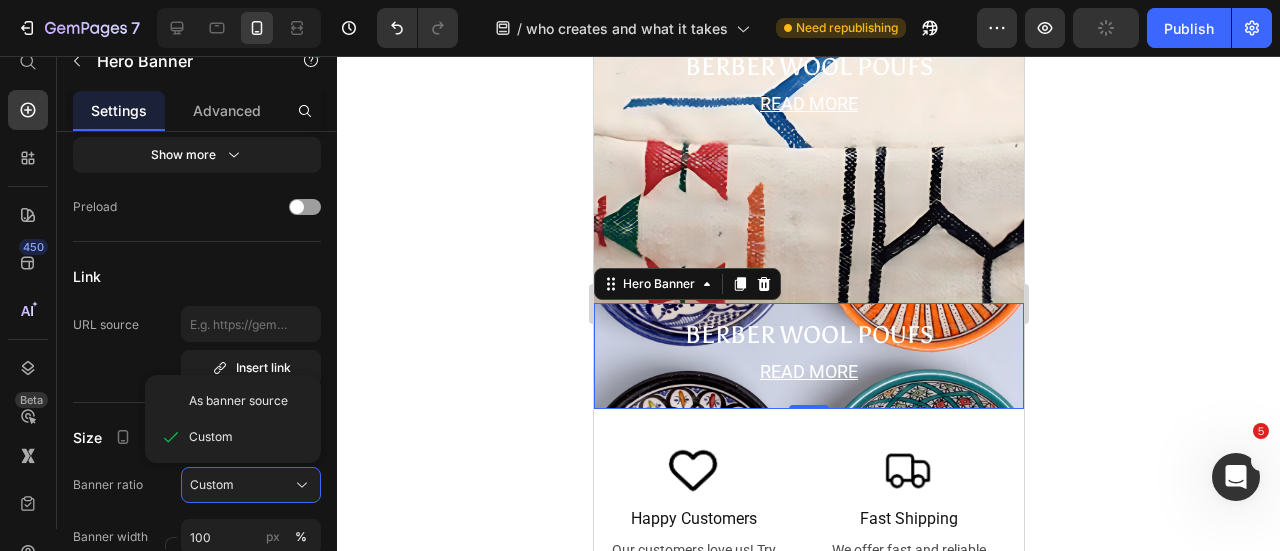 type 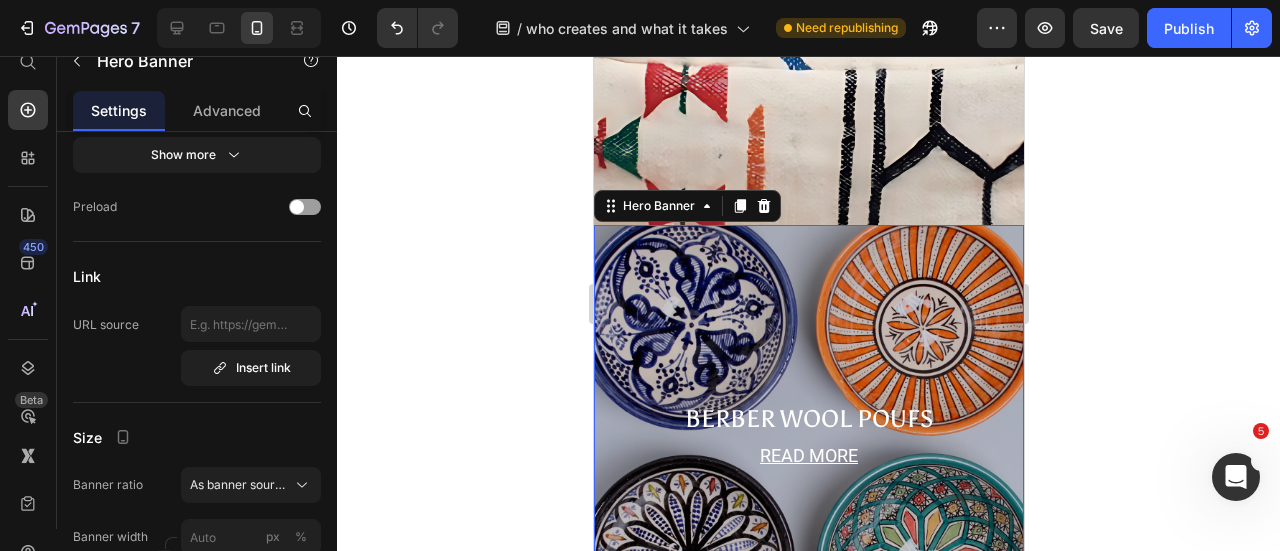 scroll, scrollTop: 2144, scrollLeft: 0, axis: vertical 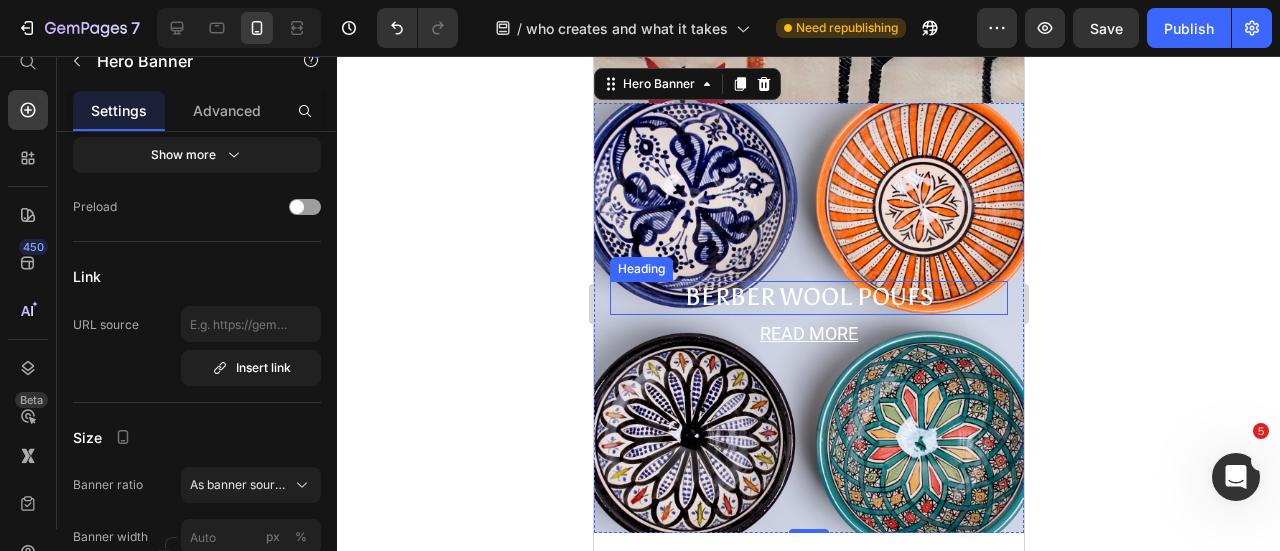 click on "BERBER WOOL POUFS" at bounding box center (808, 296) 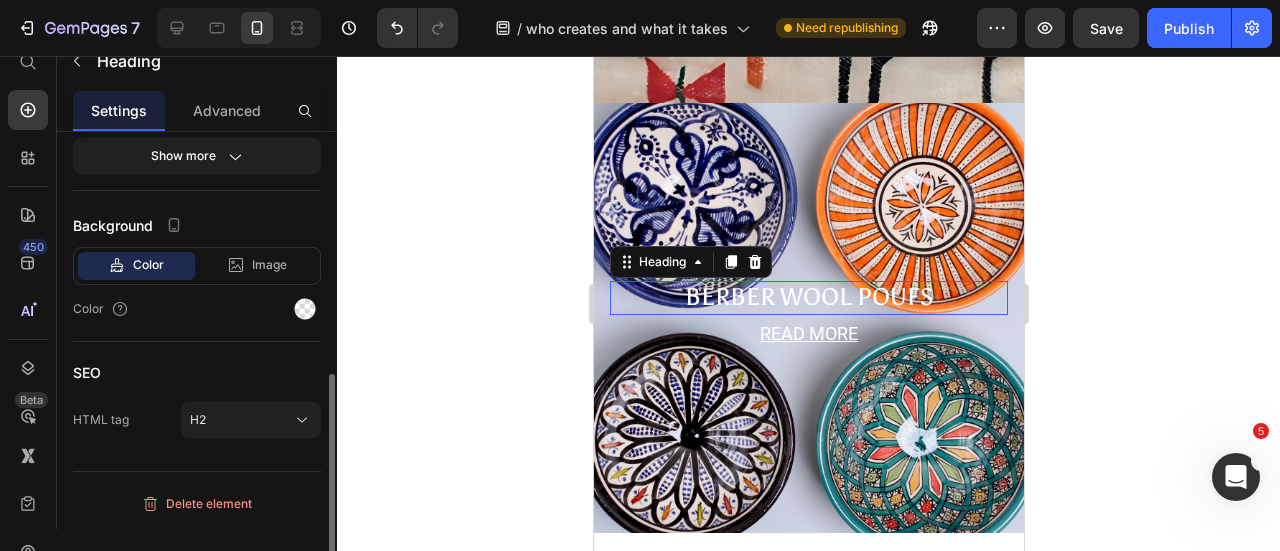 scroll, scrollTop: 0, scrollLeft: 0, axis: both 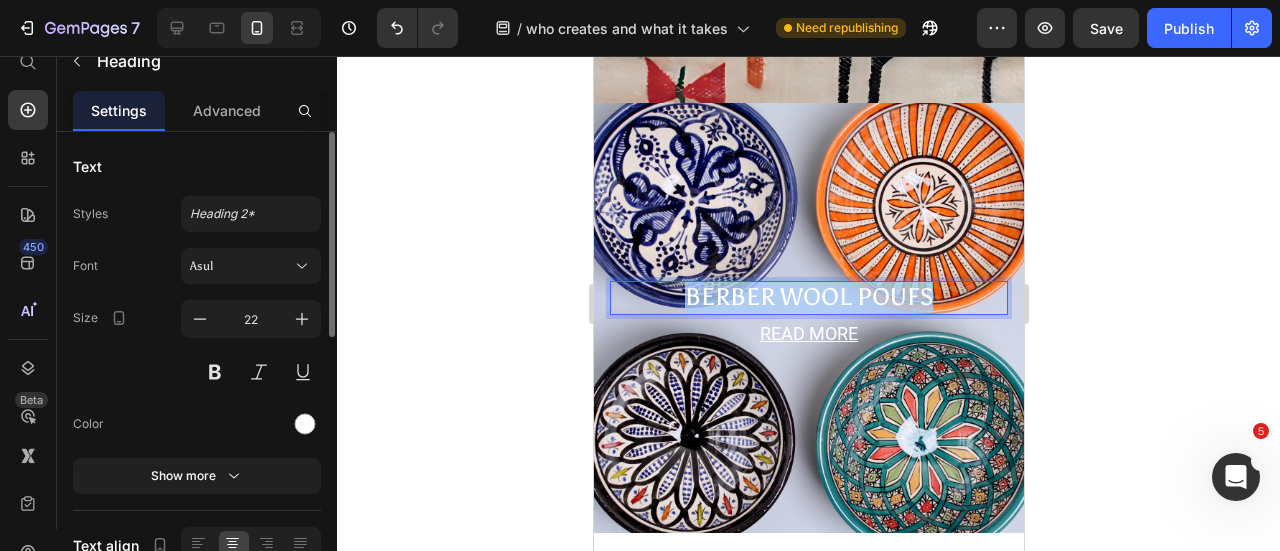 click on "BERBER WOOL POUFS" at bounding box center [808, 296] 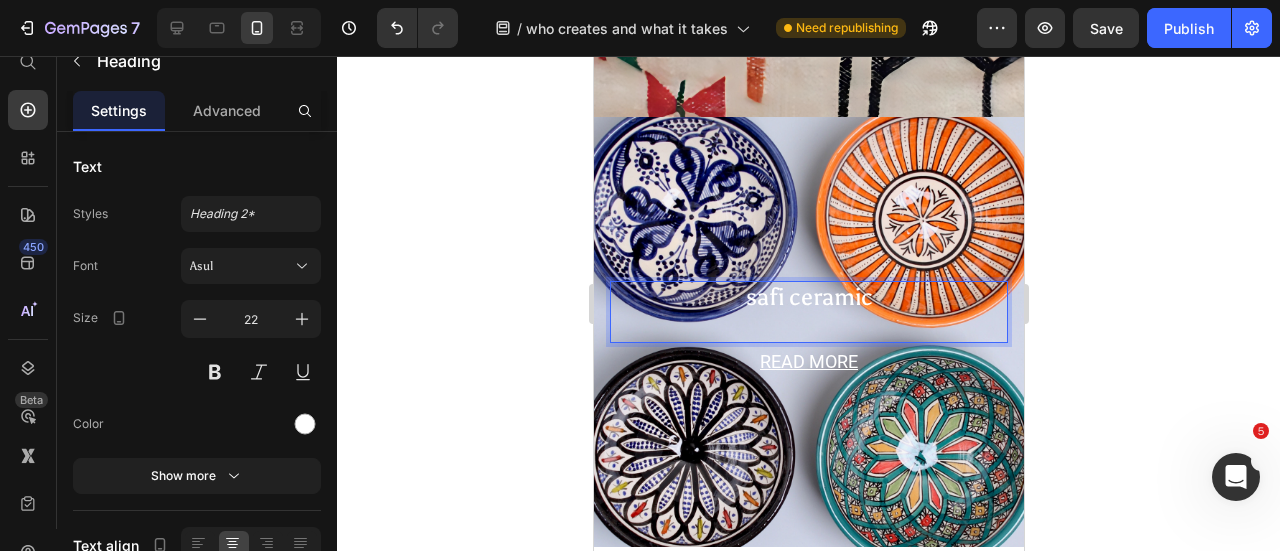 scroll, scrollTop: 2144, scrollLeft: 0, axis: vertical 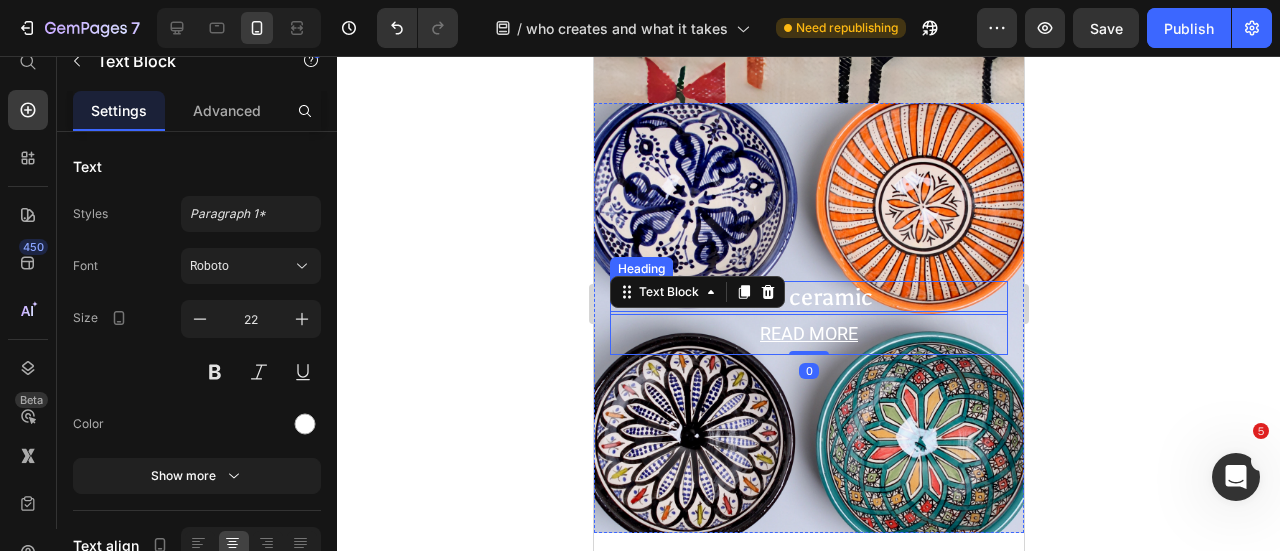 click on "safi ceramic" at bounding box center [808, 296] 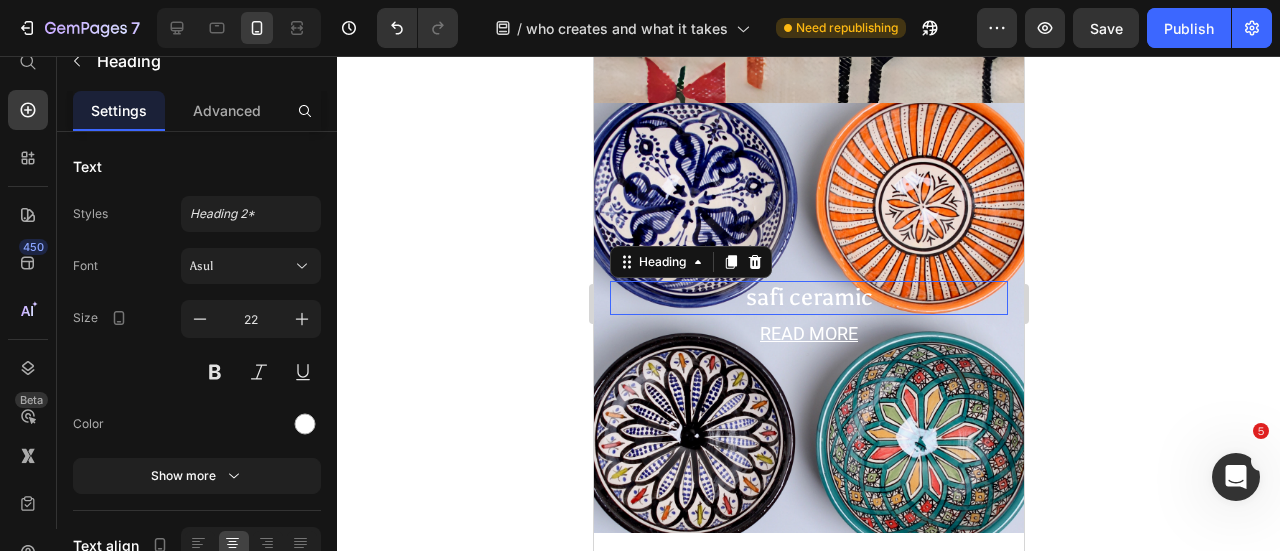 click on "safi ceramic" at bounding box center (808, 296) 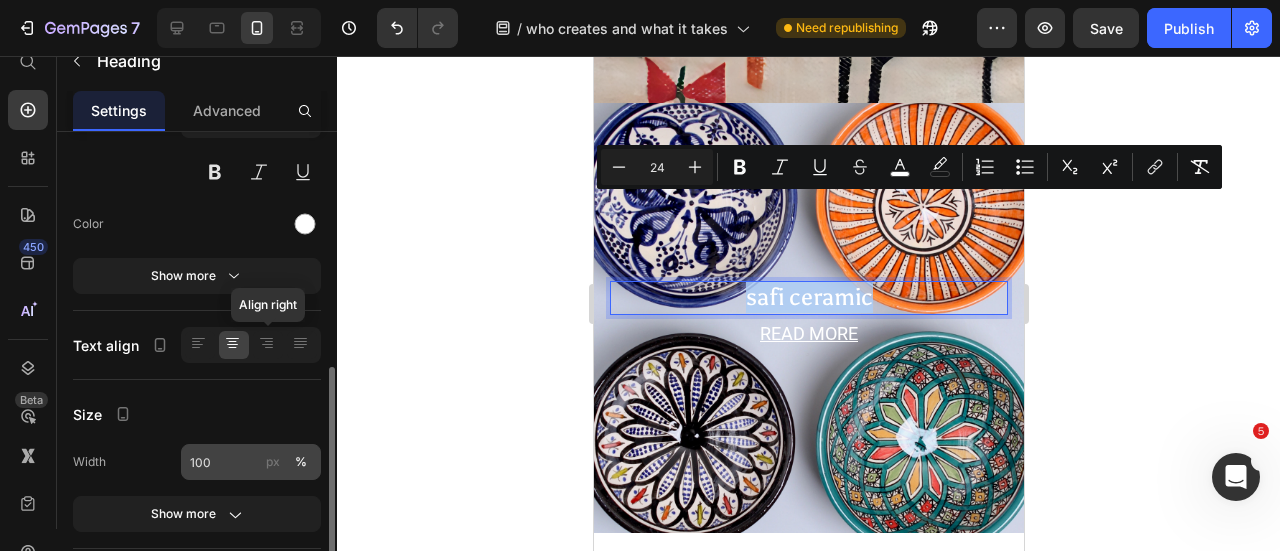 scroll, scrollTop: 300, scrollLeft: 0, axis: vertical 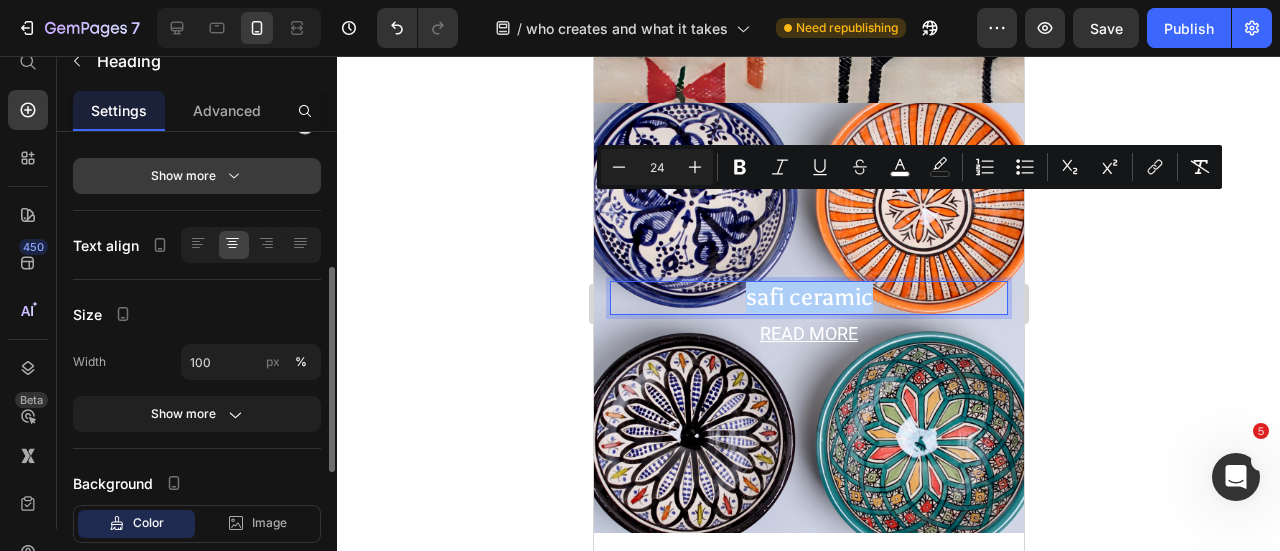 click on "Show more" at bounding box center (197, 176) 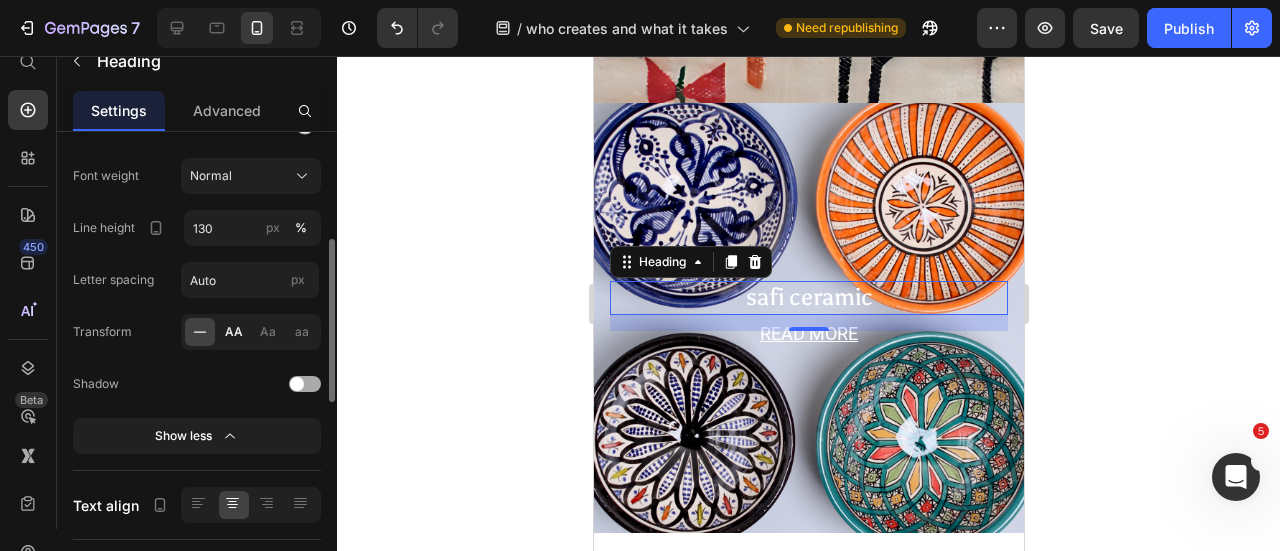 click on "AA" 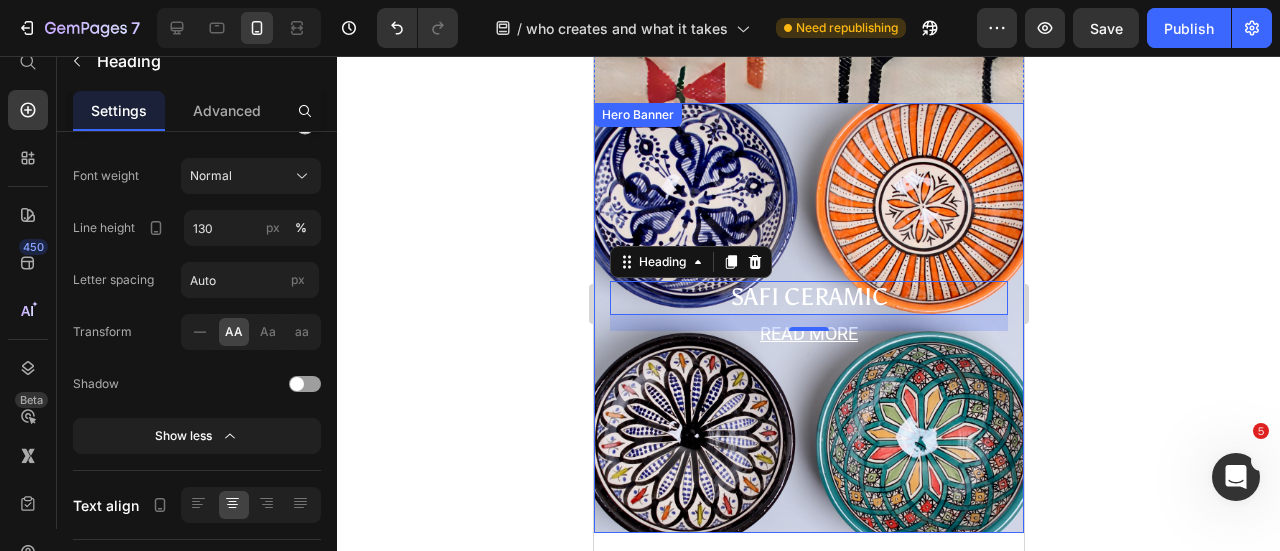 click 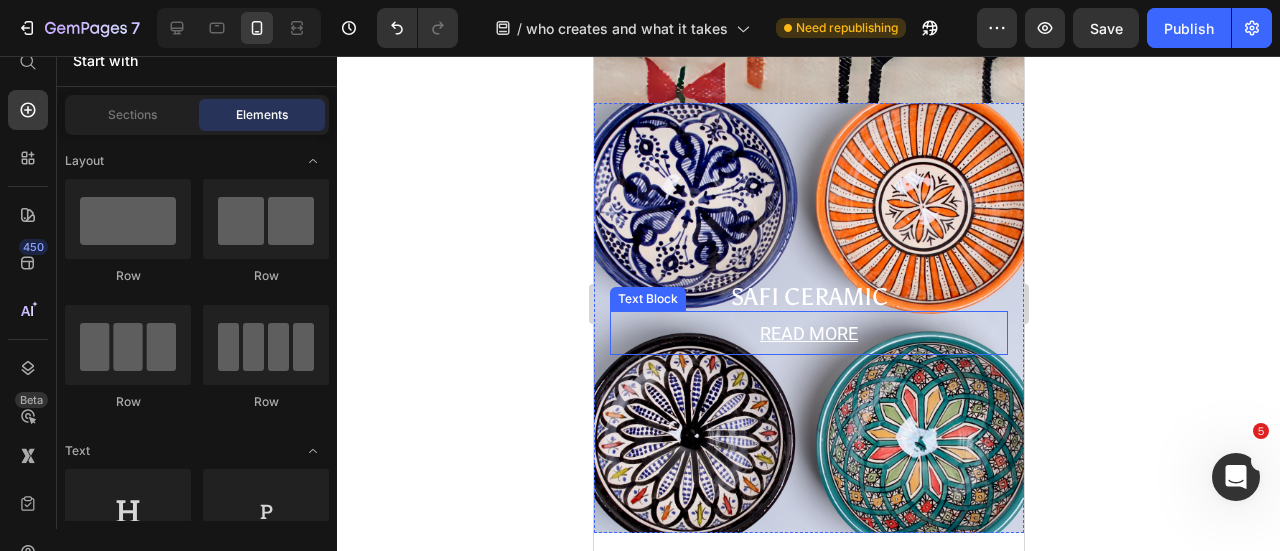 click on "READ MORE" at bounding box center [808, 333] 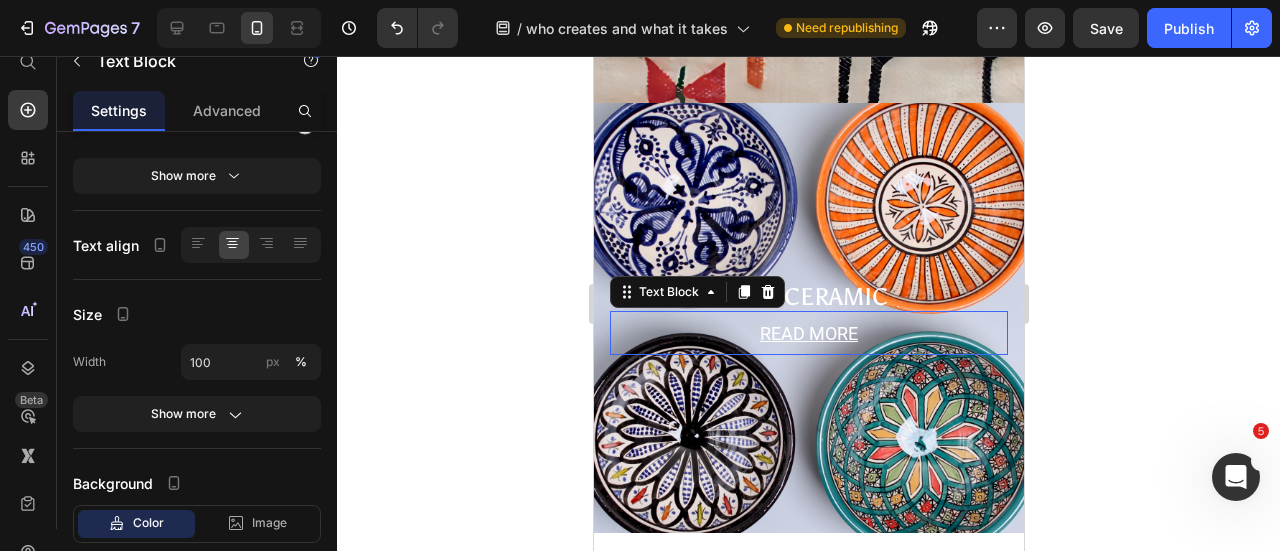 click on "READ MORE" at bounding box center (808, 333) 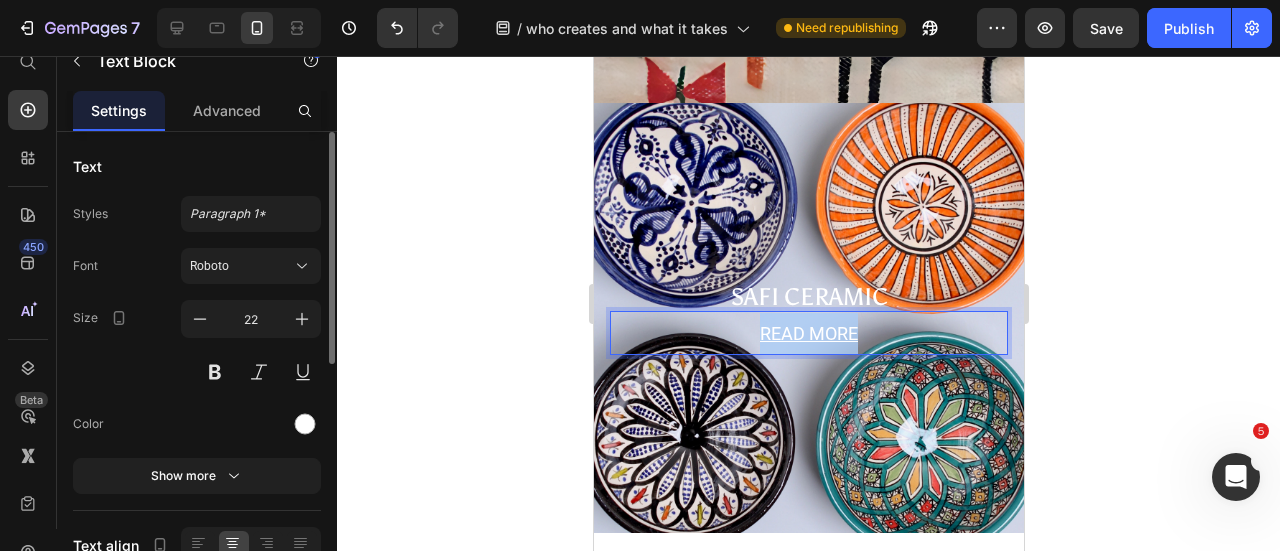 click on "READ MORE" at bounding box center [808, 333] 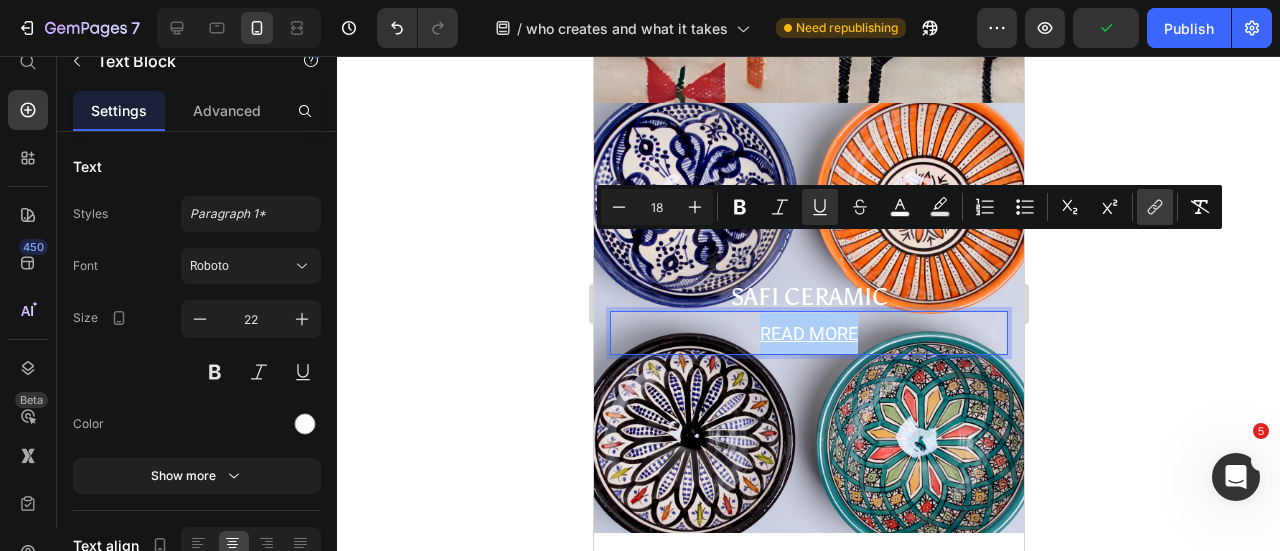 click on "link" at bounding box center (1155, 207) 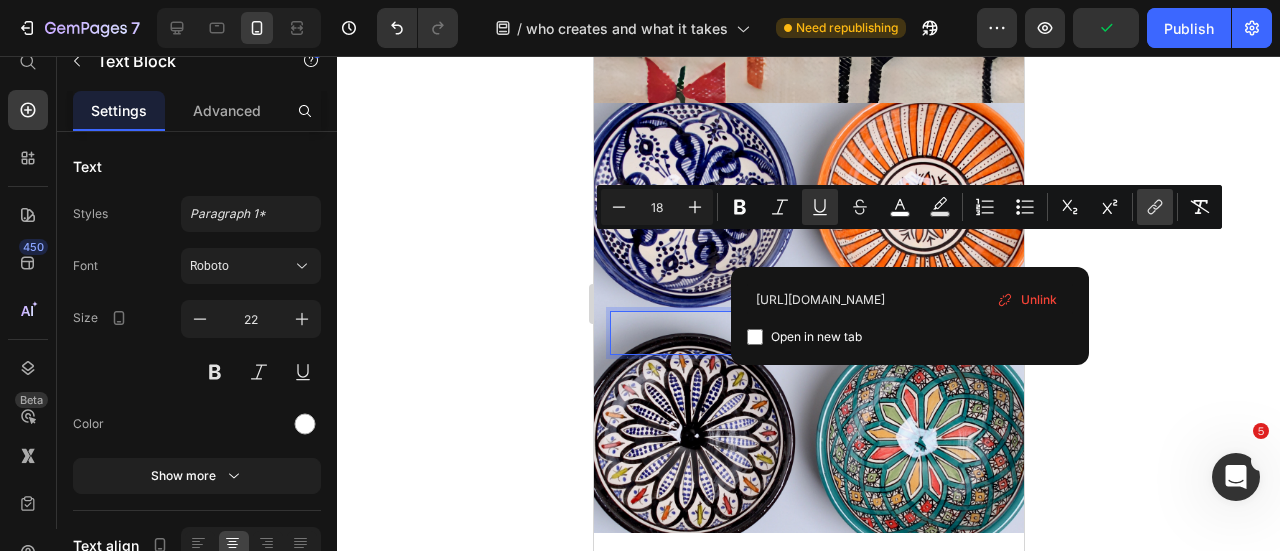 scroll, scrollTop: 0, scrollLeft: 30, axis: horizontal 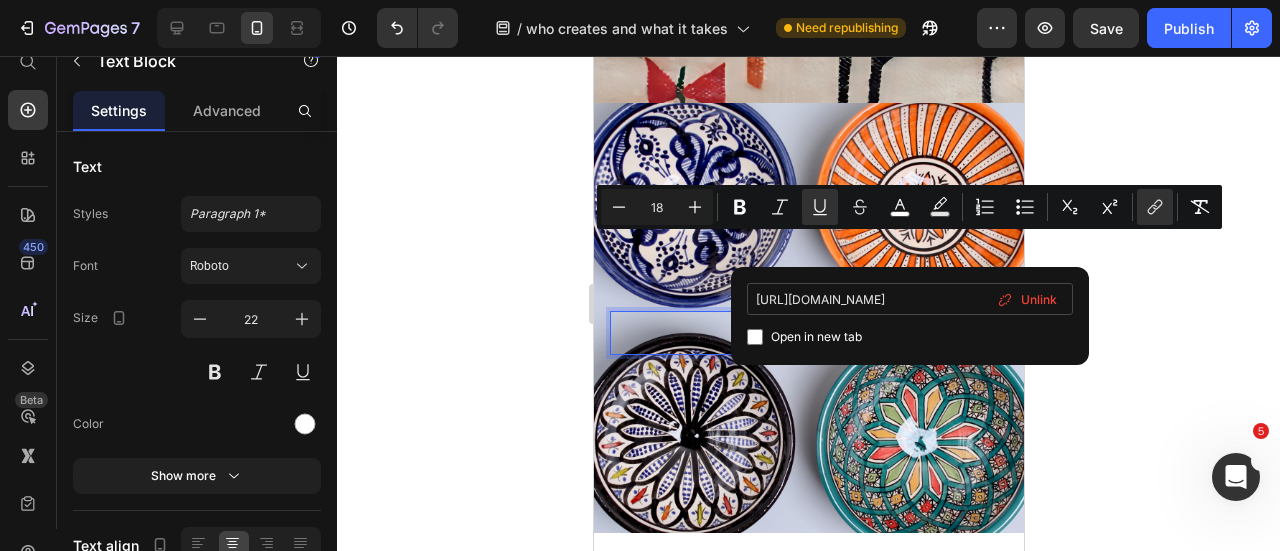 type on "https://tatudo.eu/a/gempages?version=v7&shop_id=561586387925599013&theme_page_id=574794742324266213&page_type=GP_STATIC&view_live_url=https%3A%2F%2Fakemi1209.myshopify.com%2Fpages%2Fsafi-ceramics" 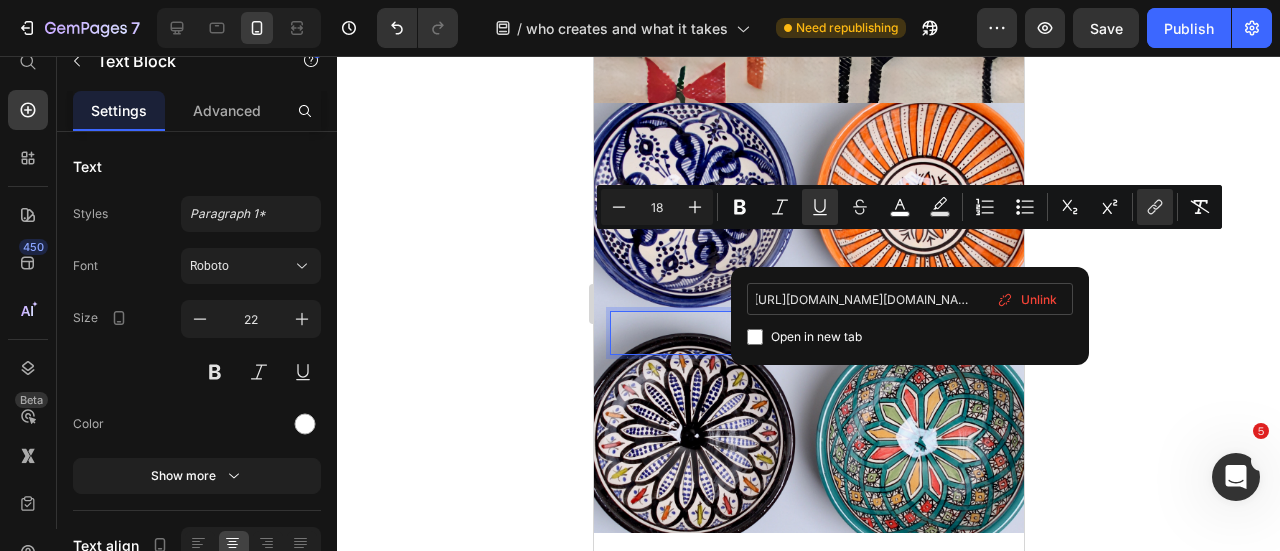 scroll, scrollTop: 0, scrollLeft: 1077, axis: horizontal 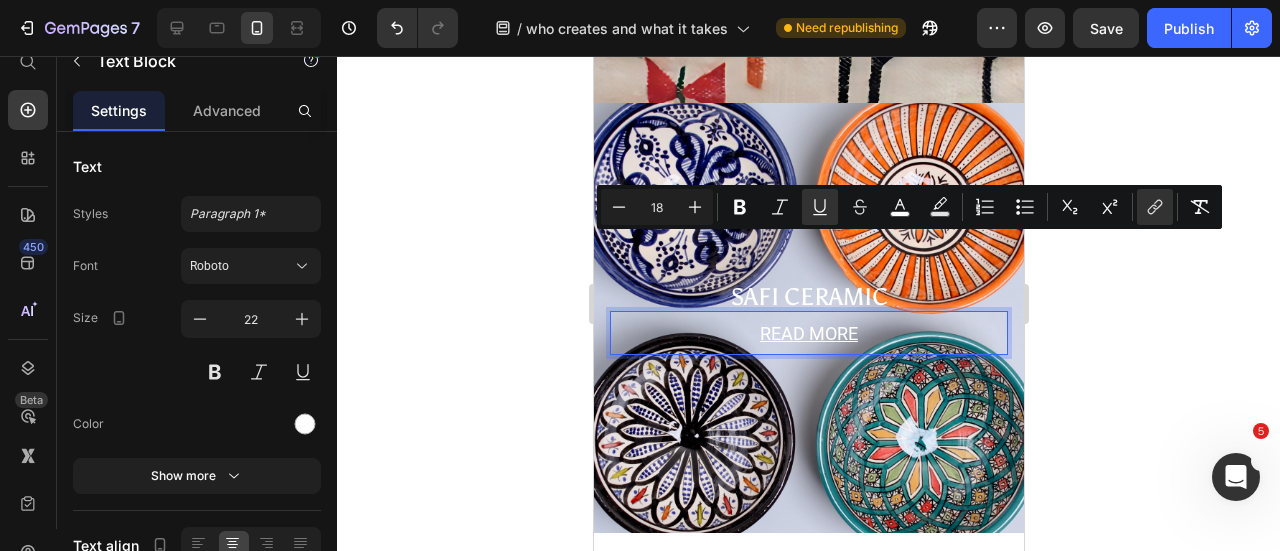 click 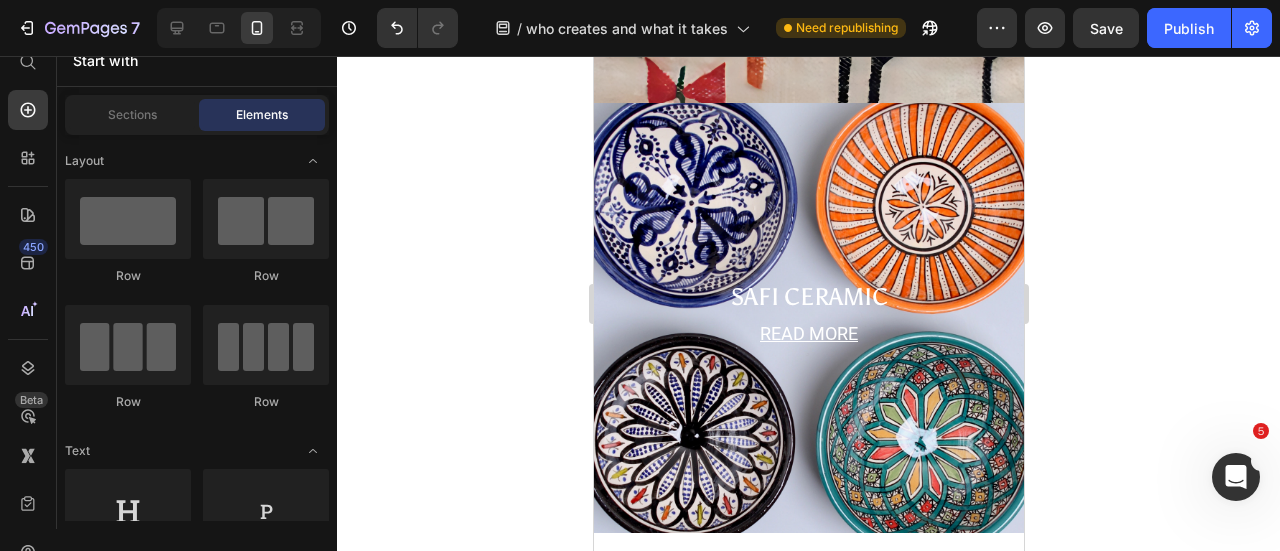 click on "7  Version history  /  who creates and what it takes Need republishing Preview  Save   Publish" 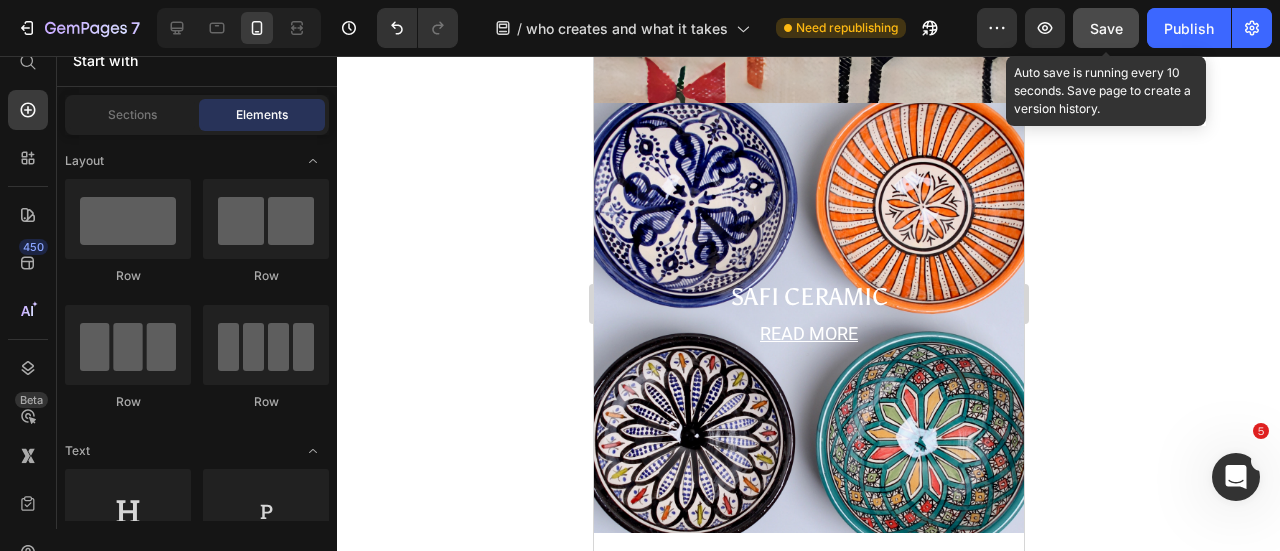 click on "Save" 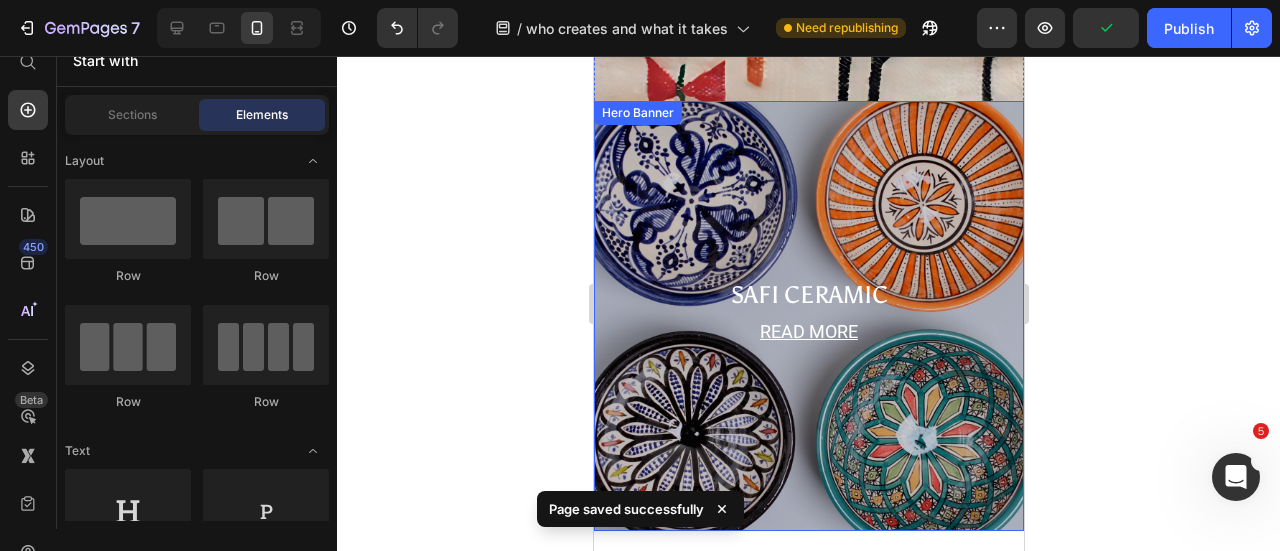 scroll, scrollTop: 2144, scrollLeft: 0, axis: vertical 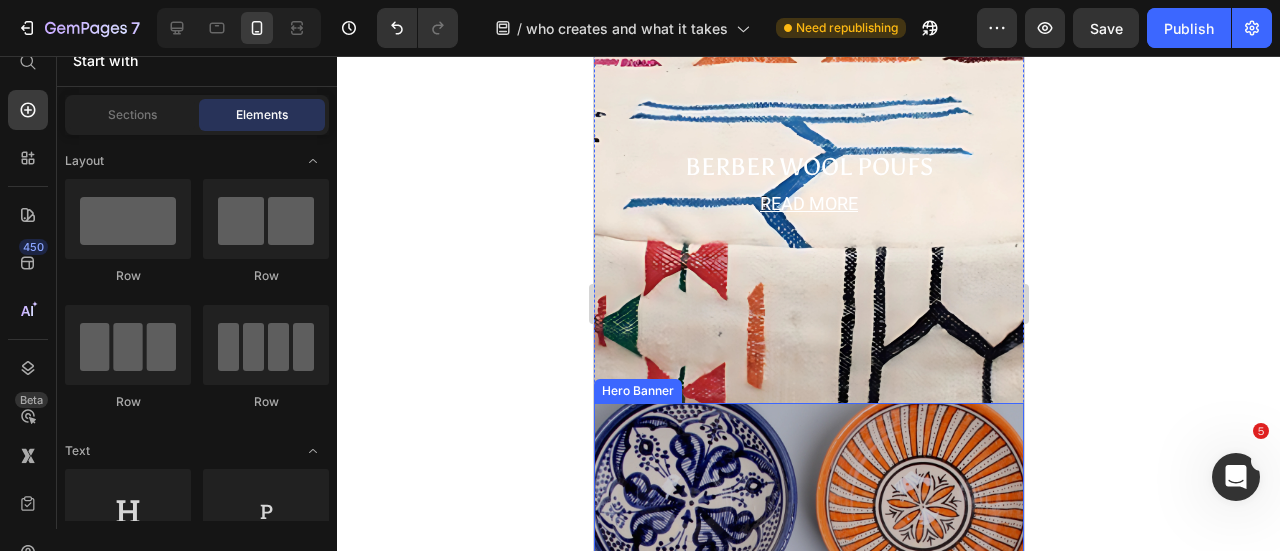 click at bounding box center (808, 618) 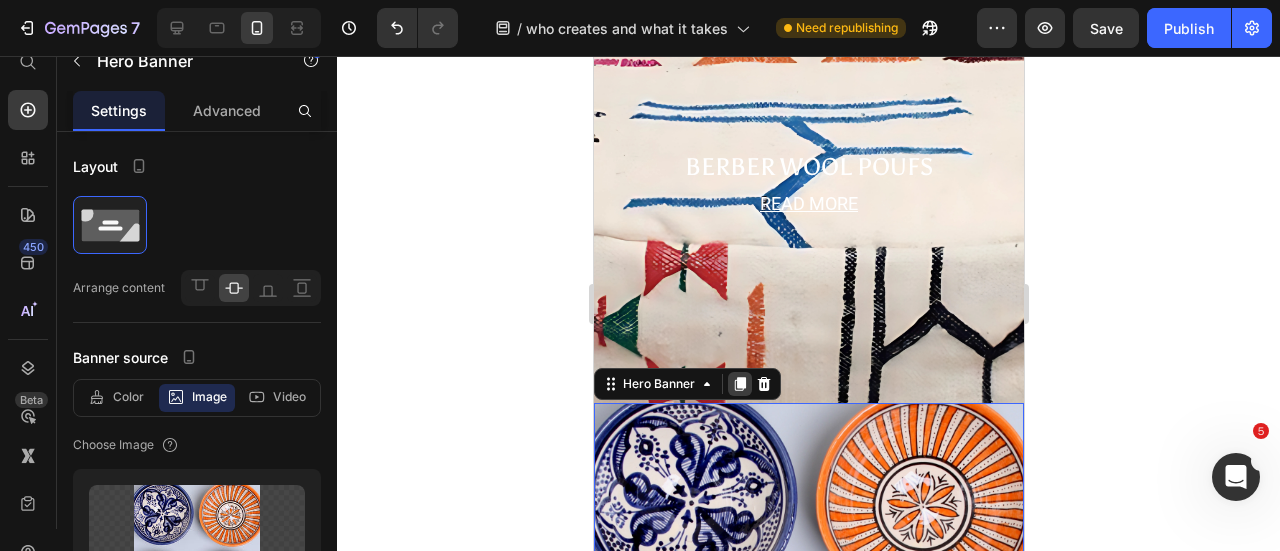 click 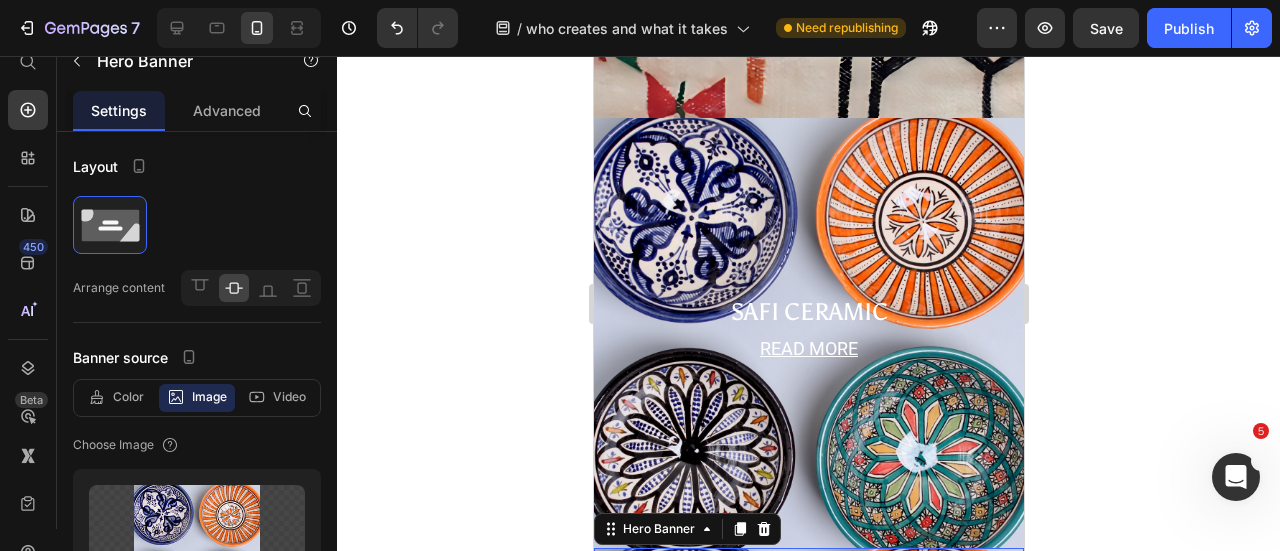 scroll, scrollTop: 2458, scrollLeft: 0, axis: vertical 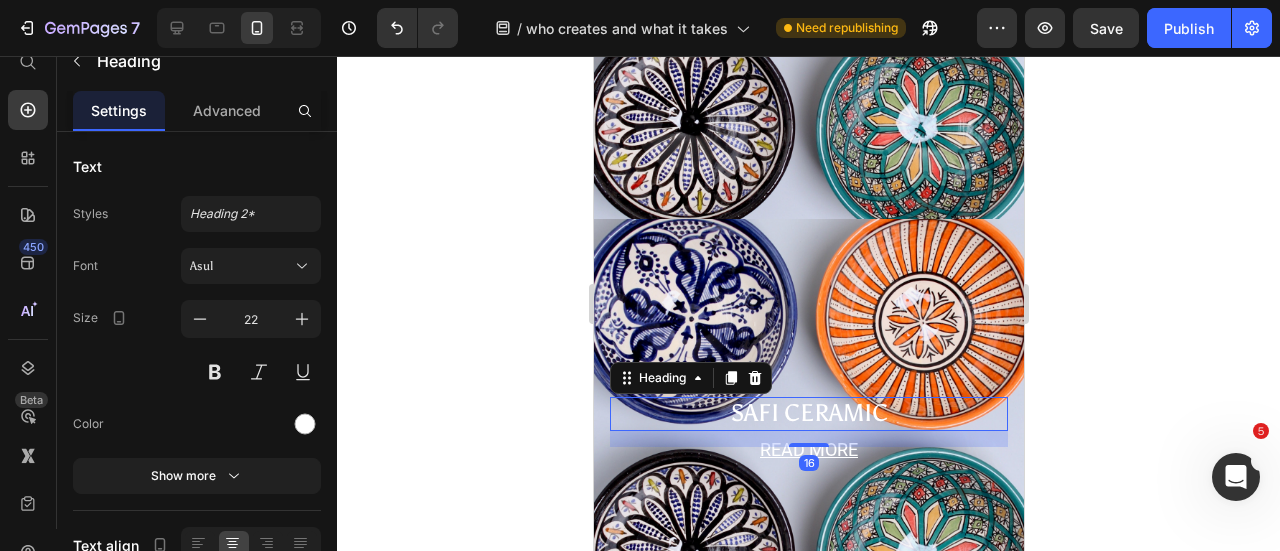 click on "safi ceramic" at bounding box center [808, 412] 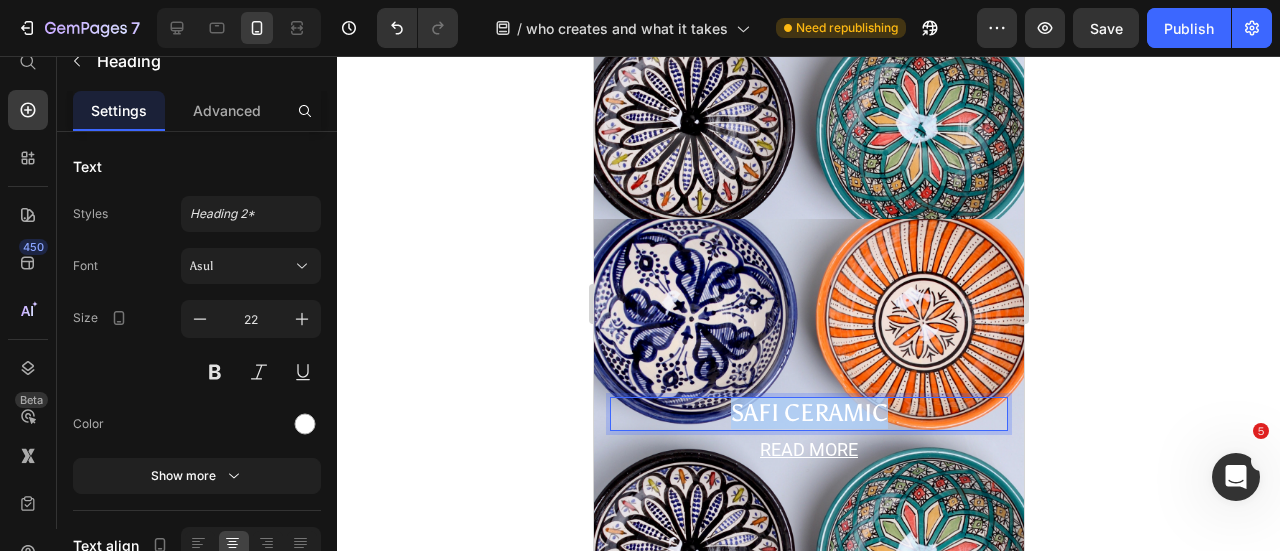 click on "safi ceramic" at bounding box center (808, 412) 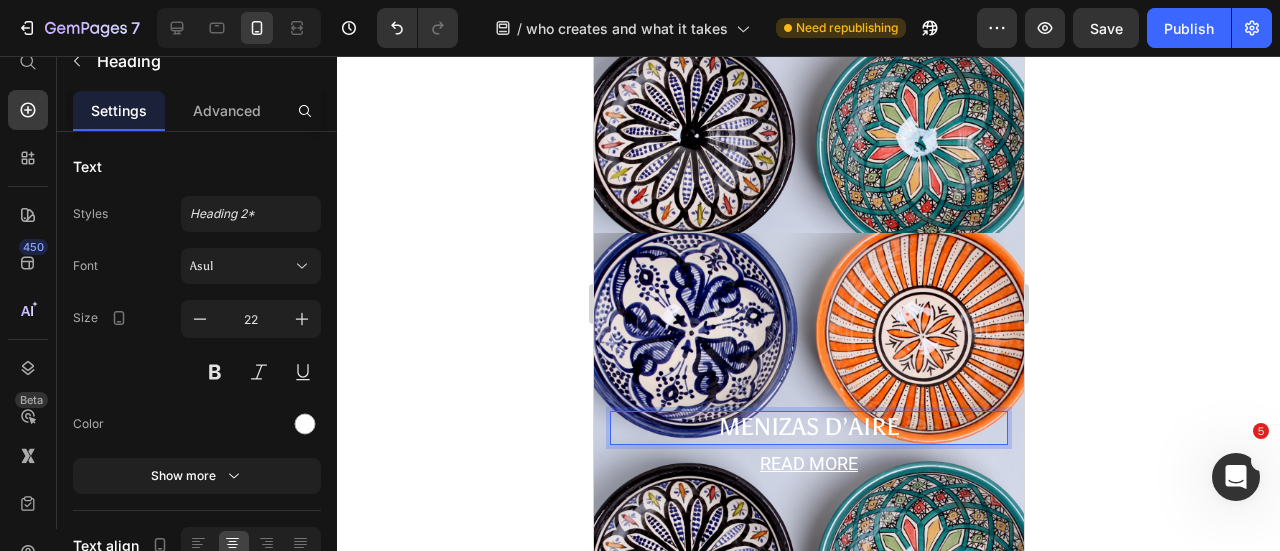 scroll, scrollTop: 2458, scrollLeft: 0, axis: vertical 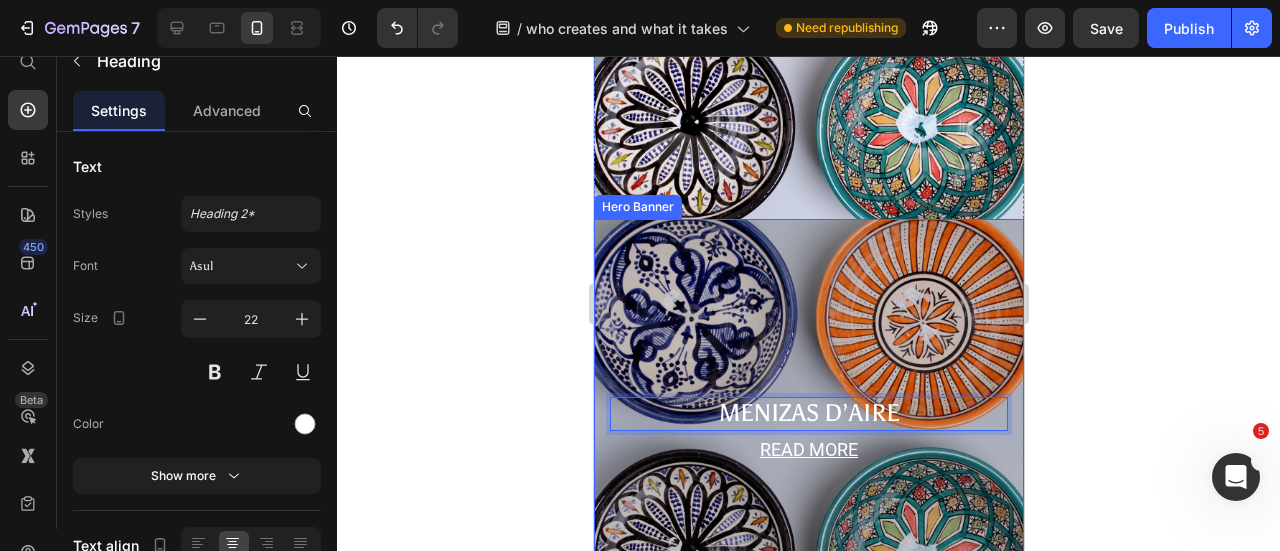 click at bounding box center [808, 434] 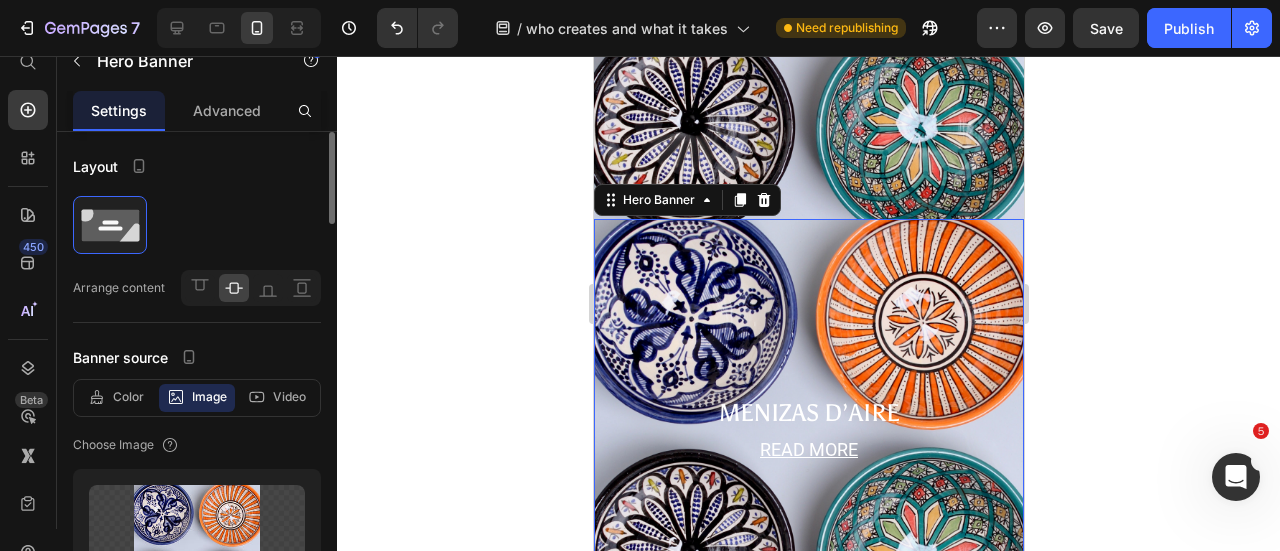 scroll, scrollTop: 200, scrollLeft: 0, axis: vertical 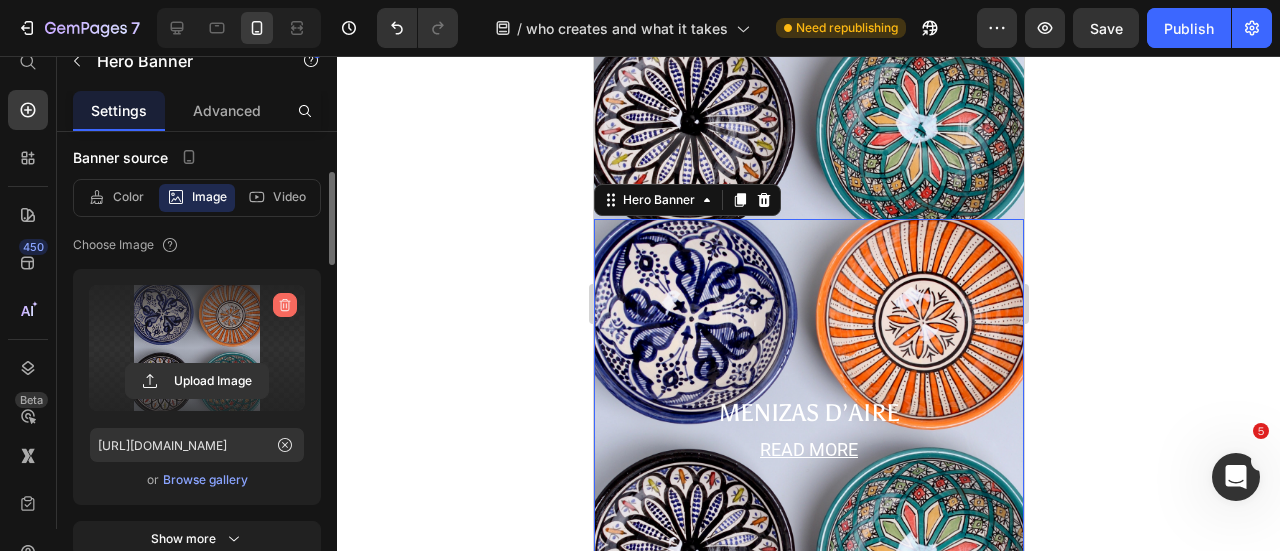 click 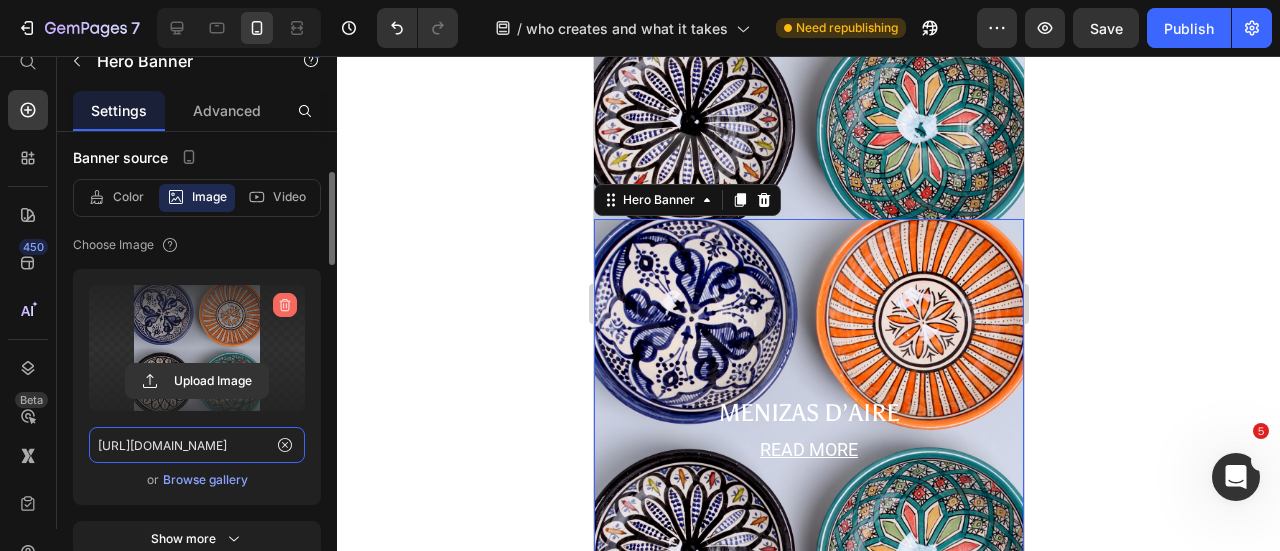 type 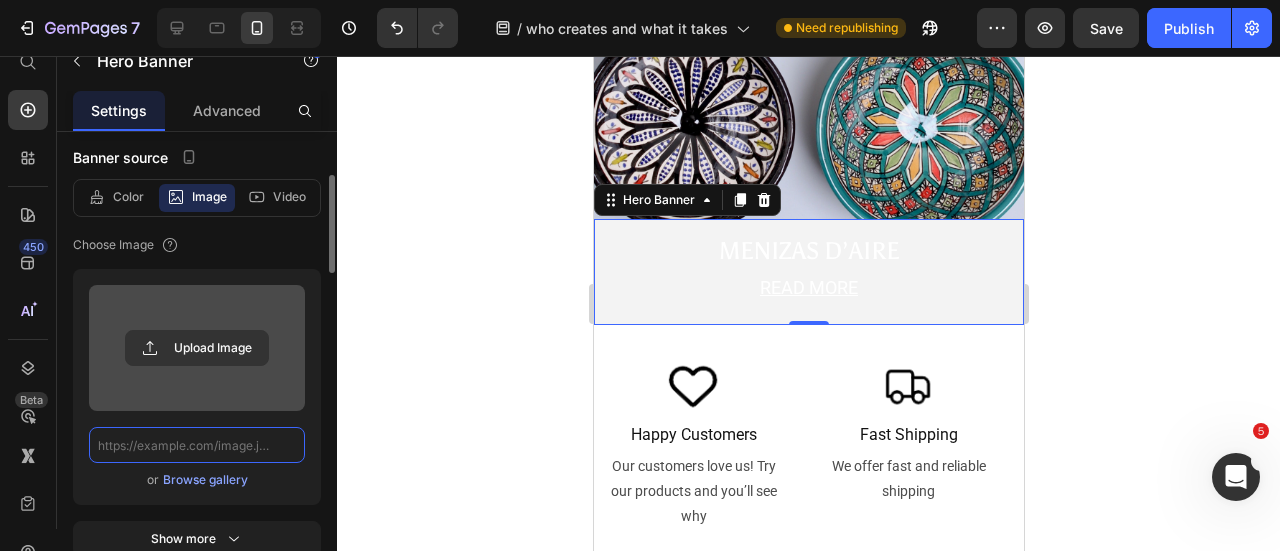 scroll, scrollTop: 0, scrollLeft: 0, axis: both 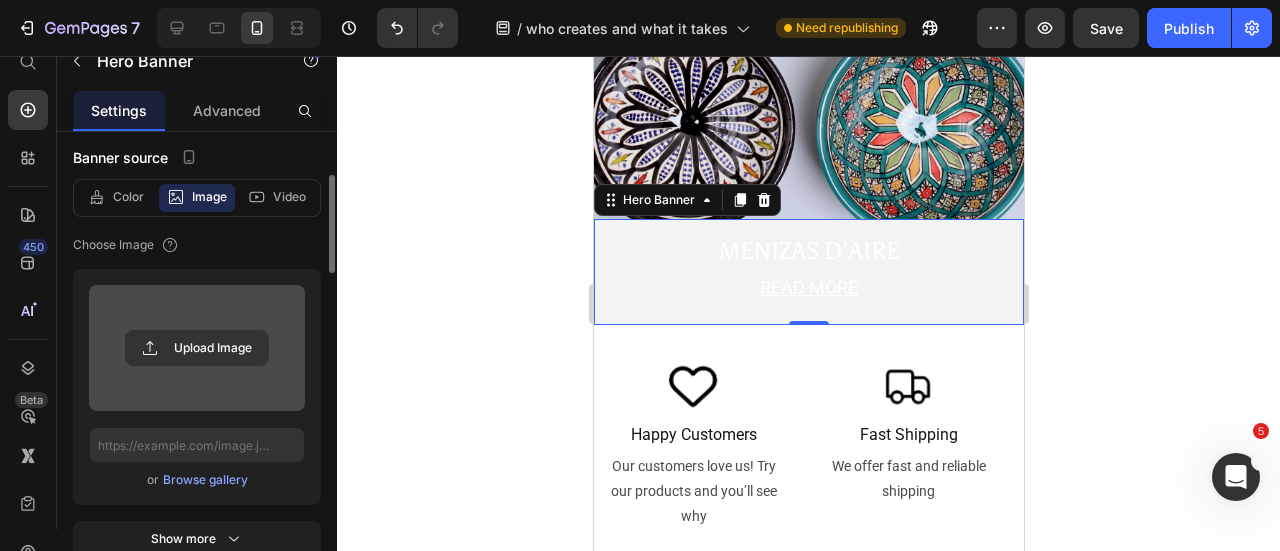 click at bounding box center [197, 348] 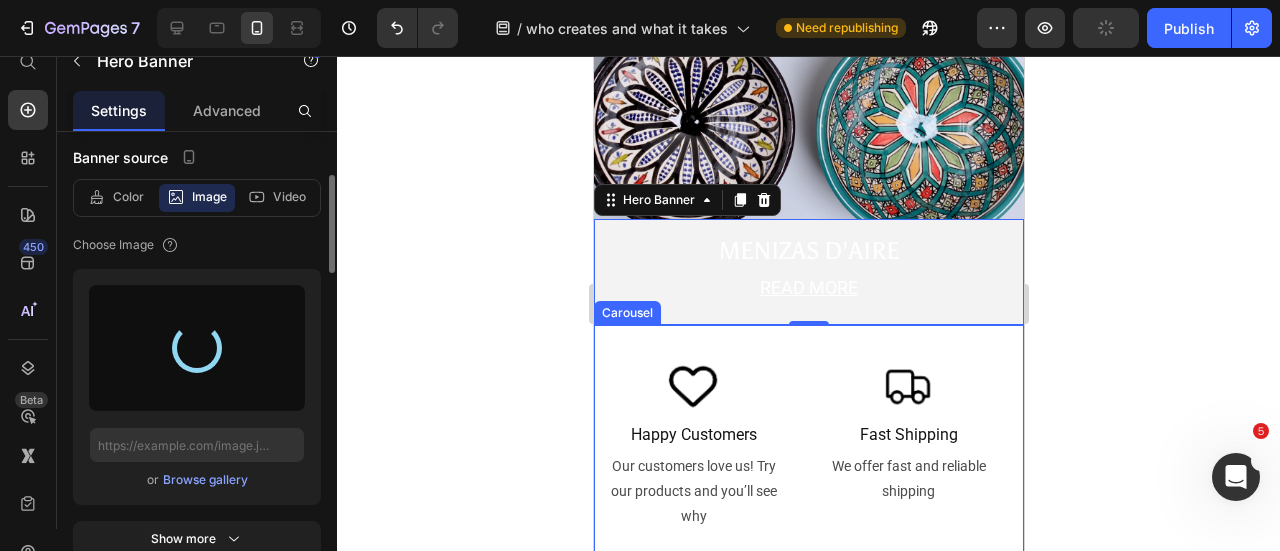 type on "https://cdn.shopify.com/s/files/1/0726/8492/9354/files/gempages_561586387925599013-5592931b-3a67-4891-95b5-2b02cd394eab.jpg" 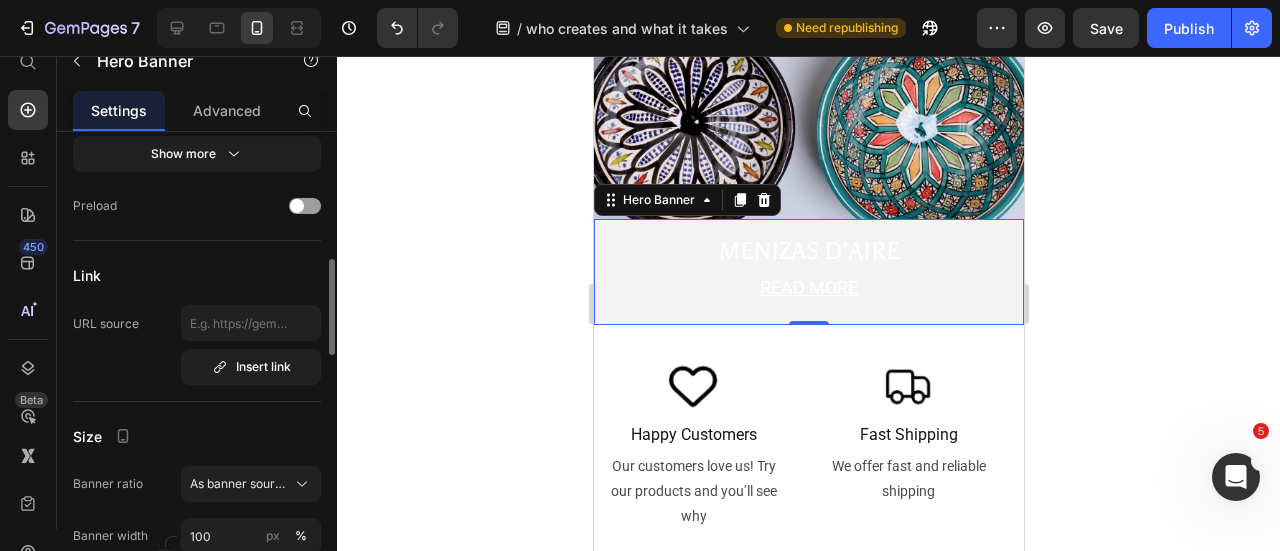 scroll, scrollTop: 588, scrollLeft: 0, axis: vertical 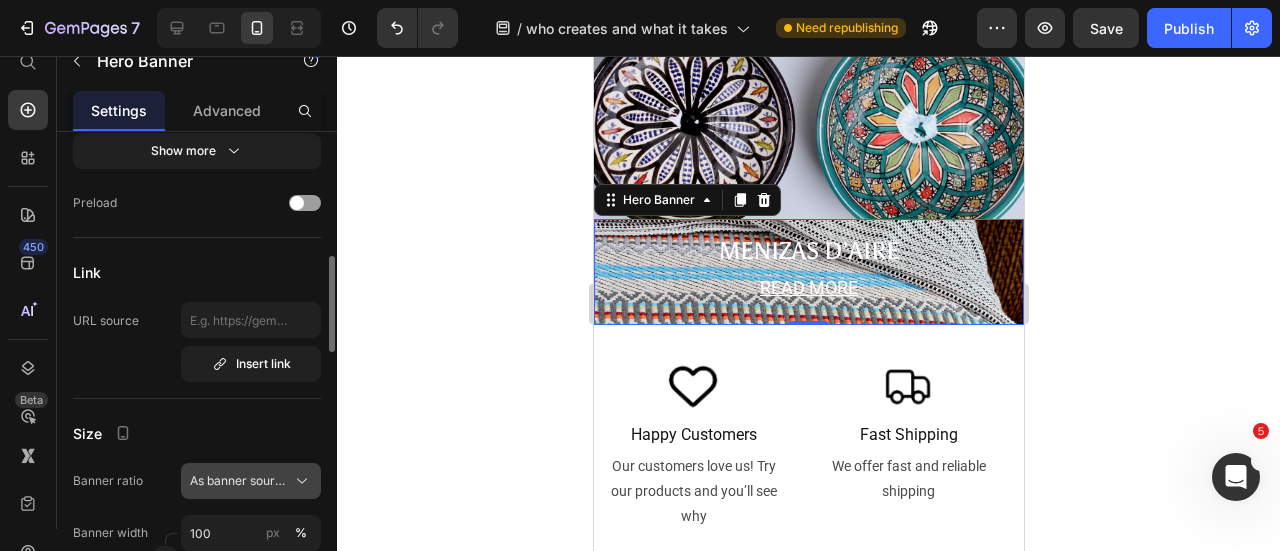 click on "As banner source" at bounding box center (239, 481) 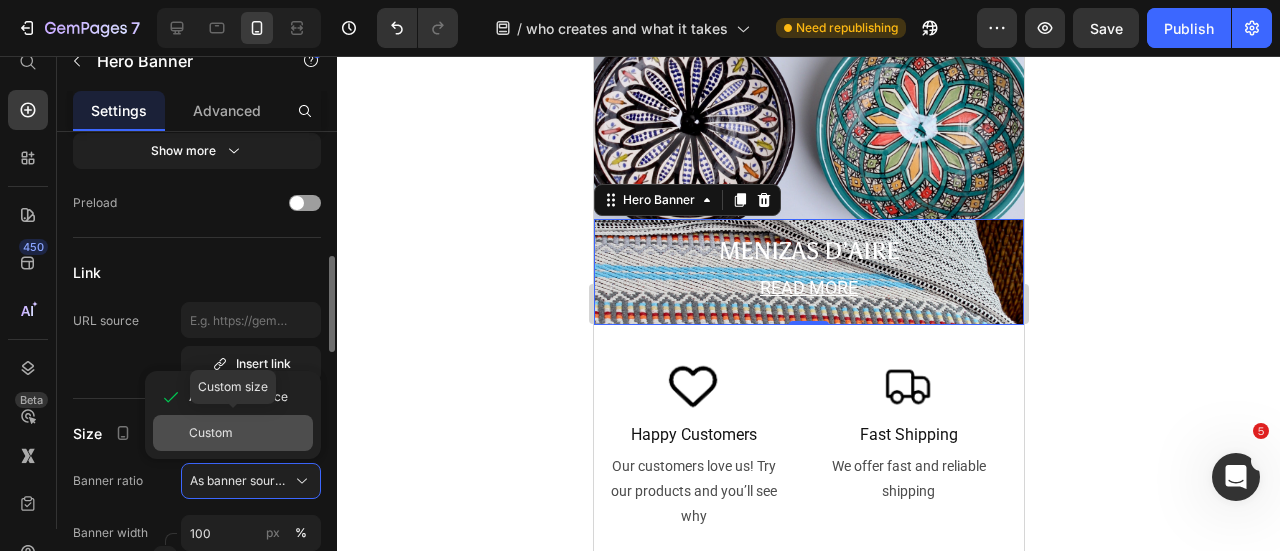 click on "Custom" at bounding box center (211, 433) 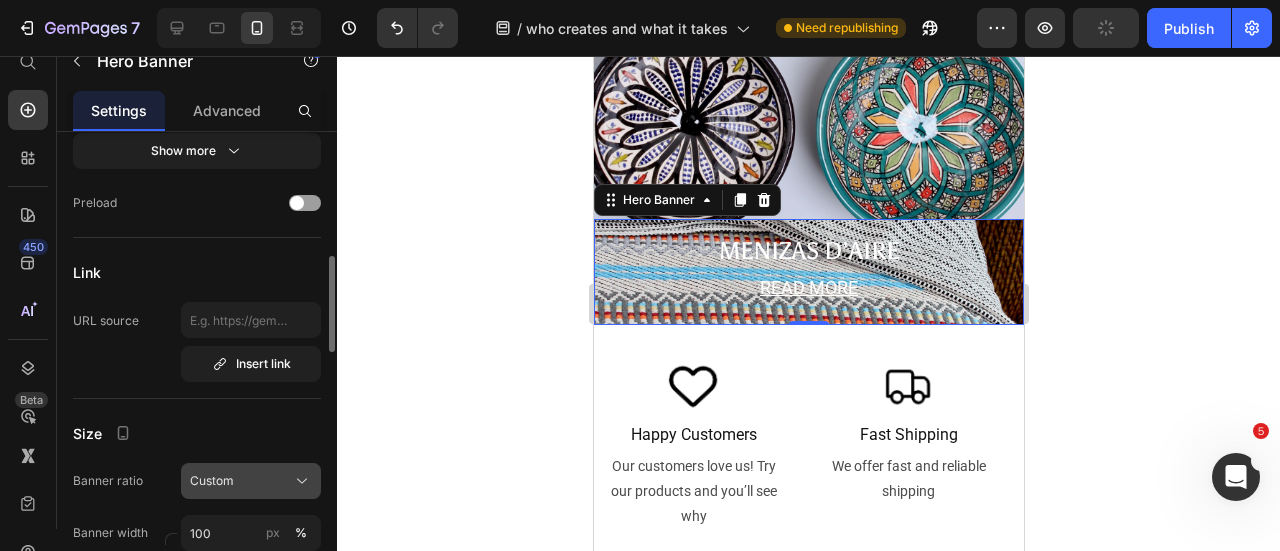 click on "Custom" at bounding box center (251, 481) 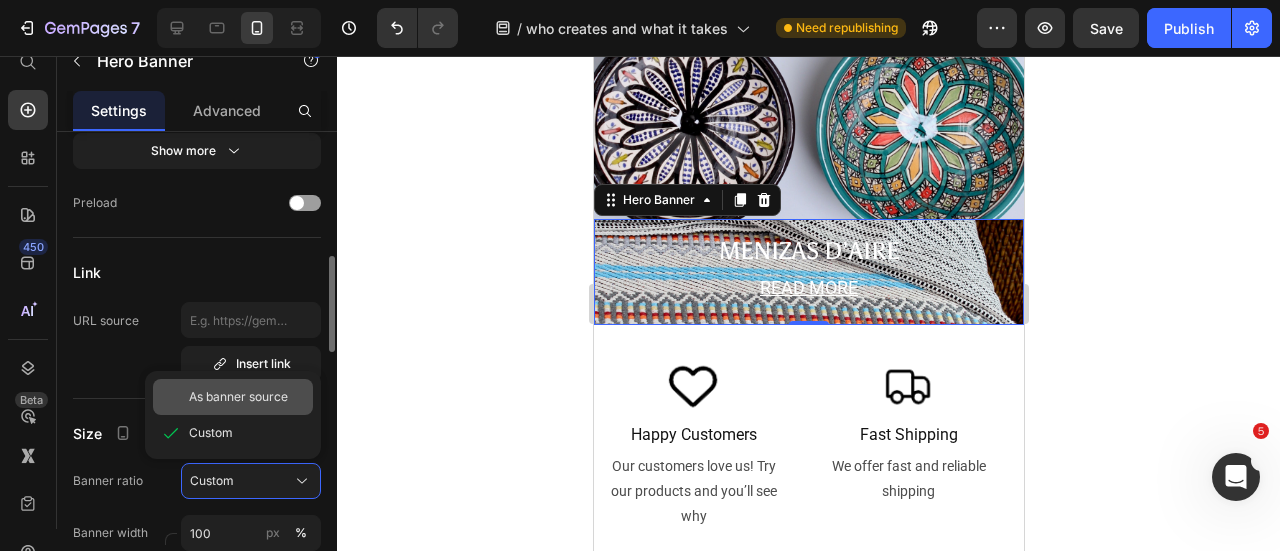 click on "As banner source" at bounding box center [238, 397] 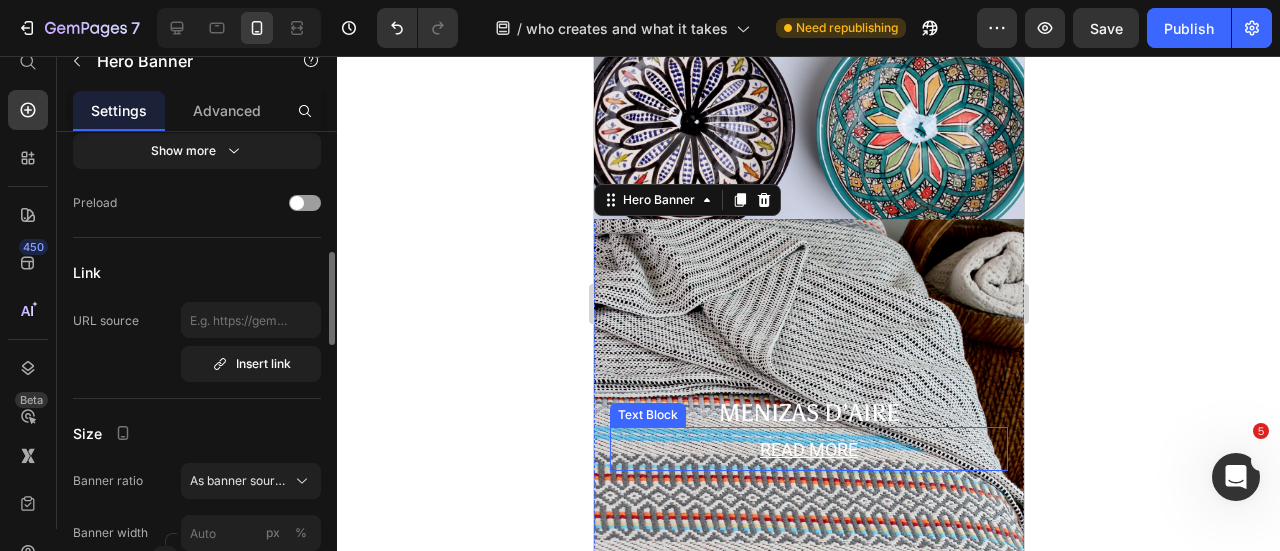 click on "READ MORE" at bounding box center [808, 449] 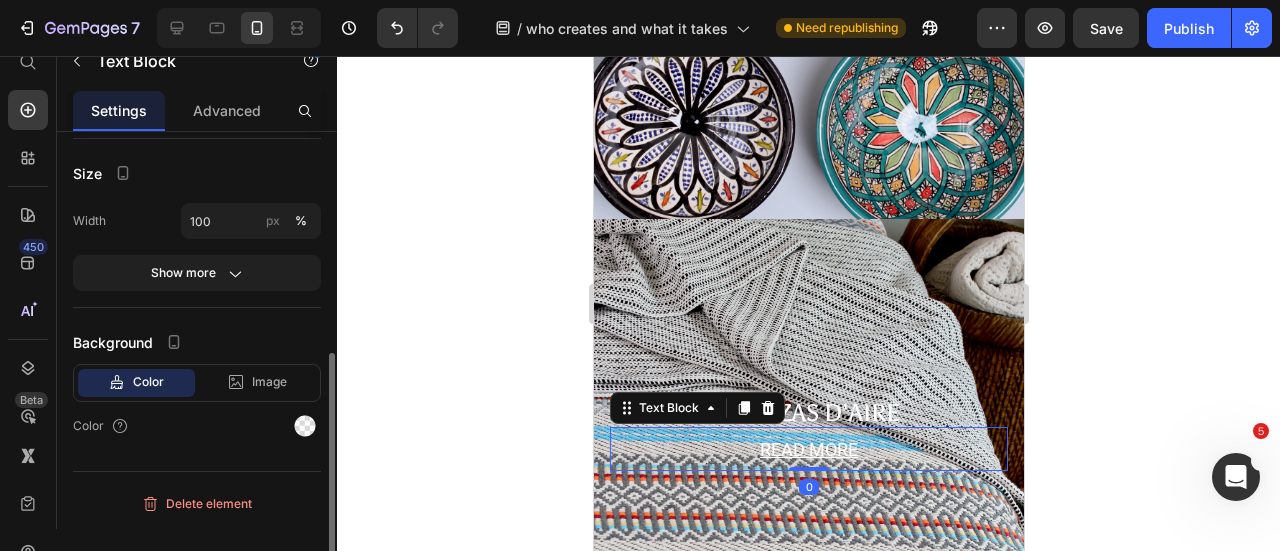 scroll, scrollTop: 0, scrollLeft: 0, axis: both 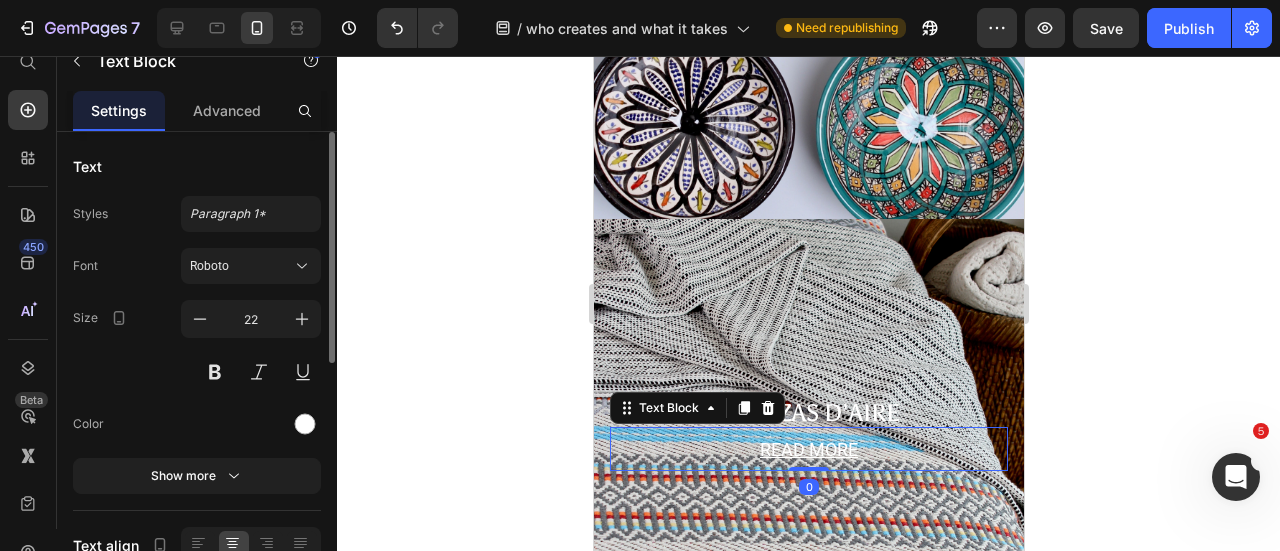click on "READ MORE" at bounding box center (808, 449) 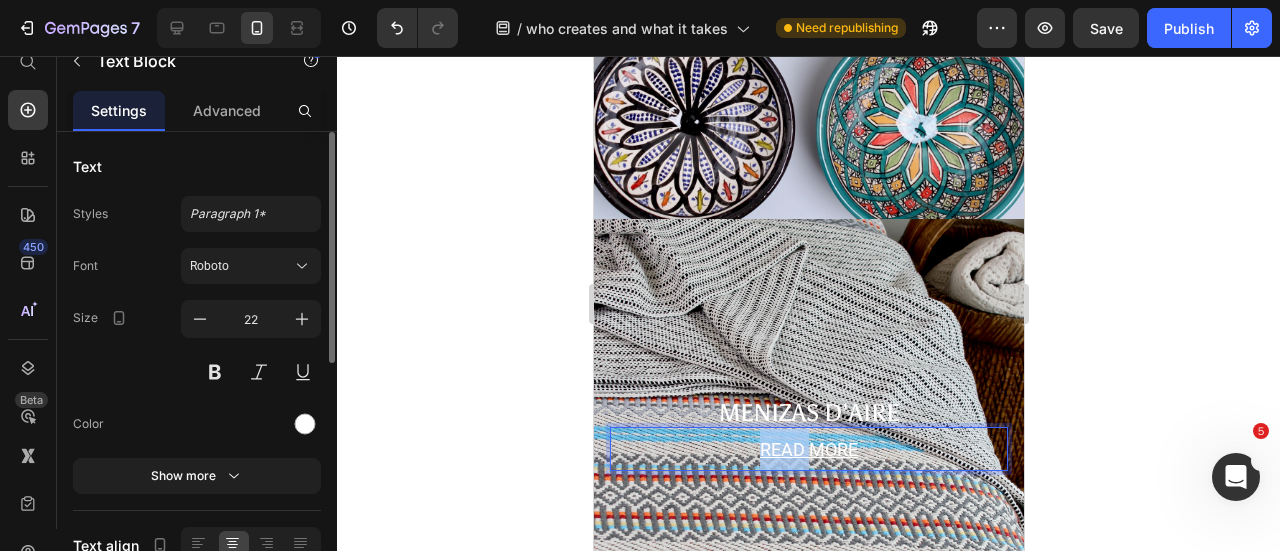 click on "READ MORE" at bounding box center (808, 449) 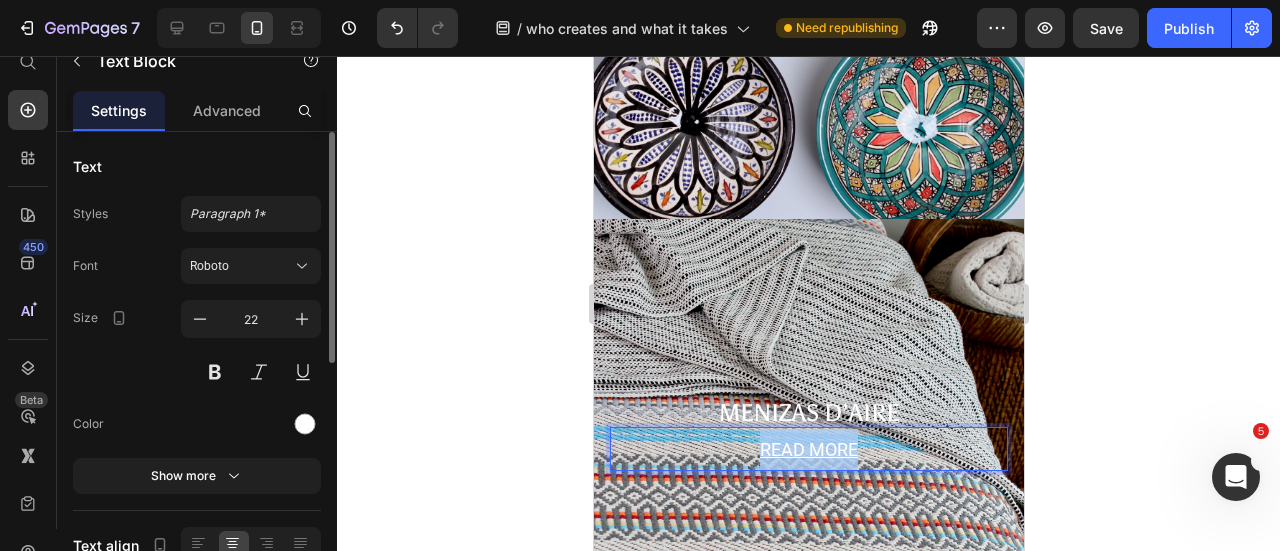 click on "READ MORE" at bounding box center [808, 449] 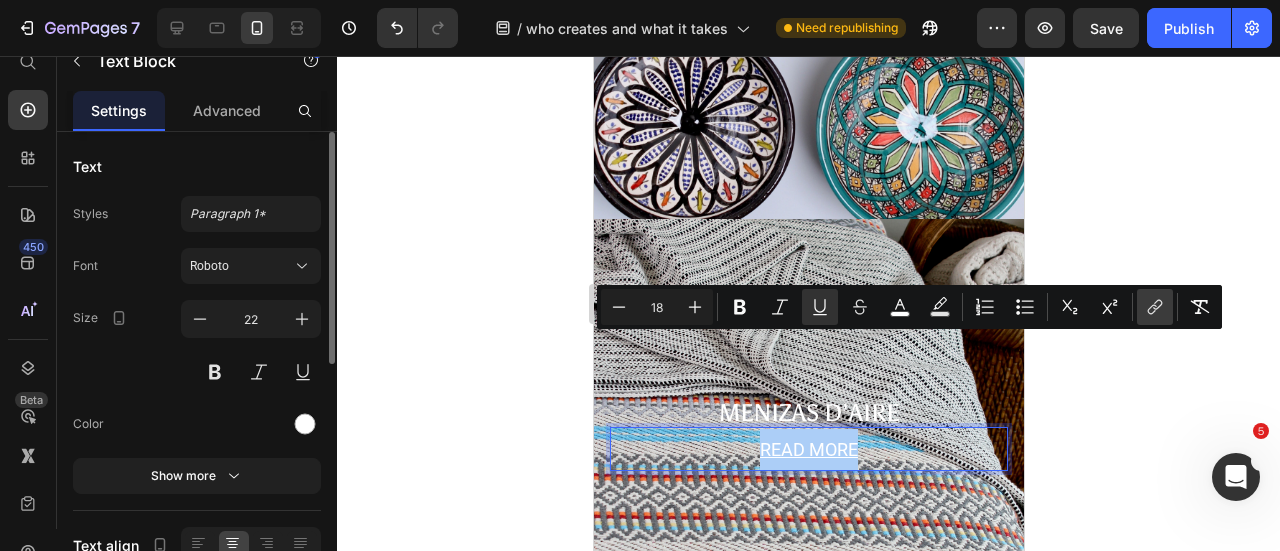 click 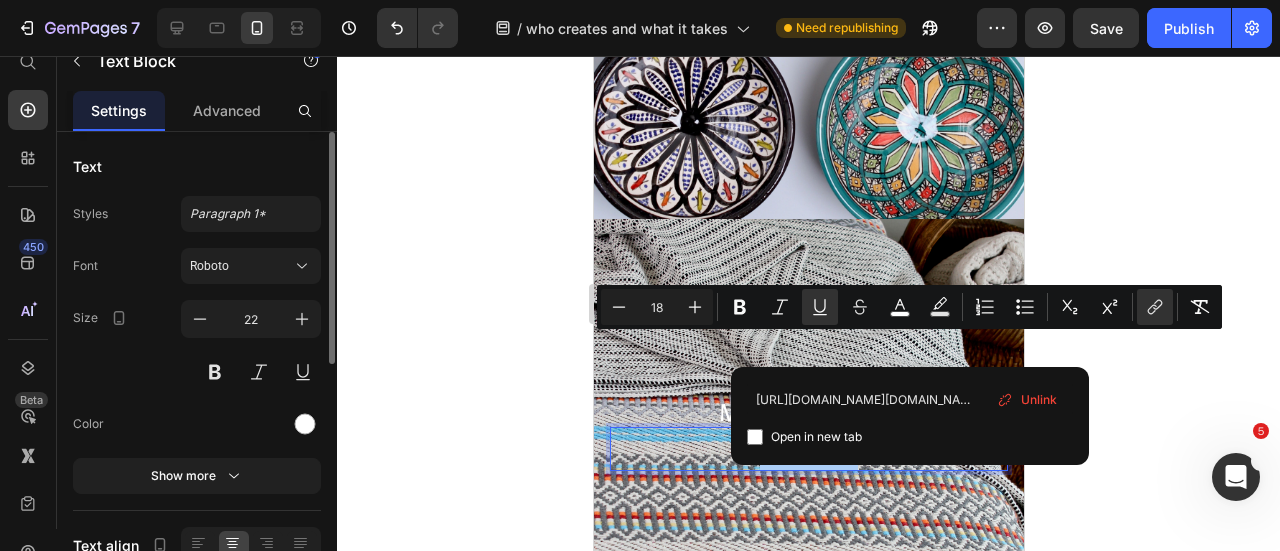 scroll, scrollTop: 0, scrollLeft: 1077, axis: horizontal 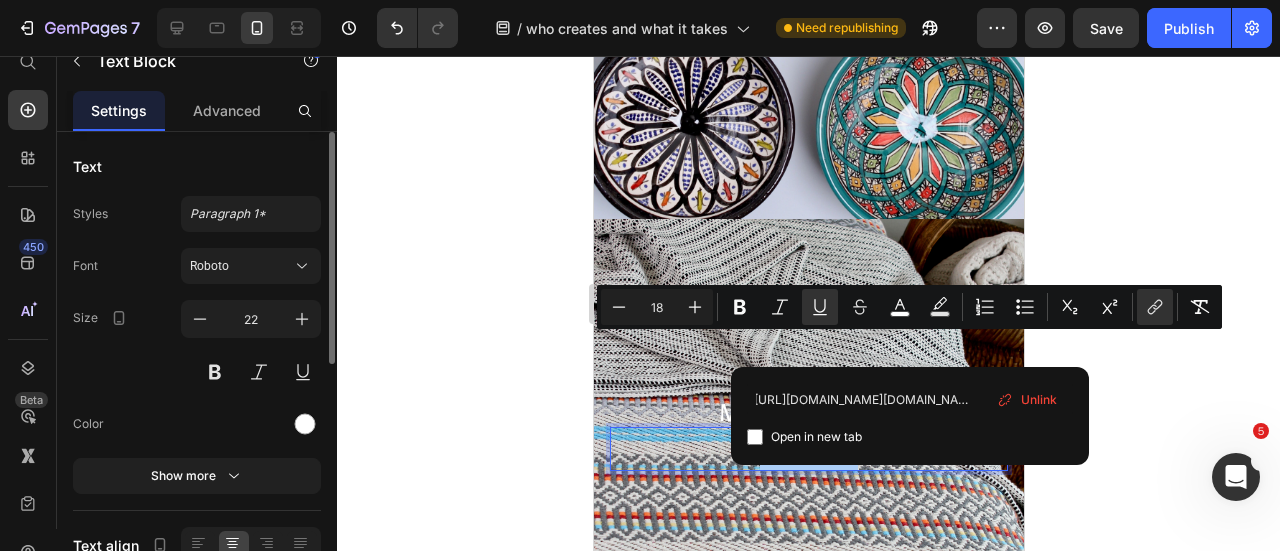 type on "https://tatudo.eu/a/gempages?version=v7&shop_id=561586387925599013&theme_page_id=574803321454330992&page_type=GP_STATIC&view_live_url=https%3A%2F%2Fakemi1209.myshopify.com%2Fpages%2Fmenizas-daire" 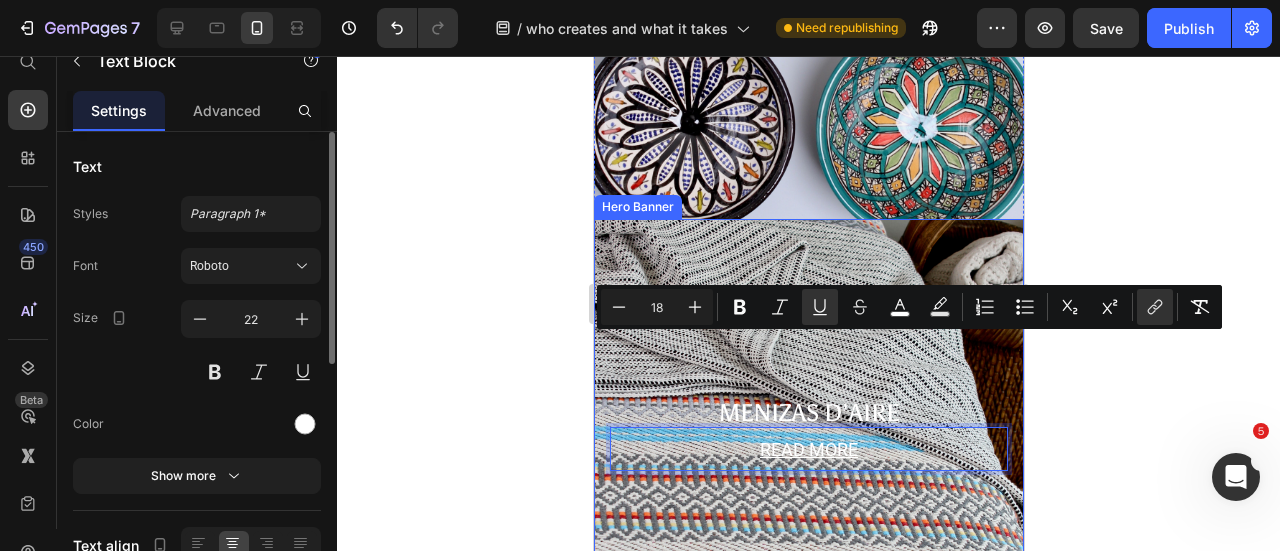 click 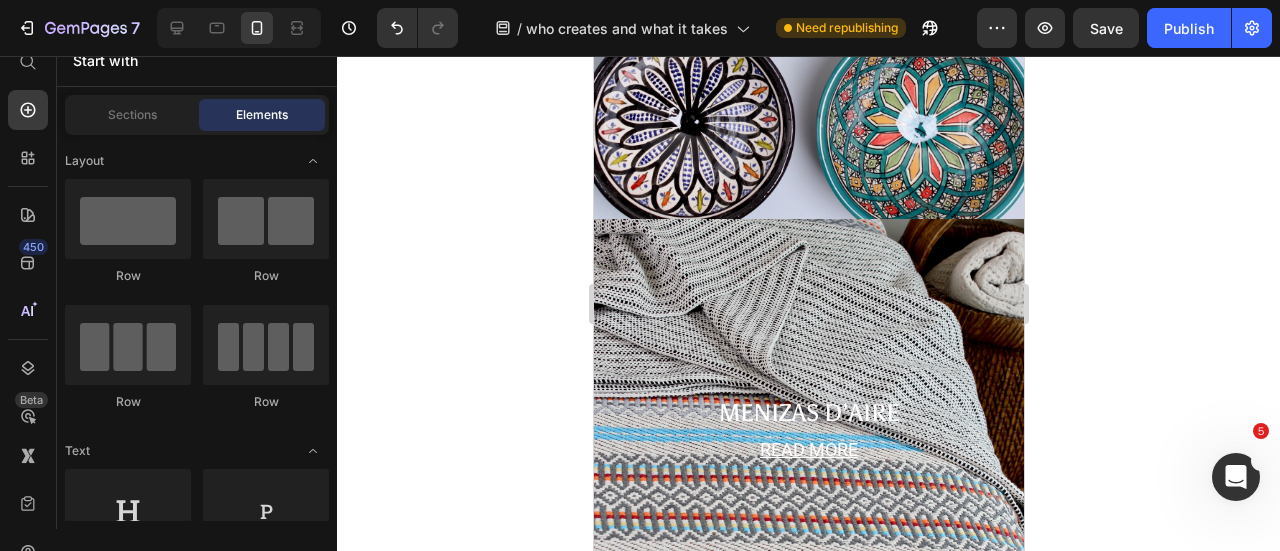 click on "7  Version history  /  who creates and what it takes Need republishing Preview  Save   Publish" 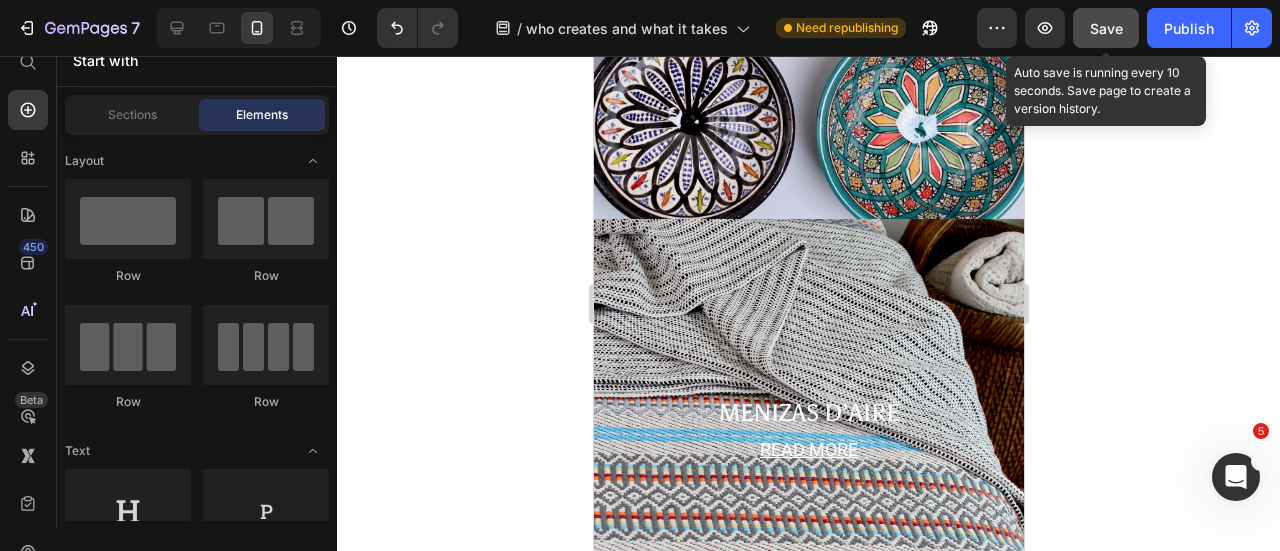 click on "Save" at bounding box center [1106, 28] 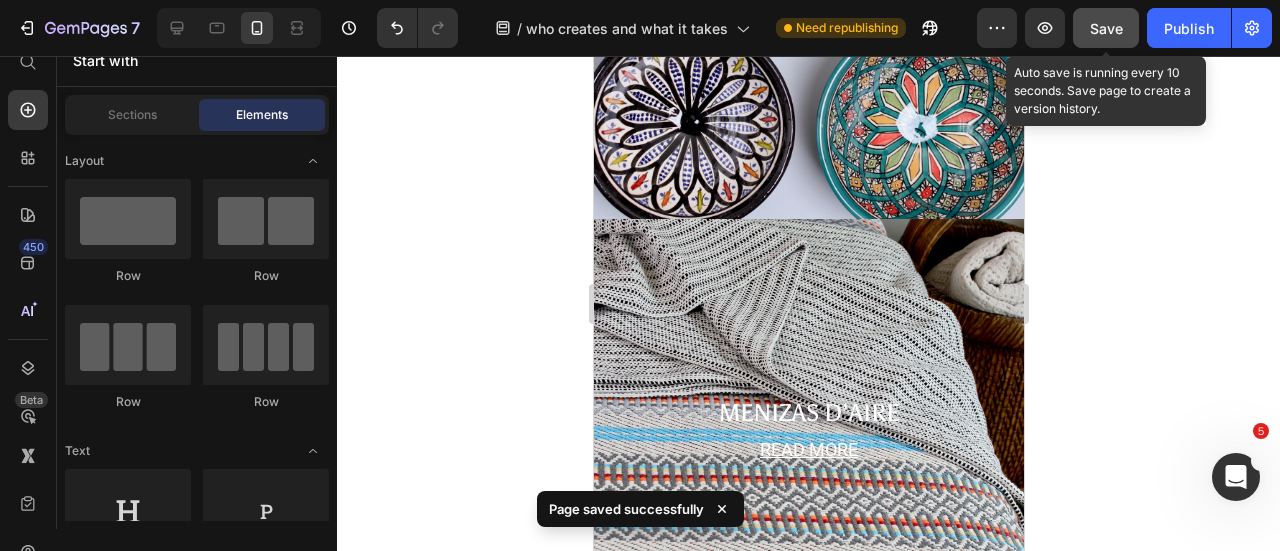 click on "Save" at bounding box center (1106, 28) 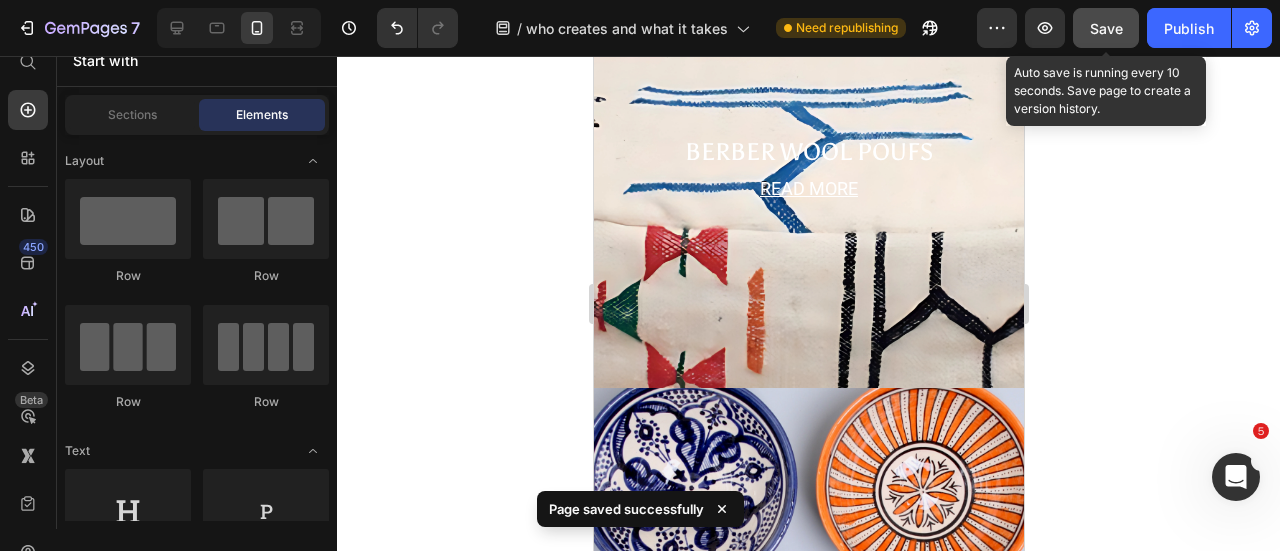 scroll, scrollTop: 1858, scrollLeft: 0, axis: vertical 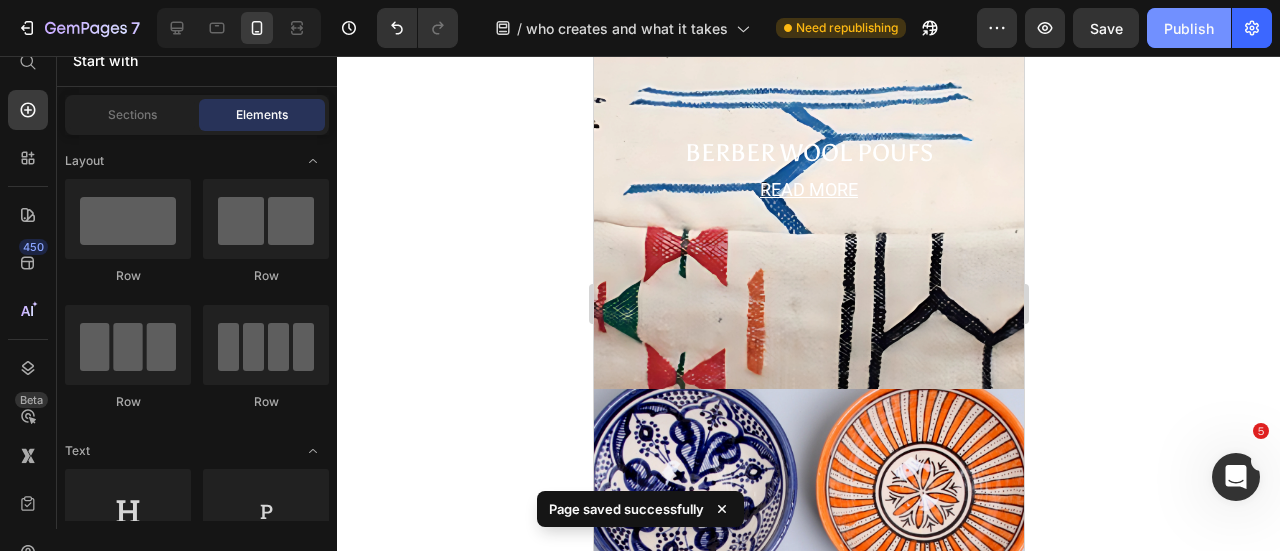 click on "Publish" at bounding box center (1189, 28) 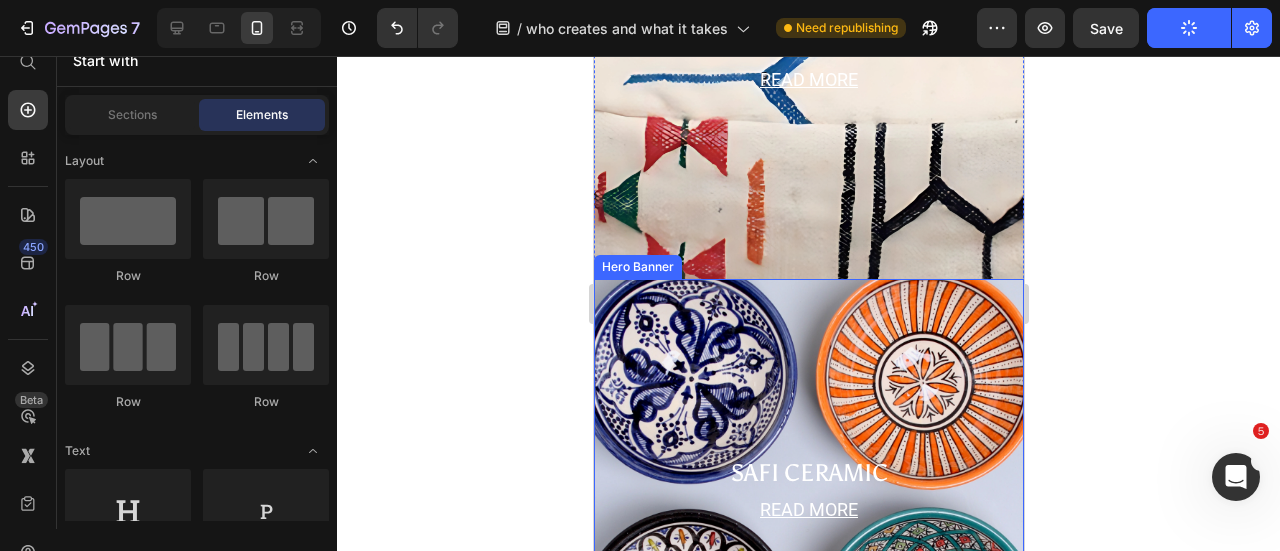 scroll, scrollTop: 1958, scrollLeft: 0, axis: vertical 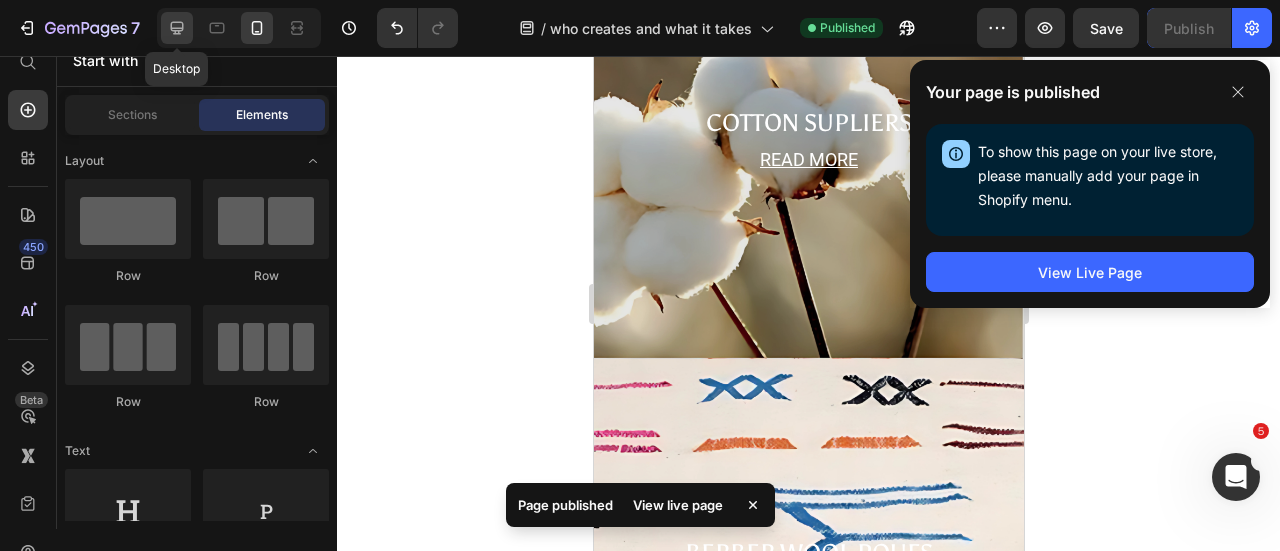 click 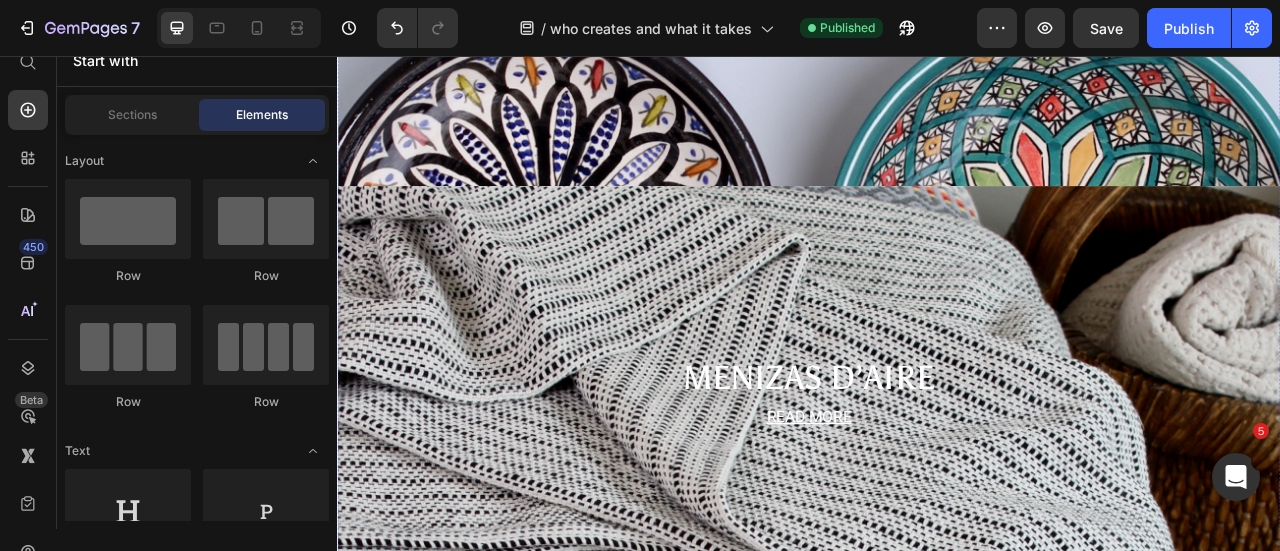 scroll, scrollTop: 2571, scrollLeft: 0, axis: vertical 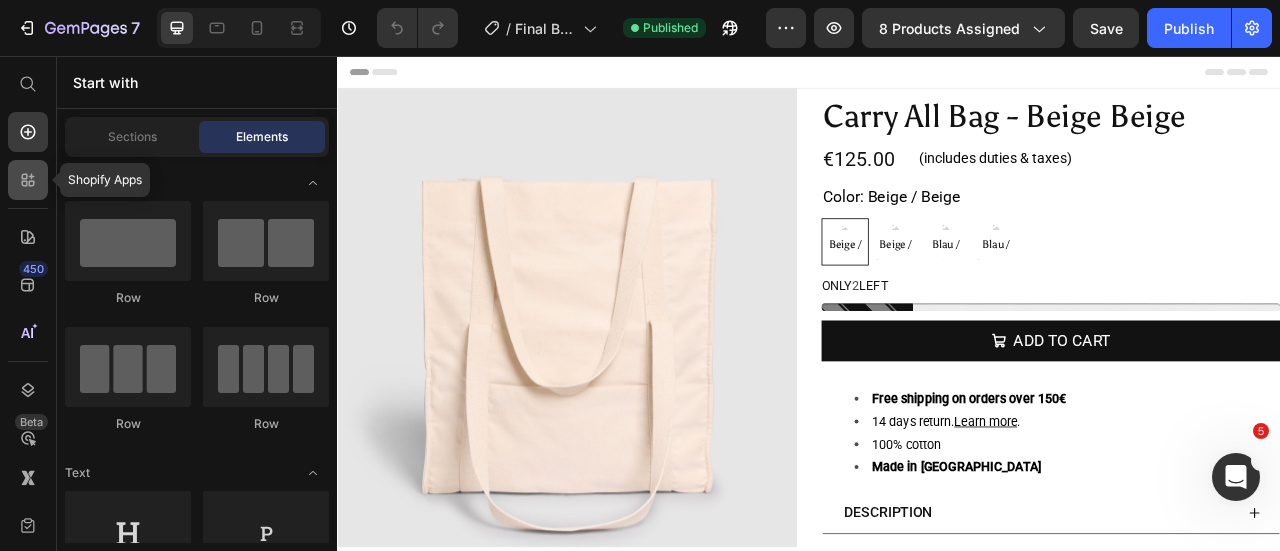 click 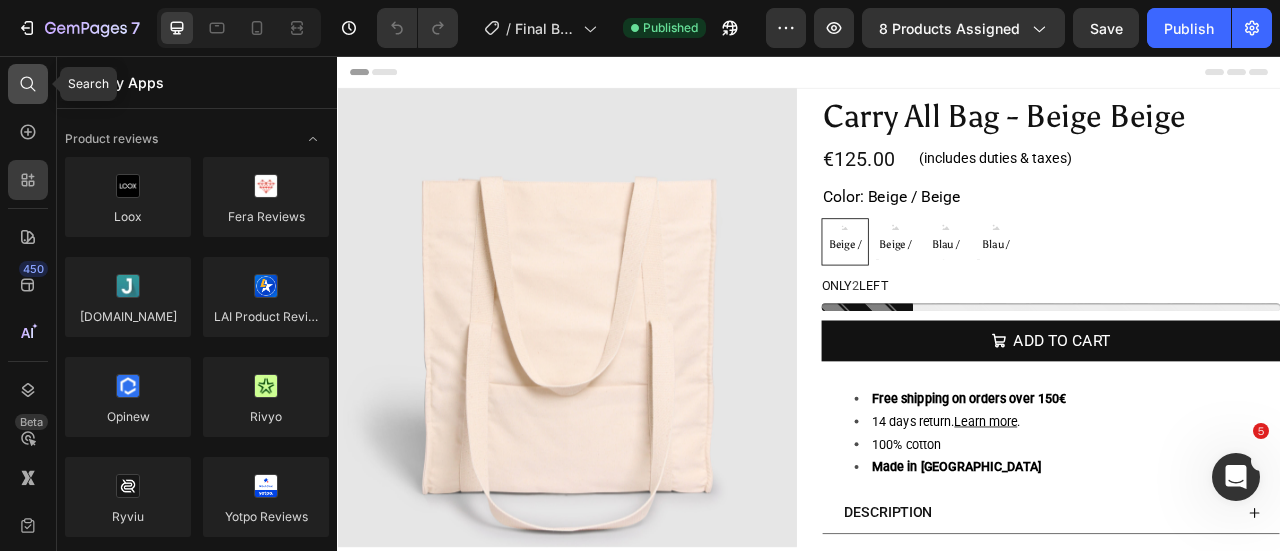 click 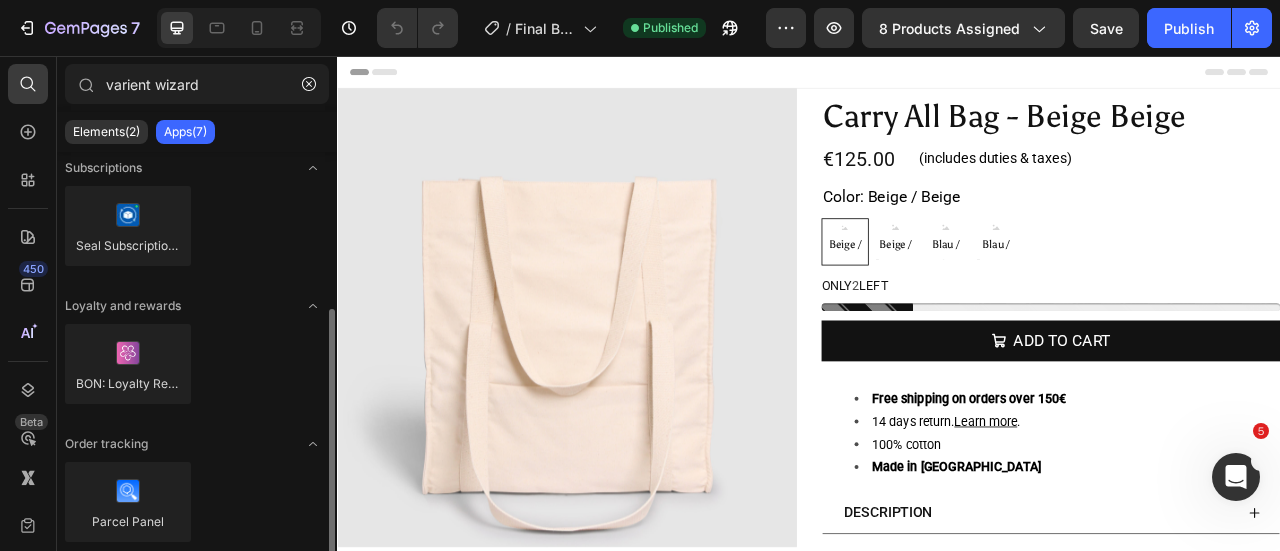 scroll, scrollTop: 0, scrollLeft: 0, axis: both 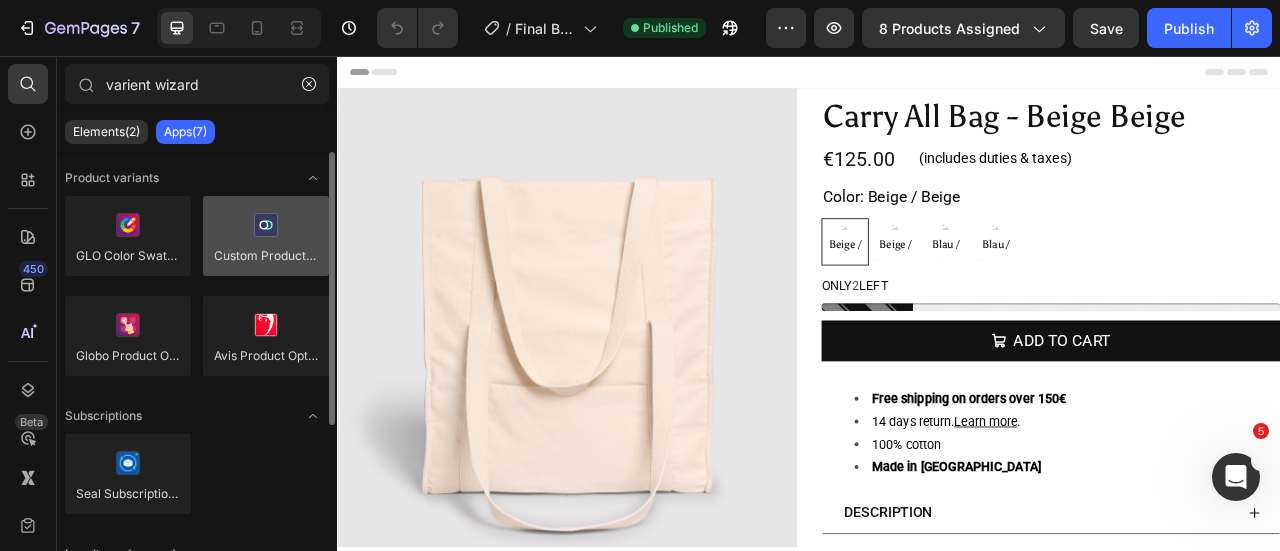 type on "varient wizard" 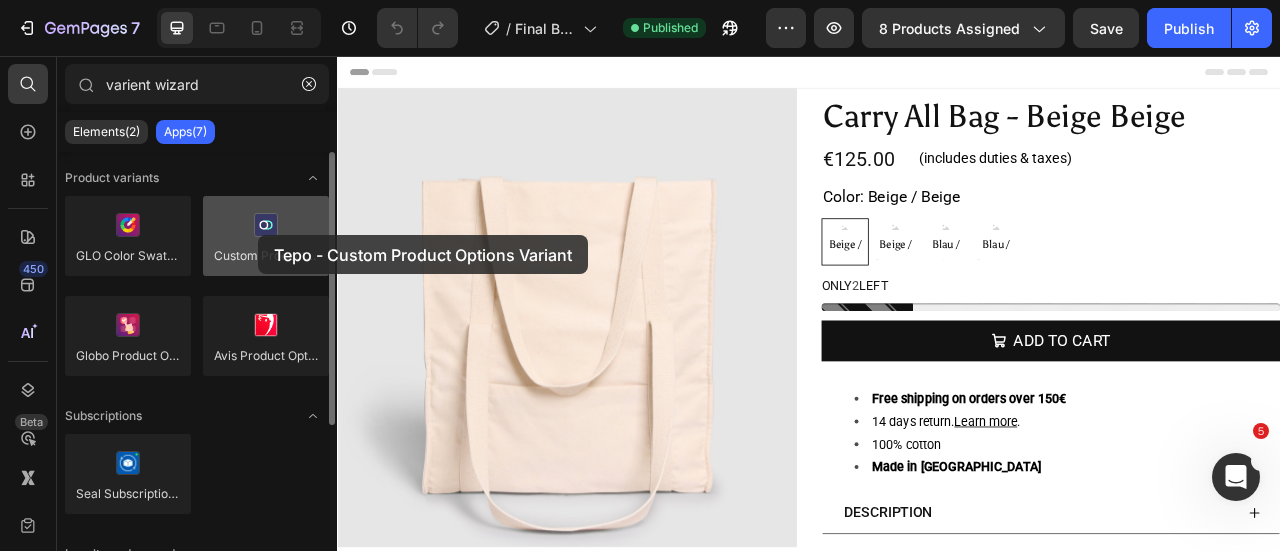 click at bounding box center (266, 236) 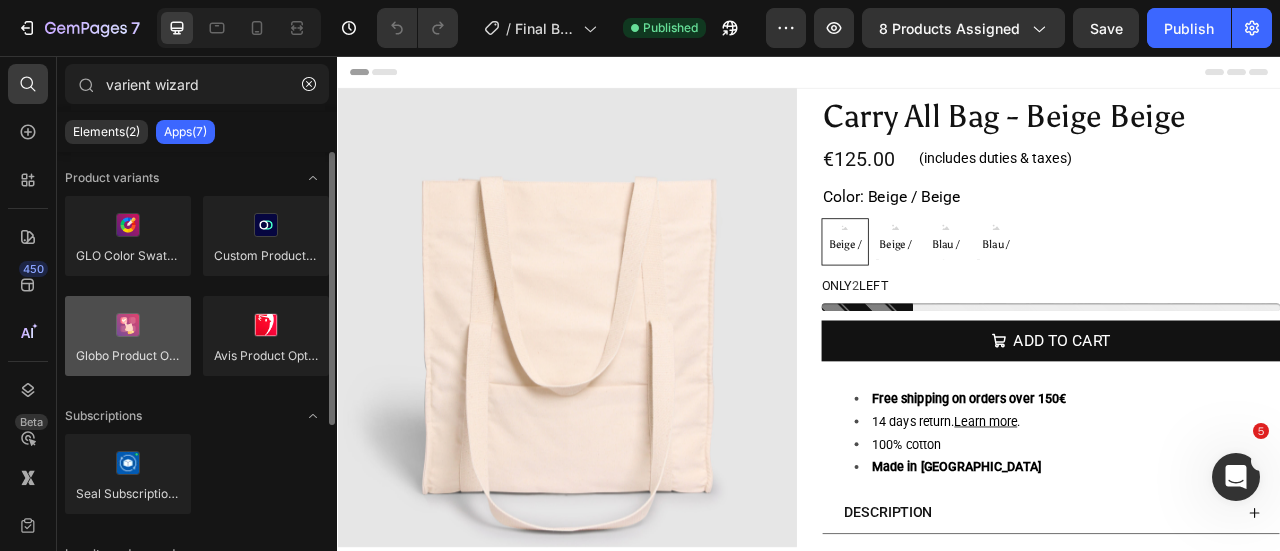 click at bounding box center [128, 336] 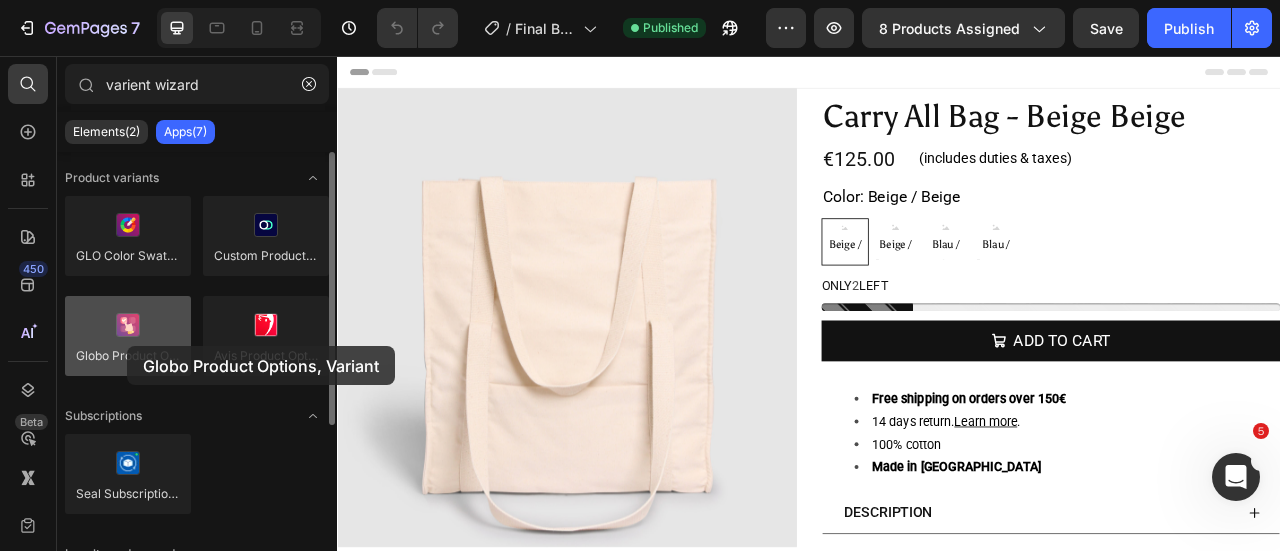 click at bounding box center (128, 336) 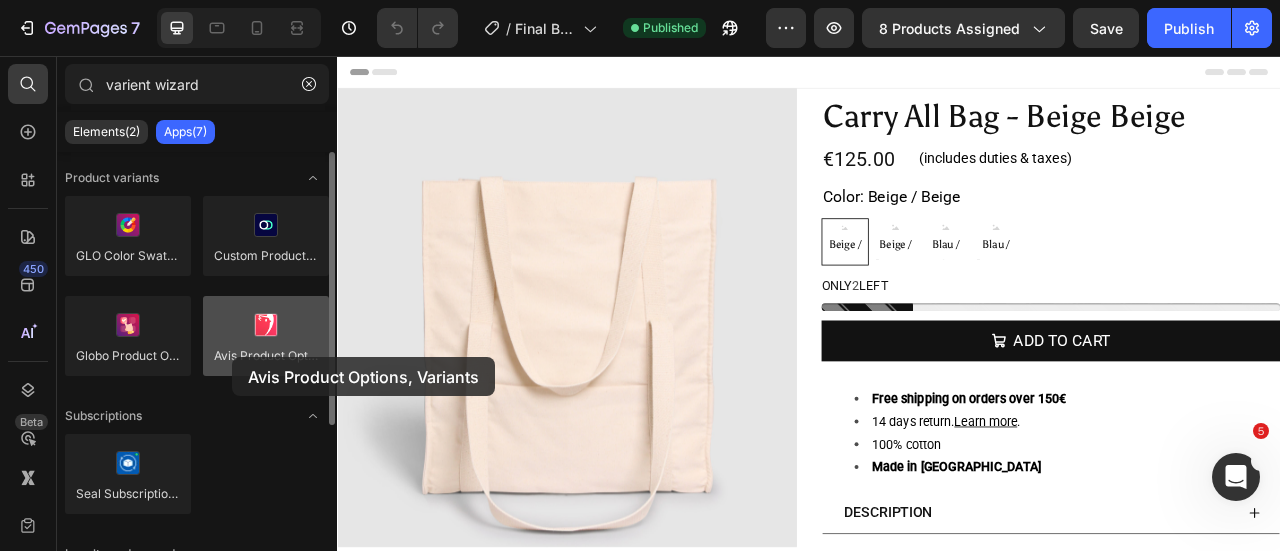 click at bounding box center (266, 336) 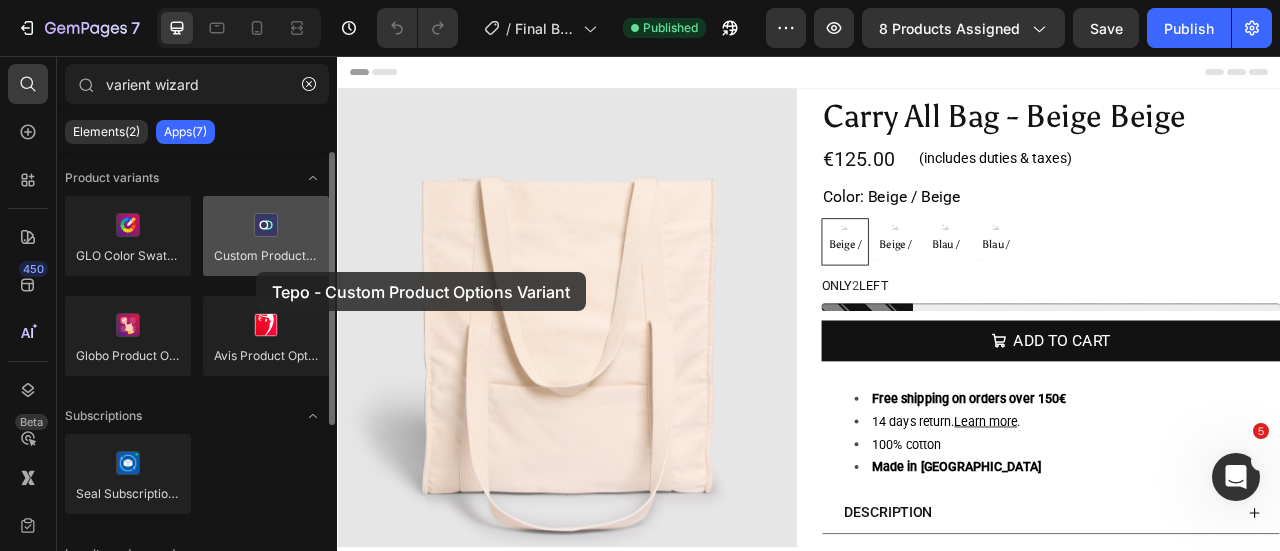 click at bounding box center [266, 236] 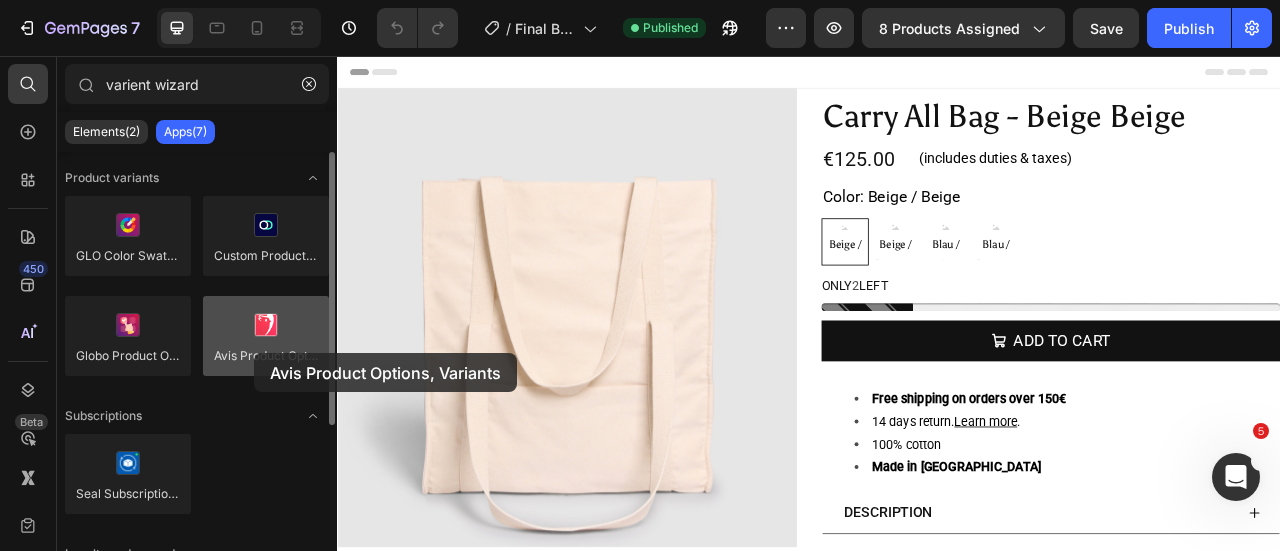 click at bounding box center [266, 336] 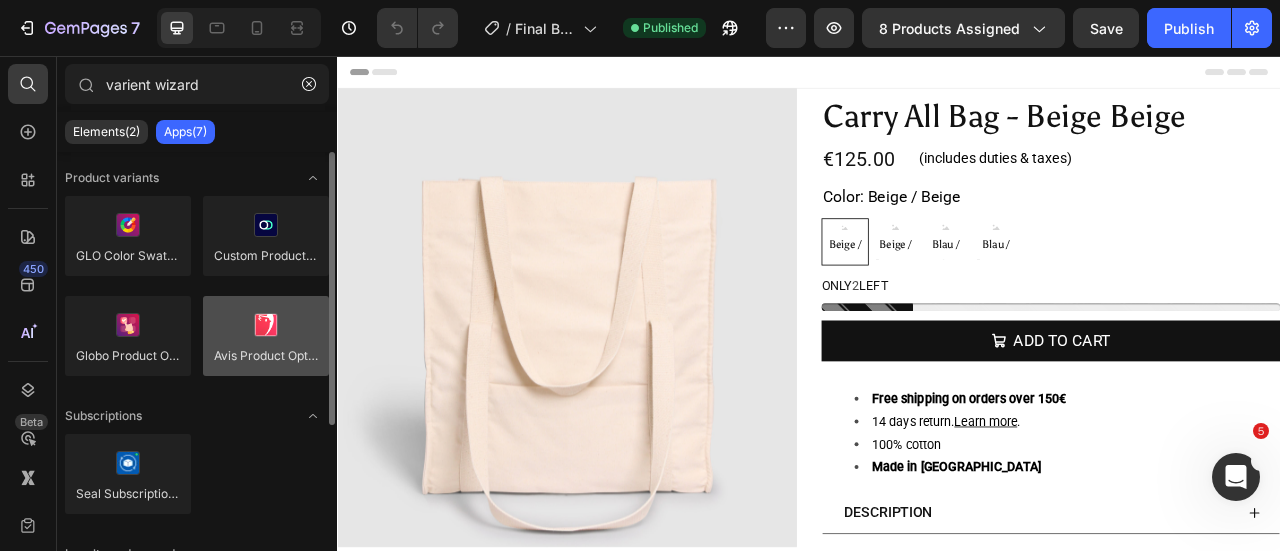 click at bounding box center (266, 336) 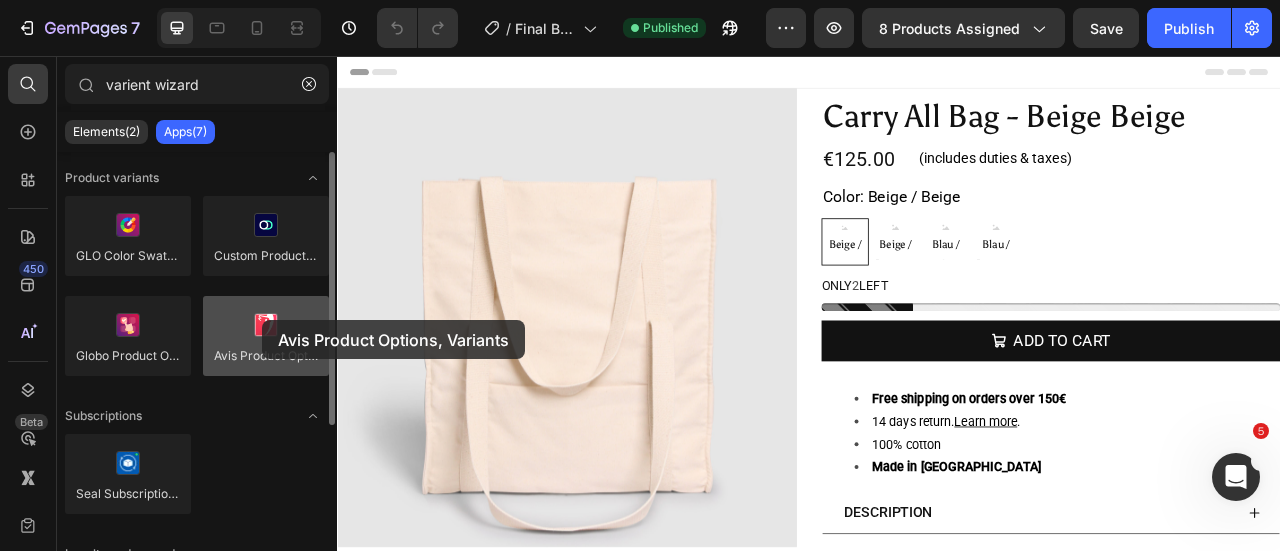 click at bounding box center (266, 336) 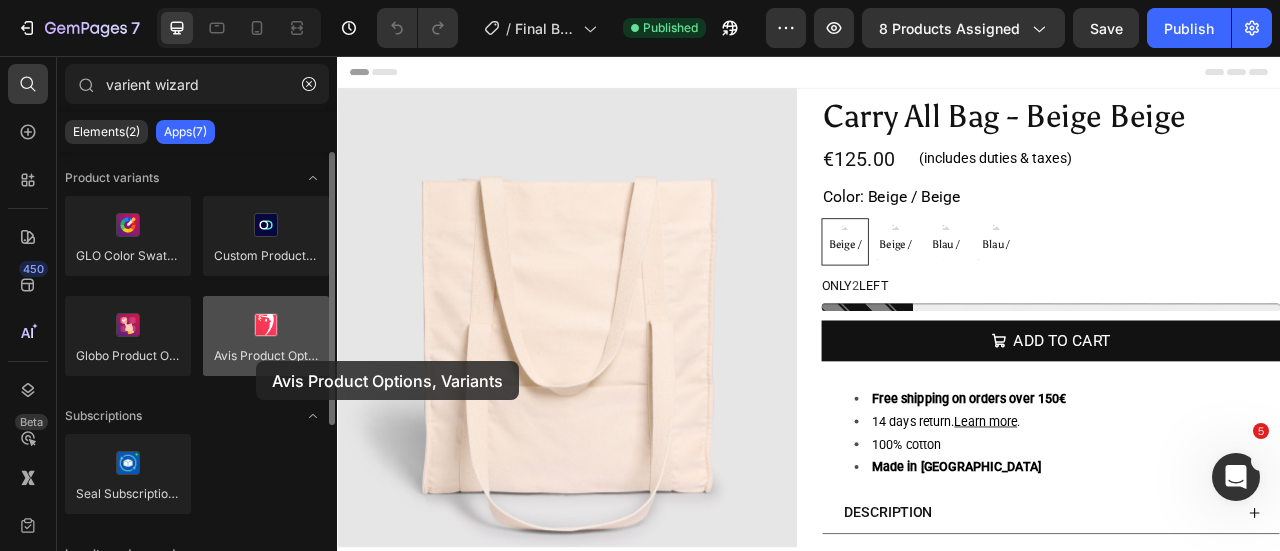 click at bounding box center [266, 336] 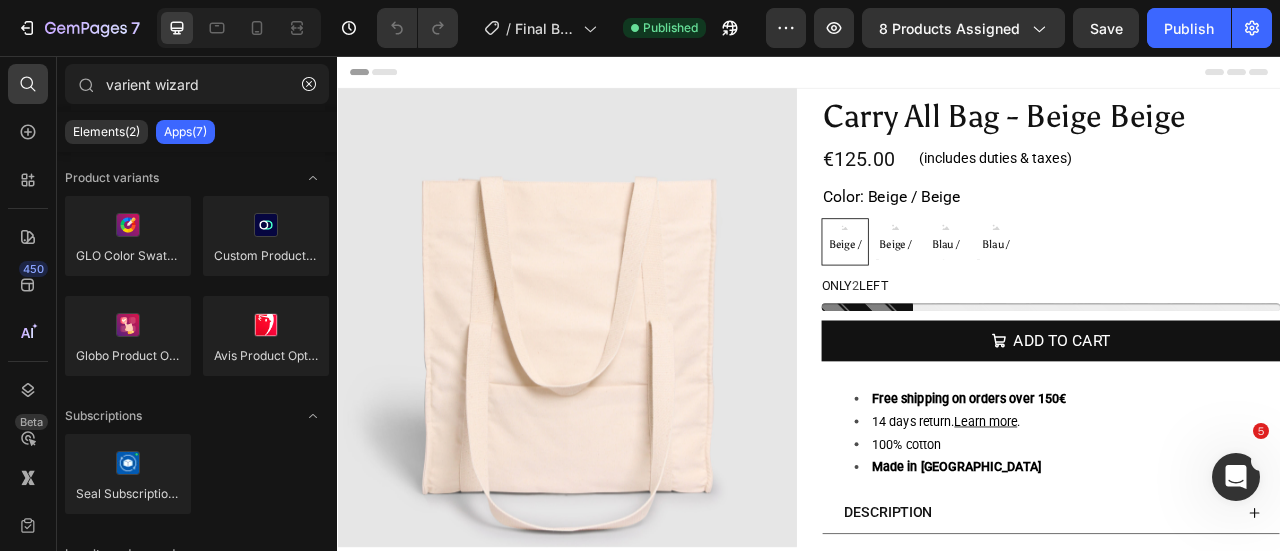 click 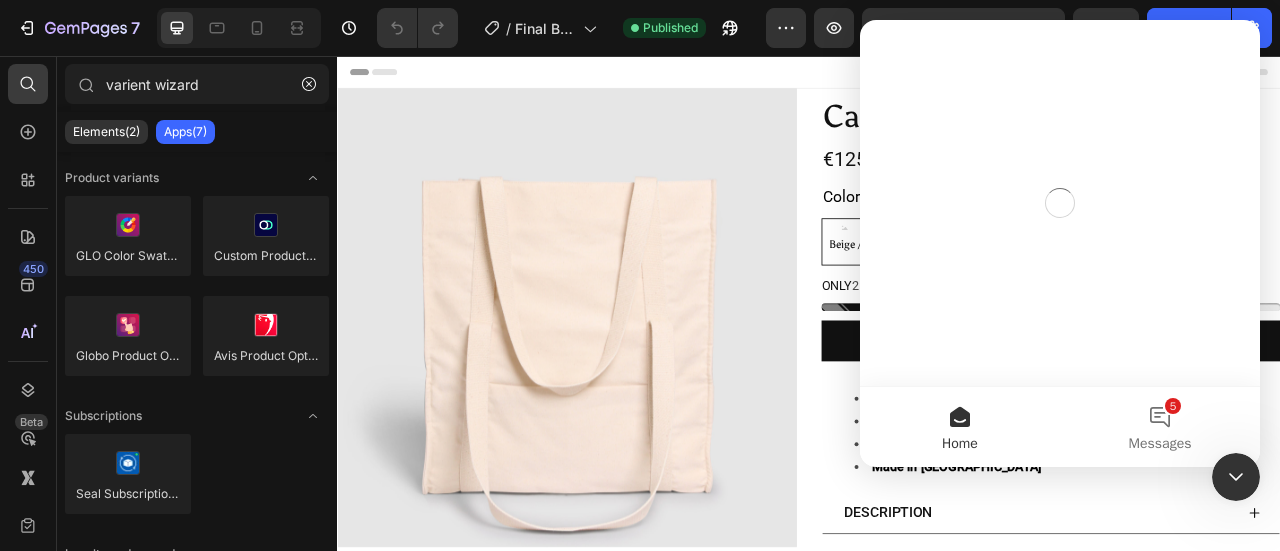 scroll, scrollTop: 0, scrollLeft: 0, axis: both 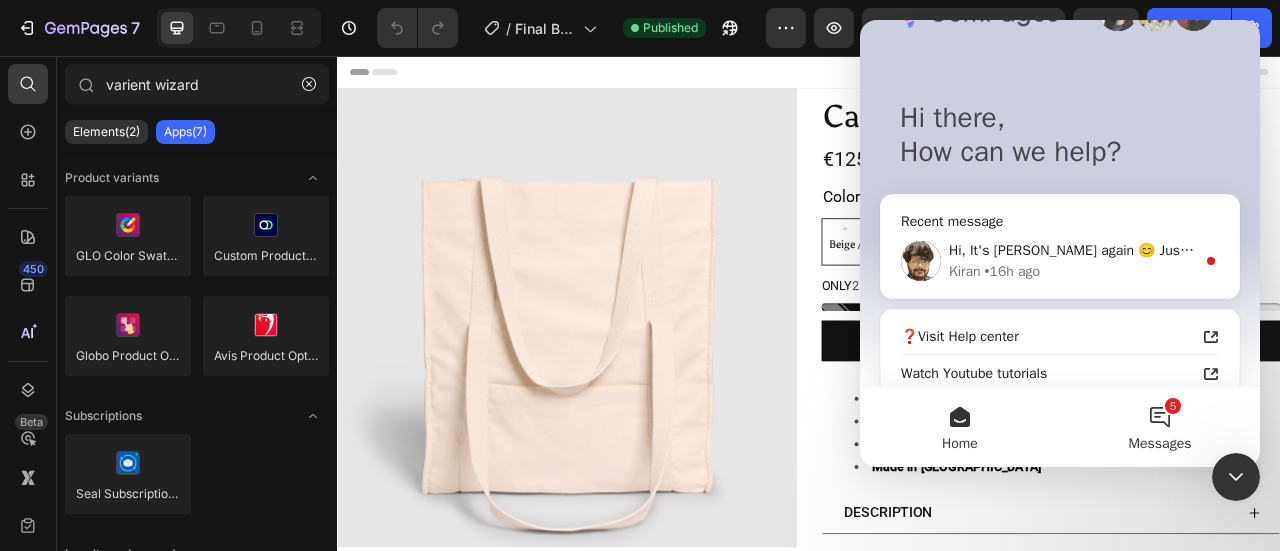 click on "5 Messages" at bounding box center [1160, 427] 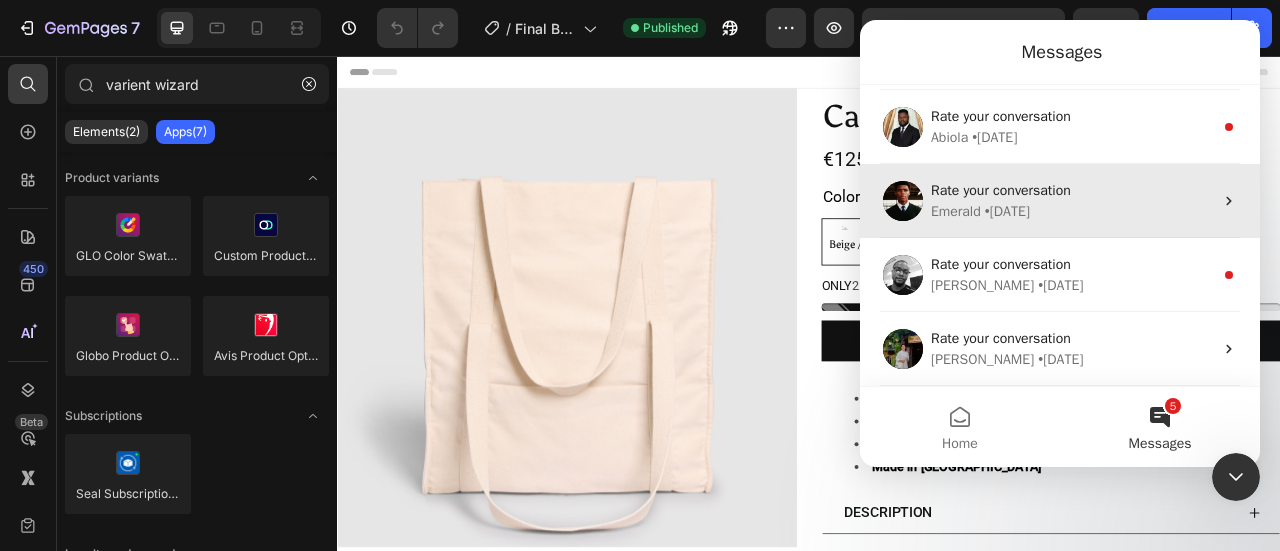 scroll, scrollTop: 412, scrollLeft: 0, axis: vertical 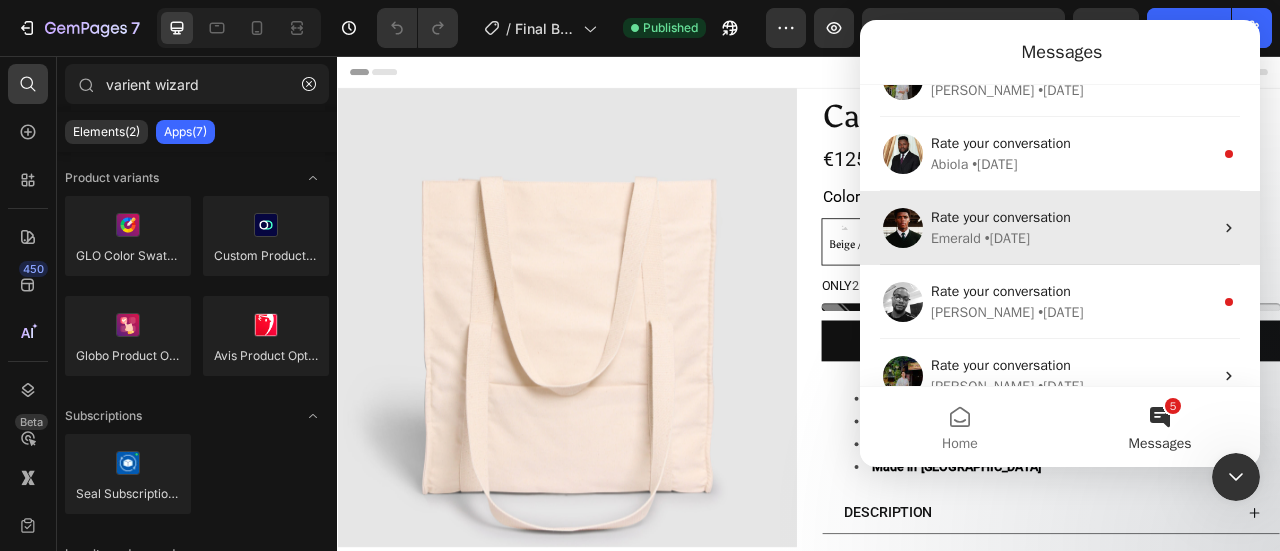 click on "•  [DATE]" at bounding box center (1007, 238) 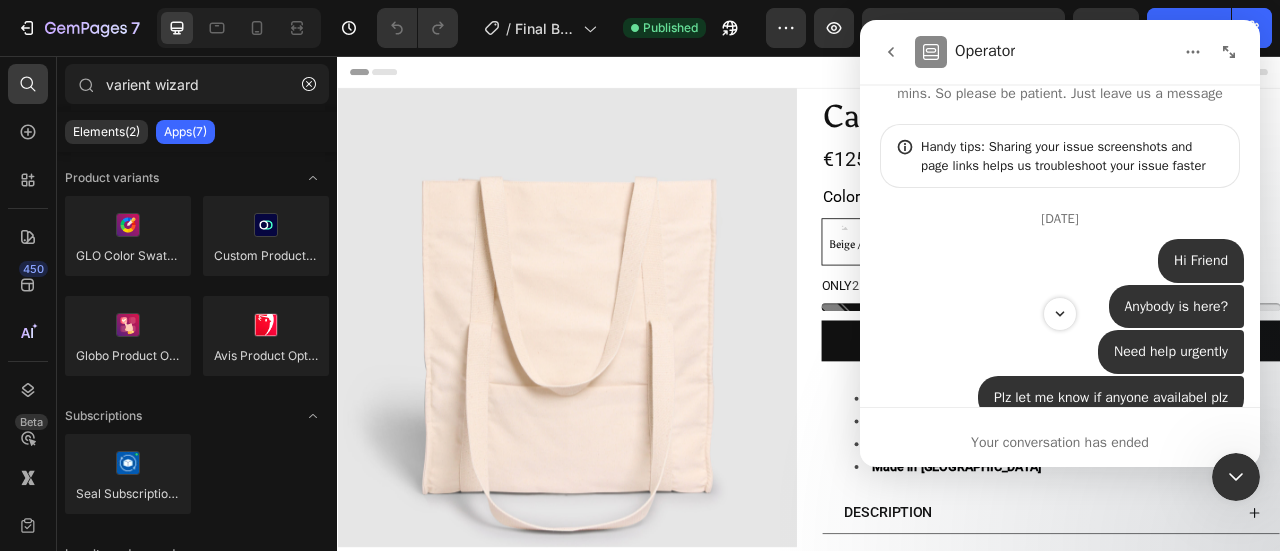 scroll, scrollTop: 0, scrollLeft: 0, axis: both 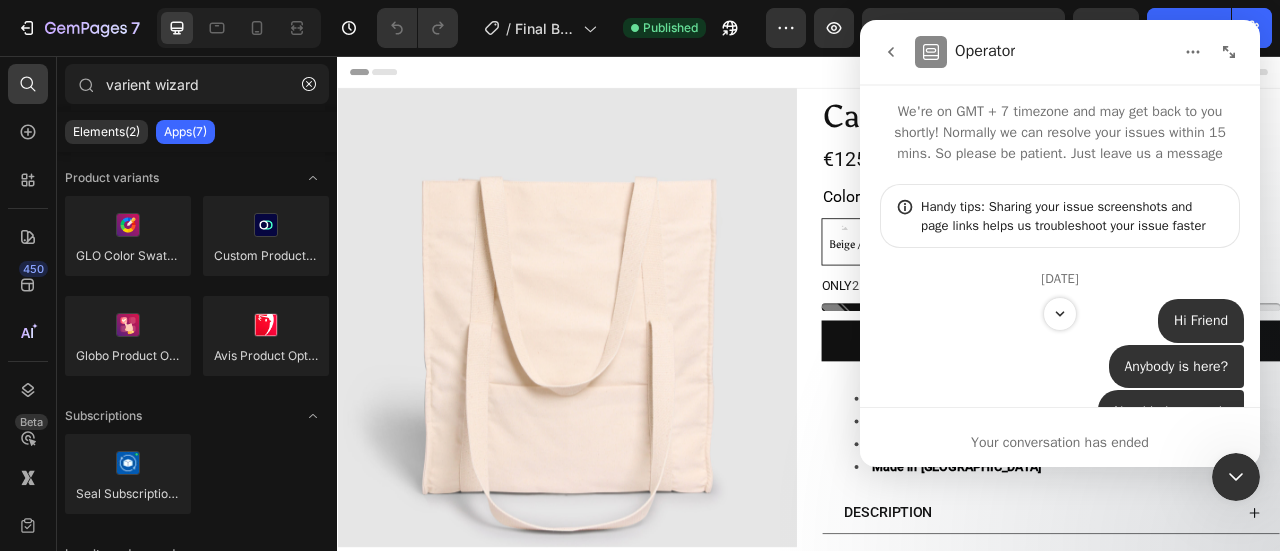 click 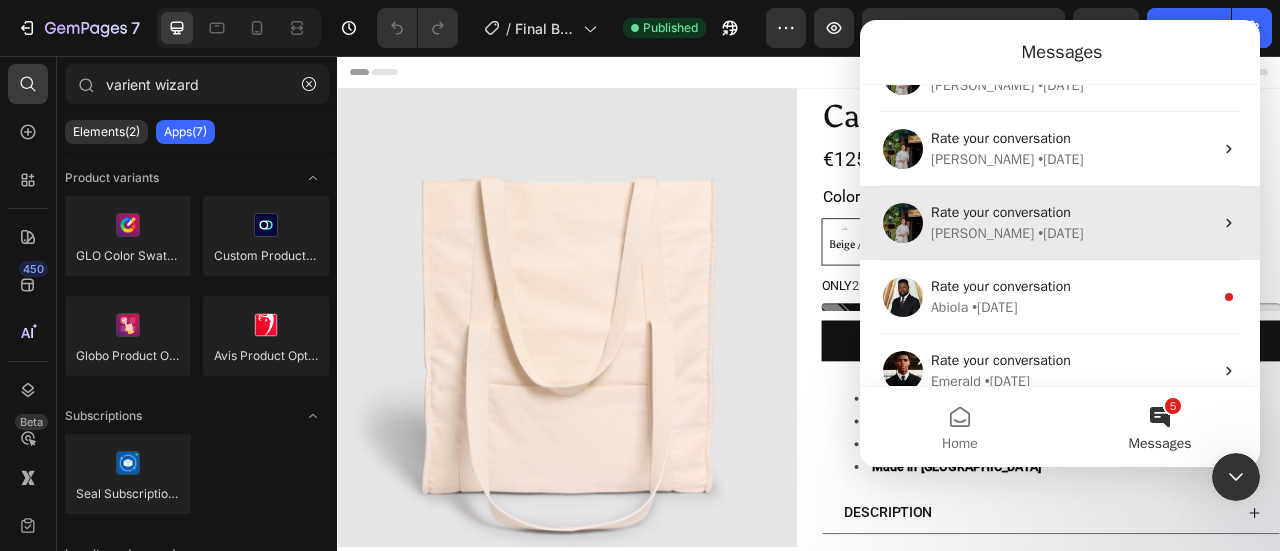 scroll, scrollTop: 300, scrollLeft: 0, axis: vertical 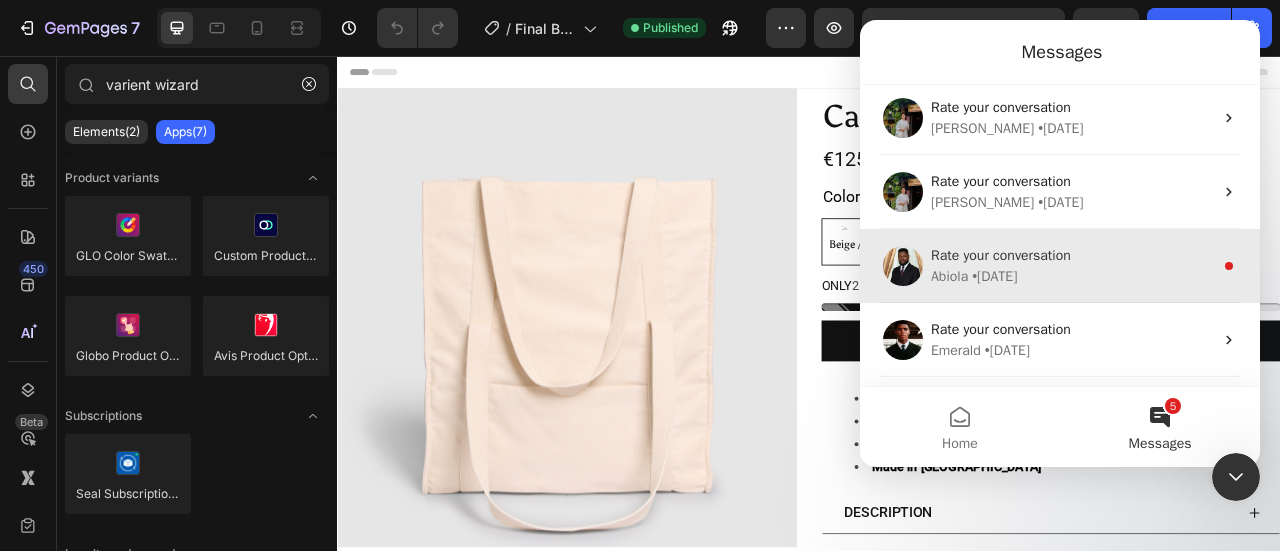 click on "•  [DATE]" at bounding box center [994, 276] 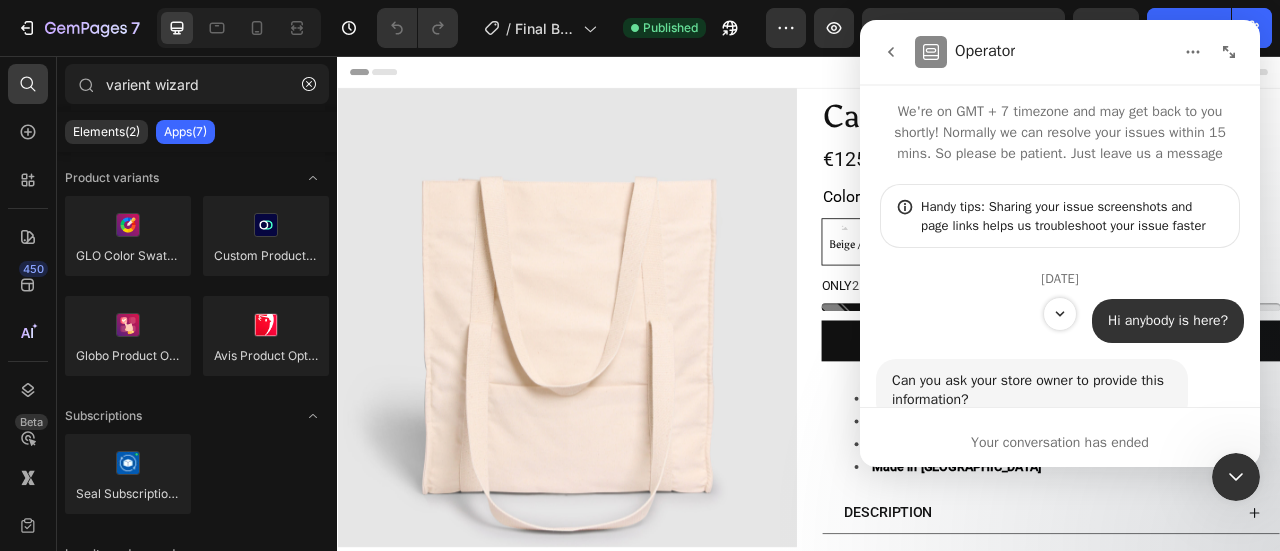 scroll, scrollTop: 2, scrollLeft: 0, axis: vertical 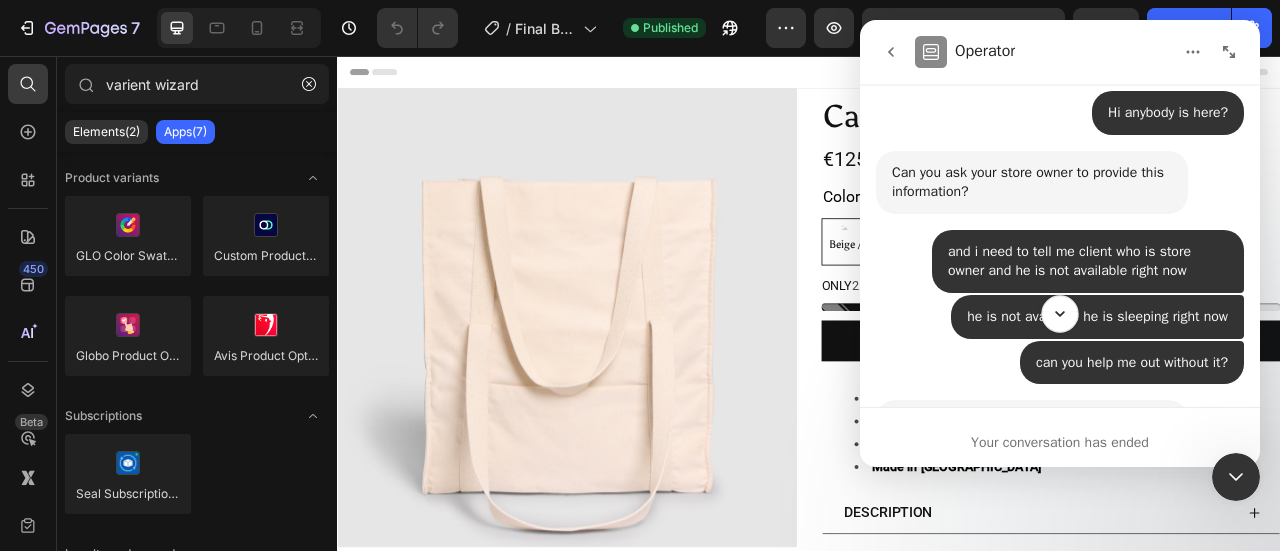 click 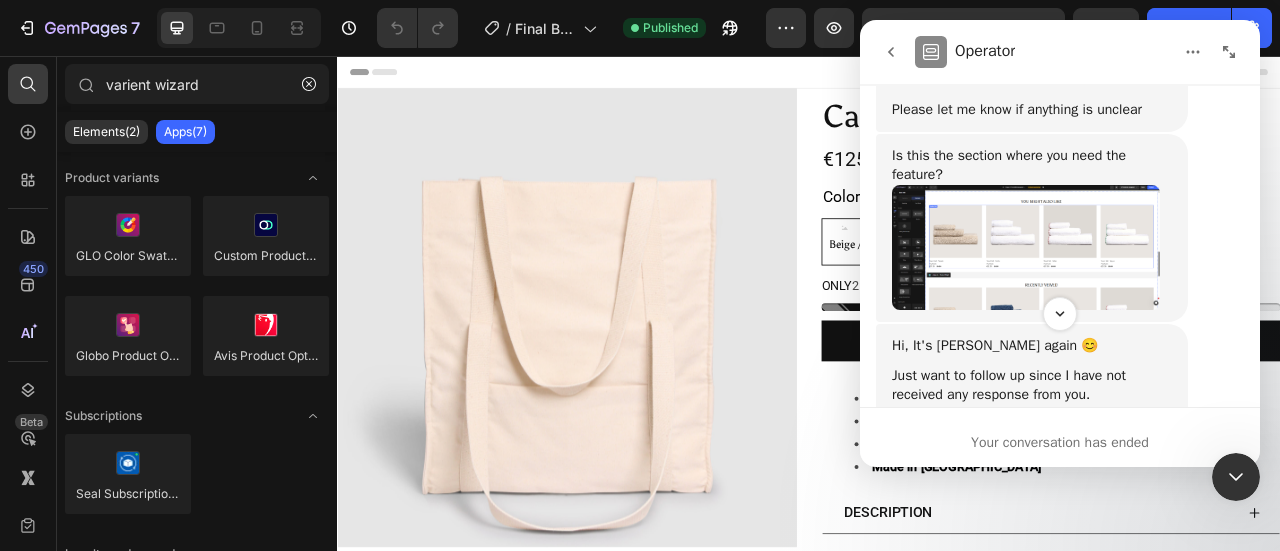 scroll, scrollTop: 16898, scrollLeft: 0, axis: vertical 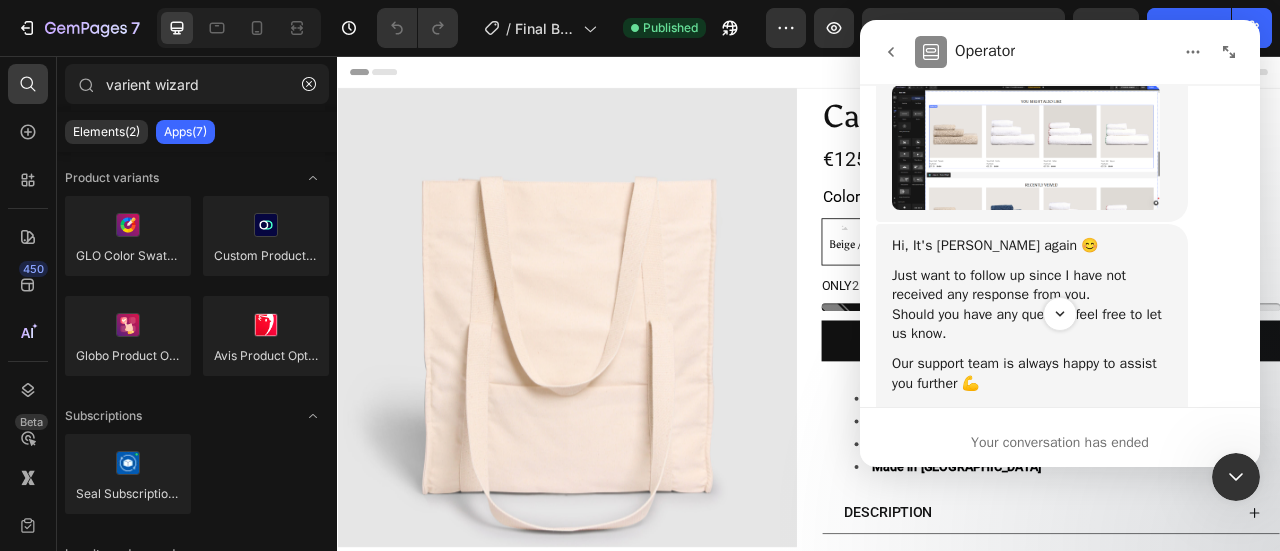 click on "here" at bounding box center [1118, -30] 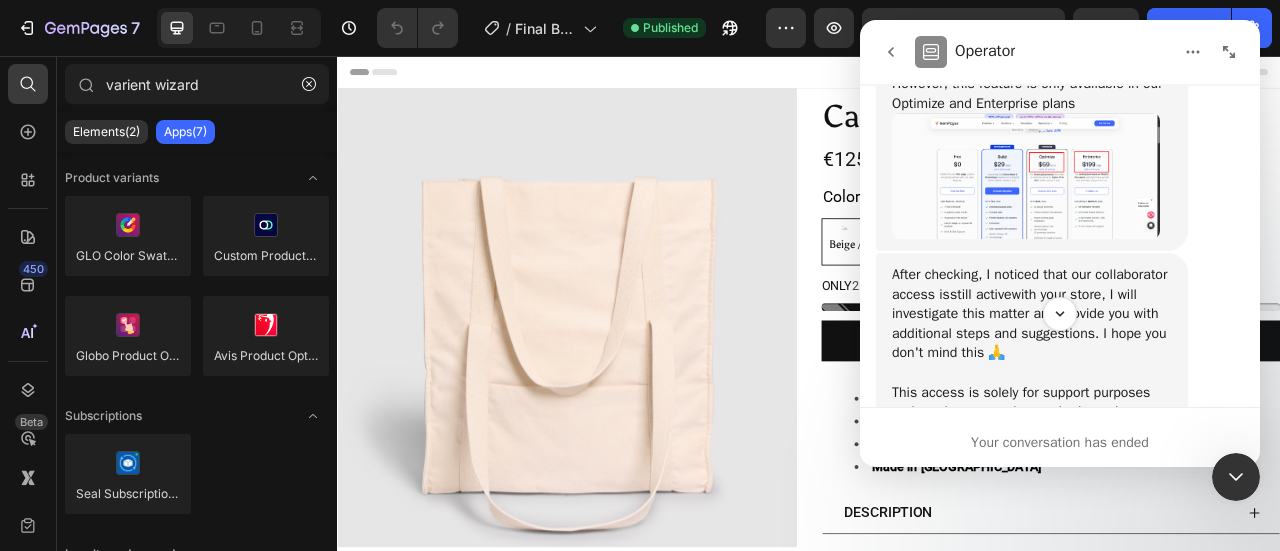 scroll, scrollTop: 16498, scrollLeft: 0, axis: vertical 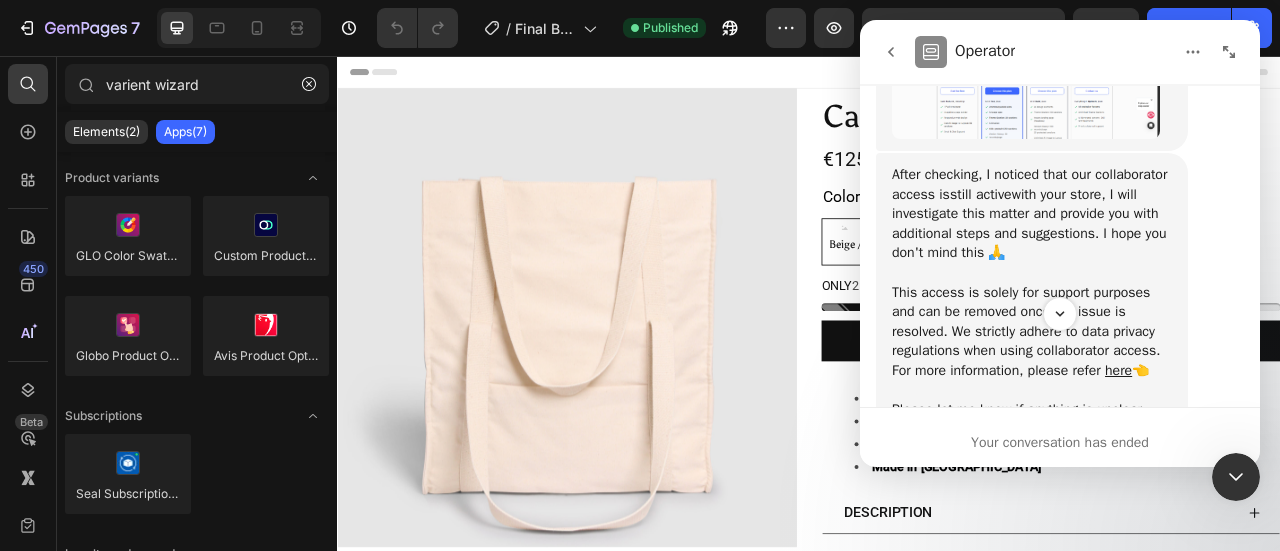 click at bounding box center [1026, 76] 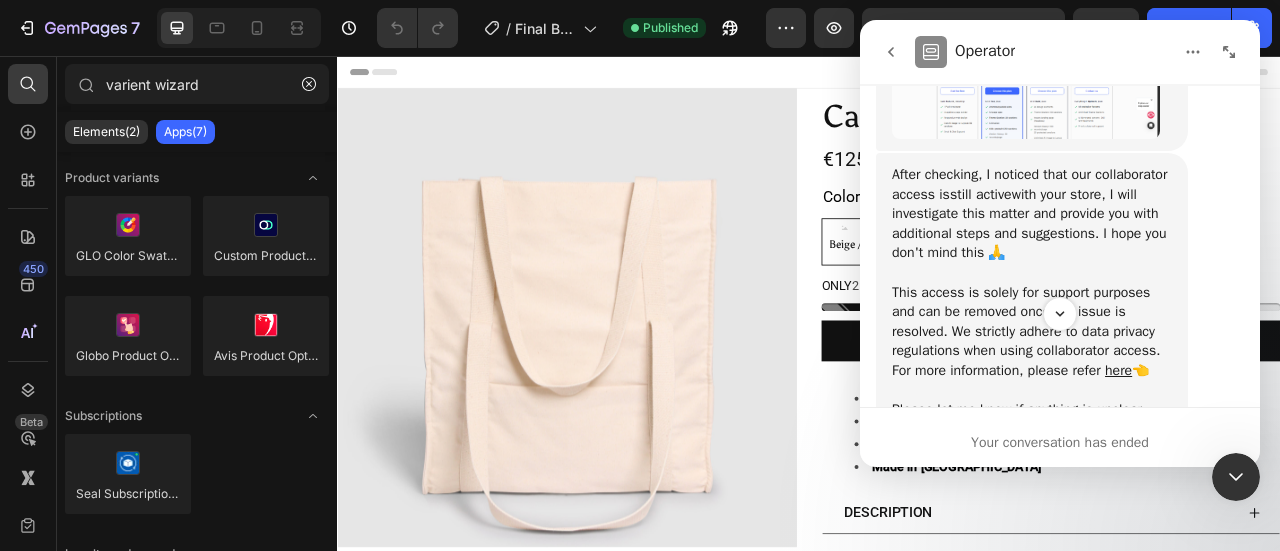 scroll, scrollTop: 0, scrollLeft: 0, axis: both 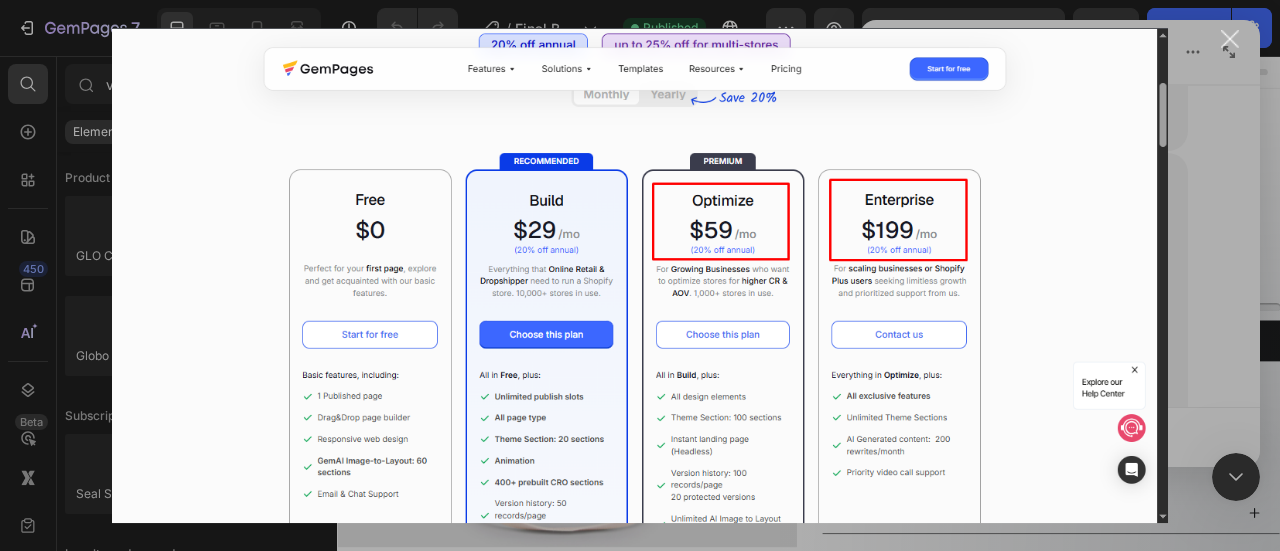 click at bounding box center (640, 275) 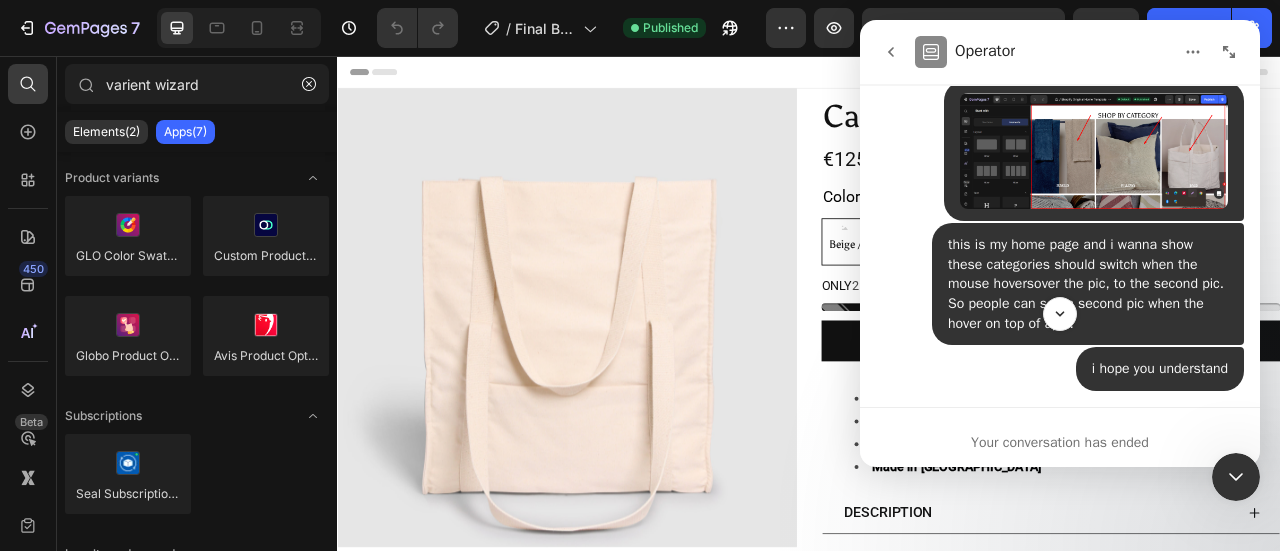scroll, scrollTop: 6598, scrollLeft: 0, axis: vertical 